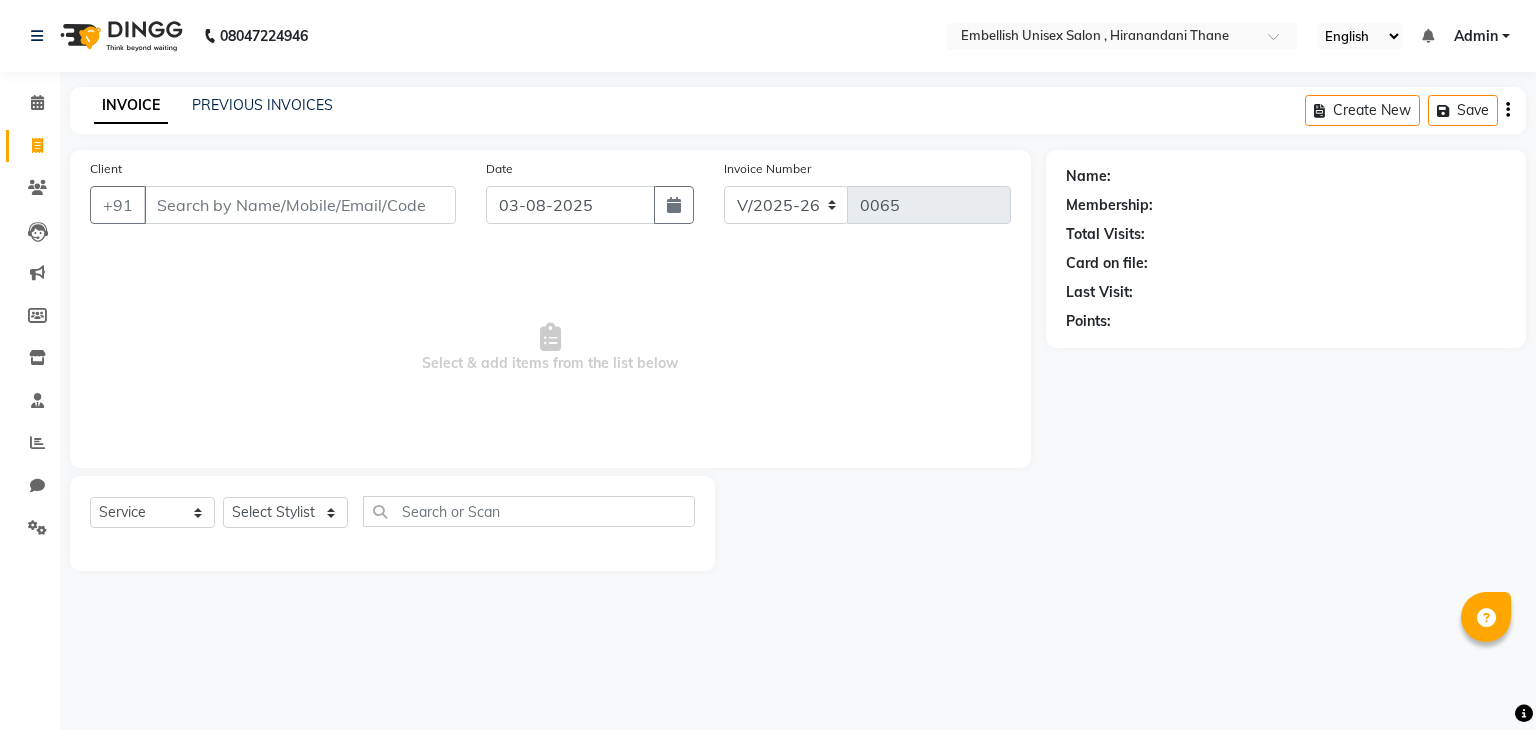 select on "8665" 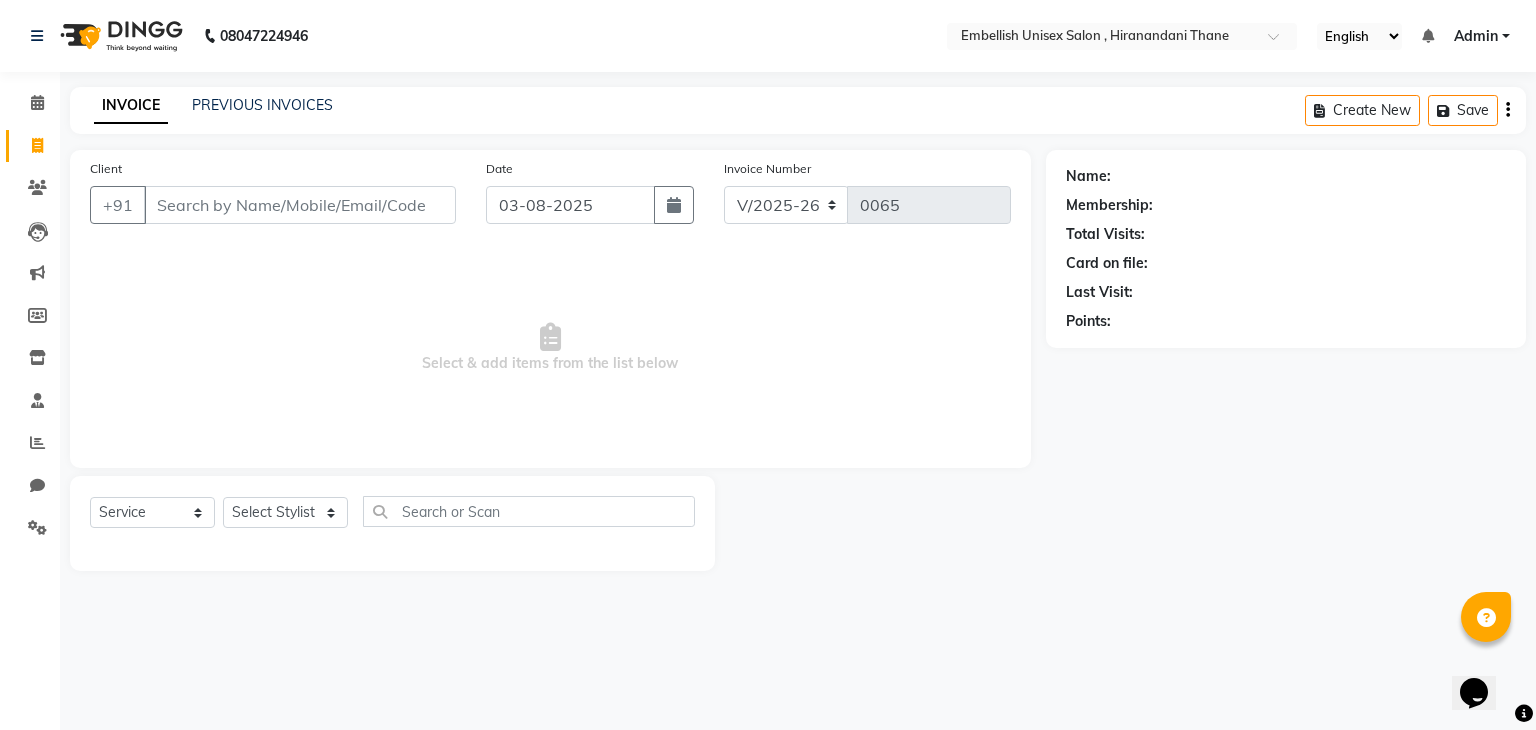 scroll, scrollTop: 0, scrollLeft: 0, axis: both 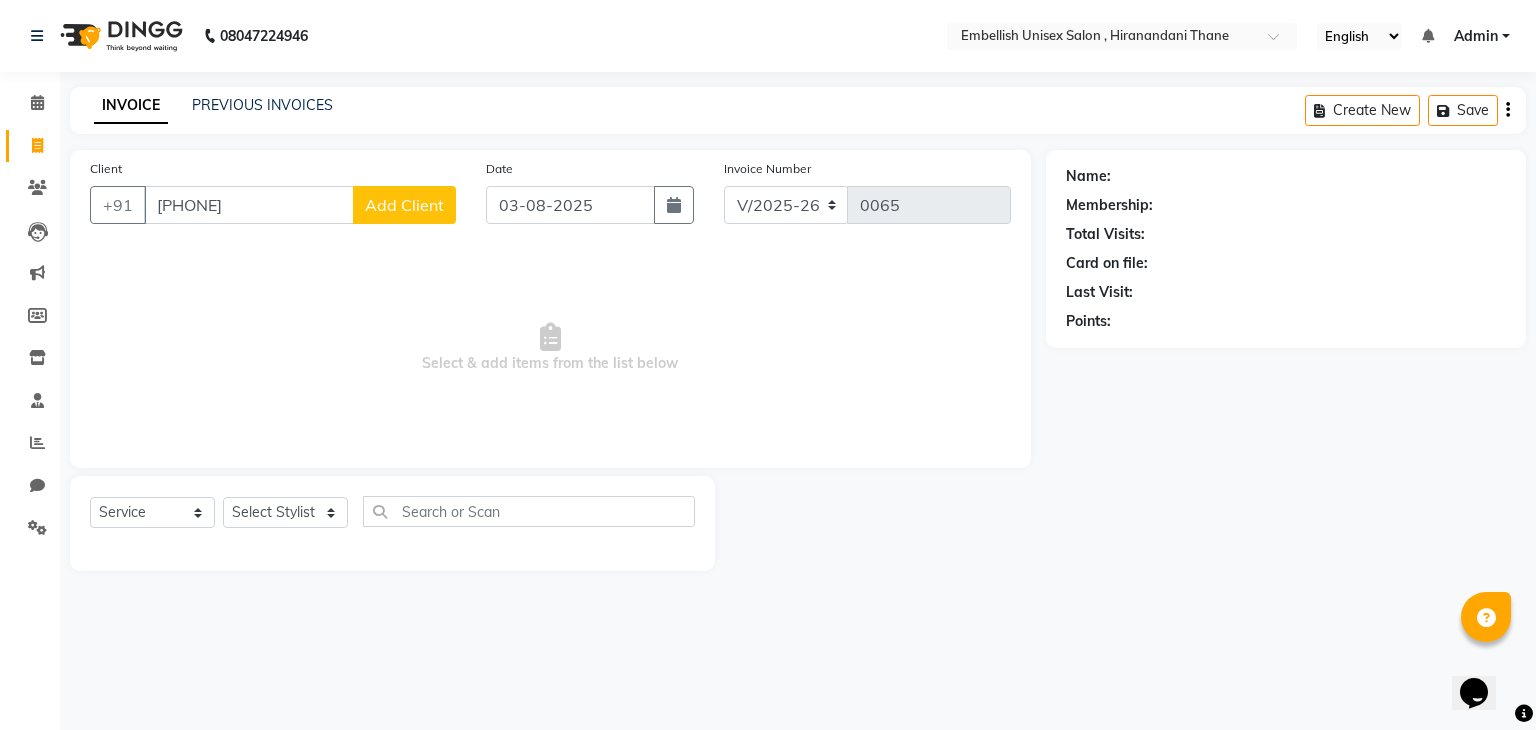 type on "[PHONE]" 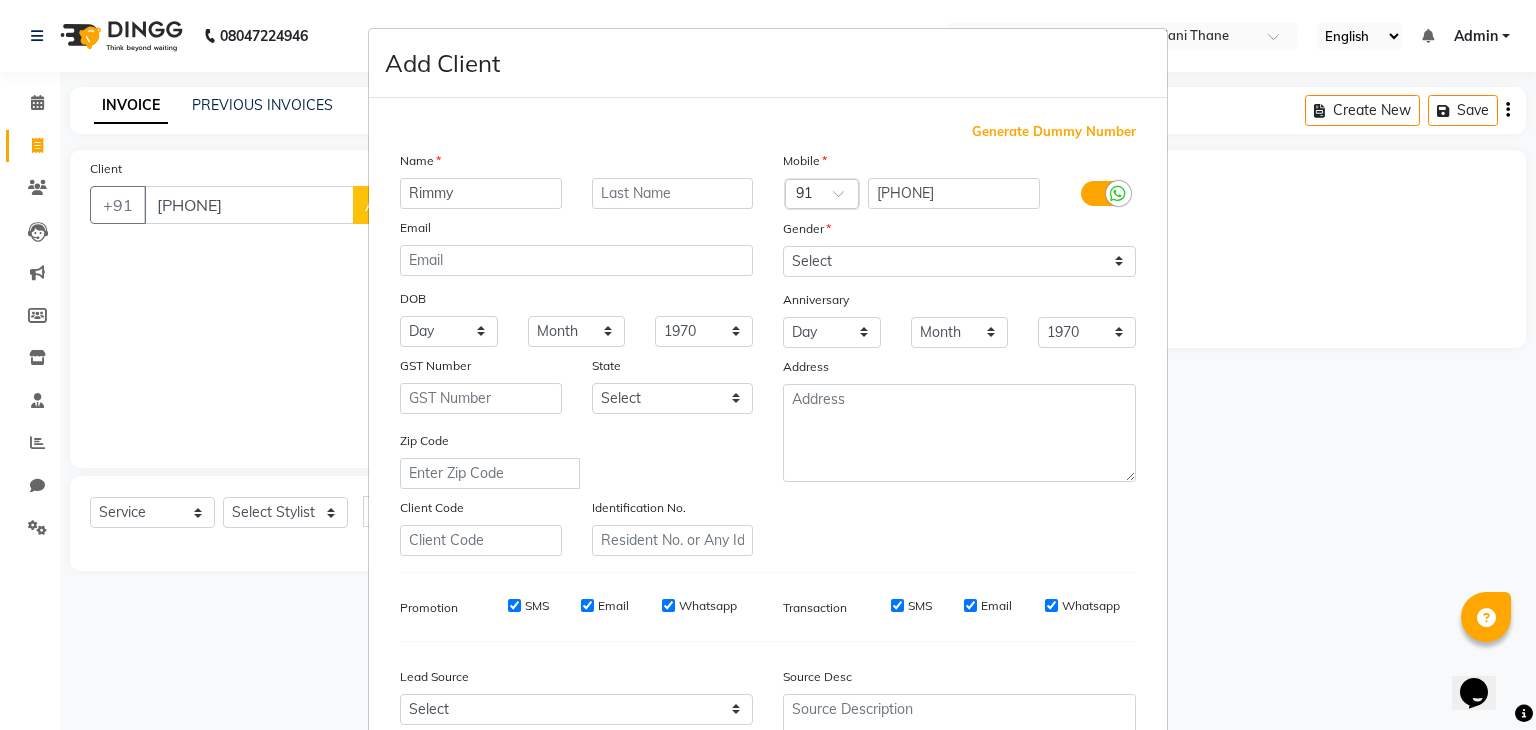 type on "Rimmy" 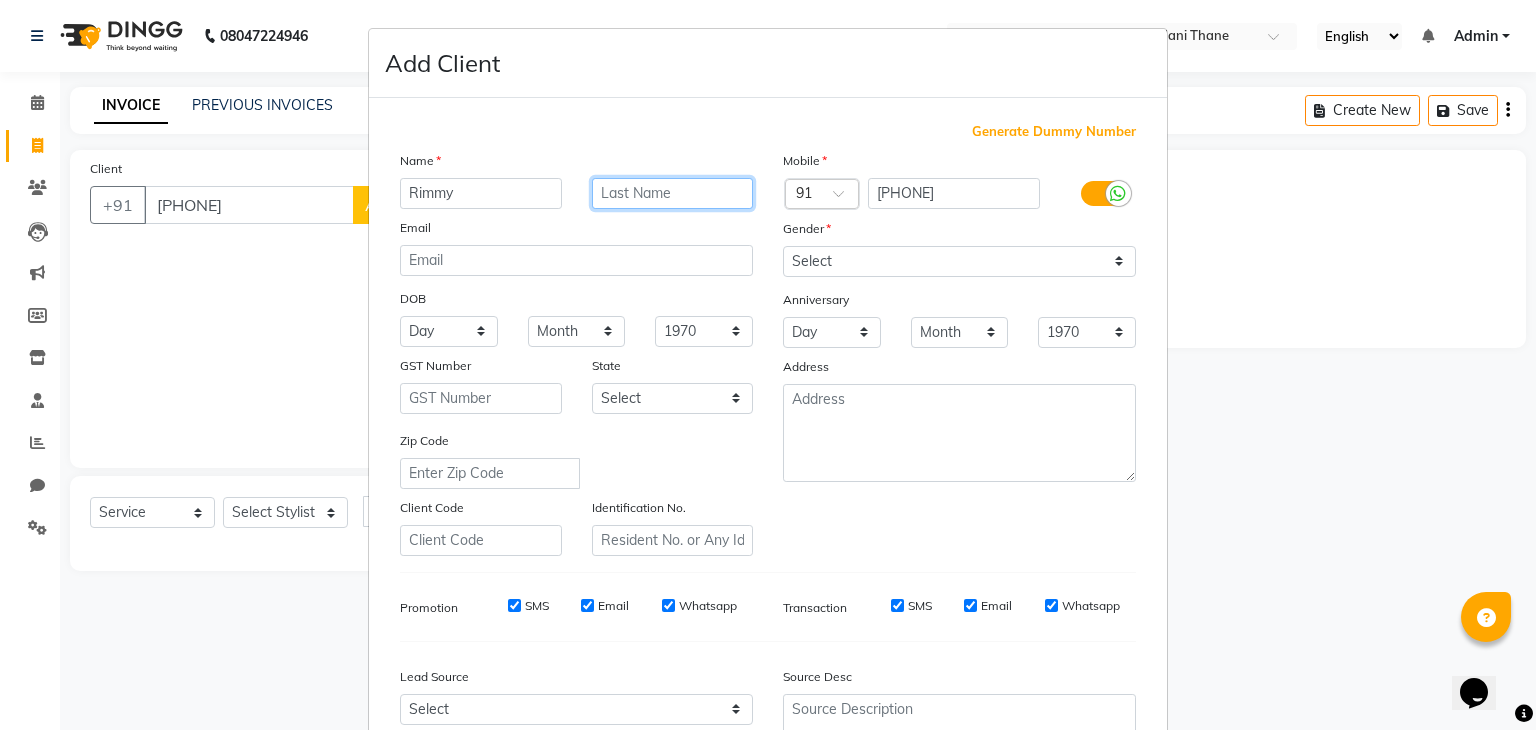 click at bounding box center [673, 193] 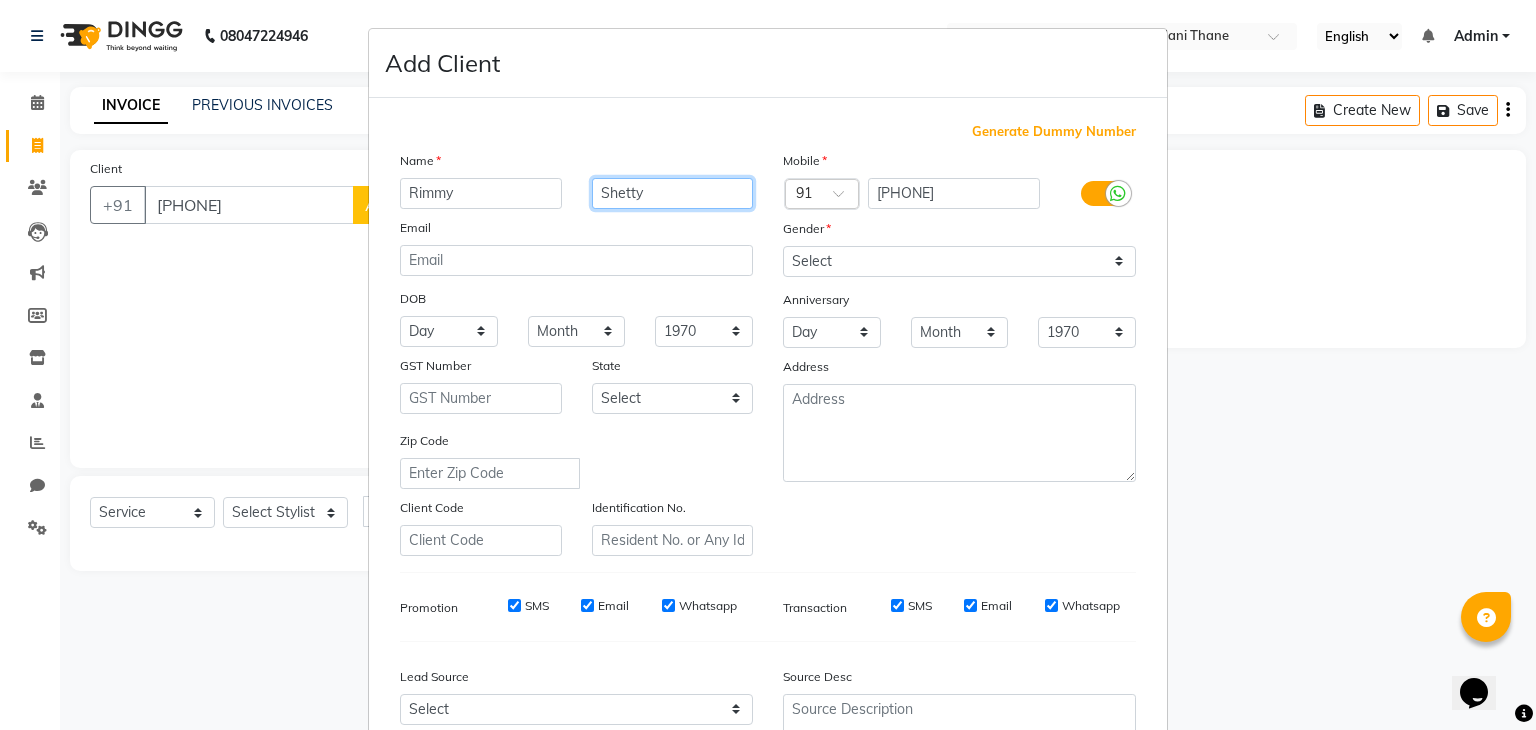 type on "Shetty" 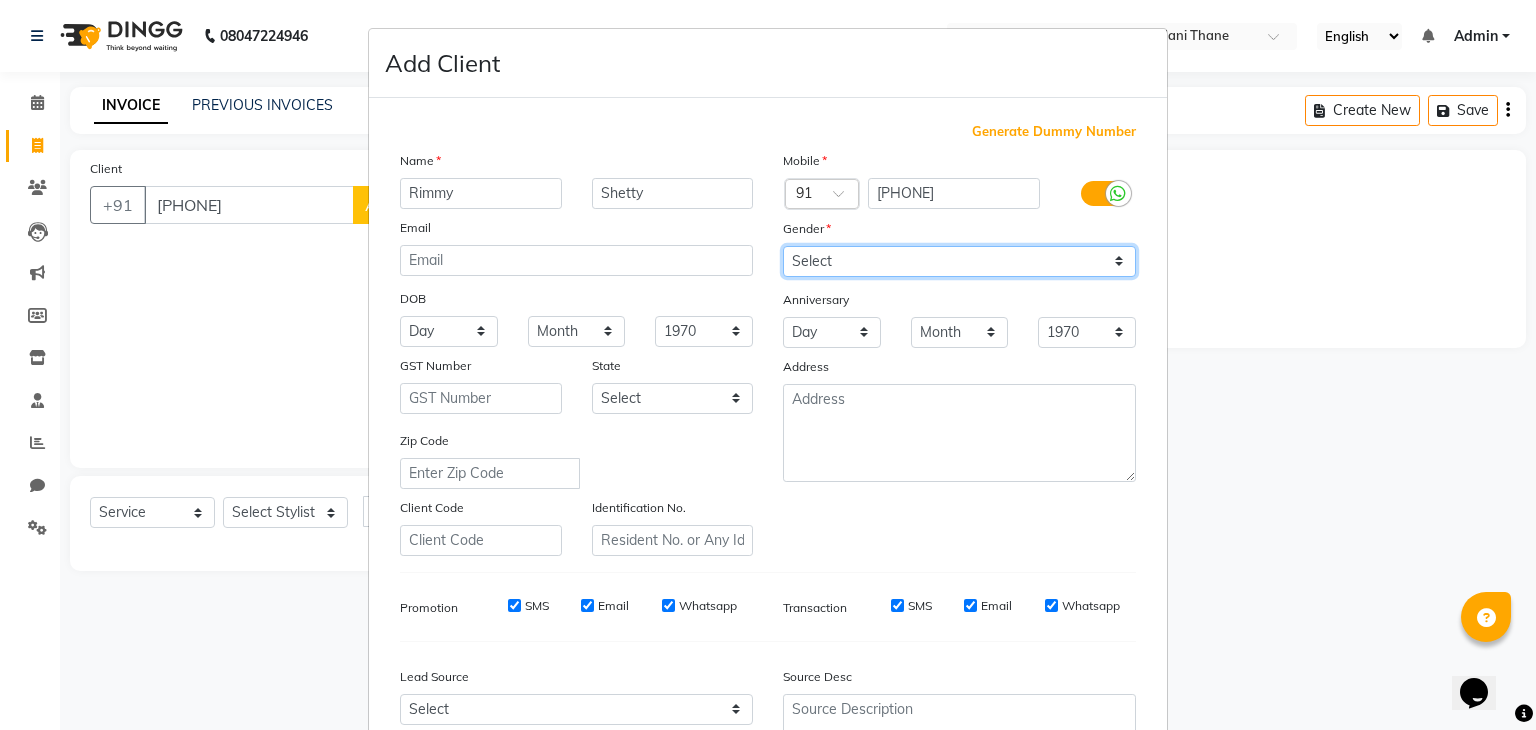 click on "Select Male Female Other Prefer Not To Say" at bounding box center [959, 261] 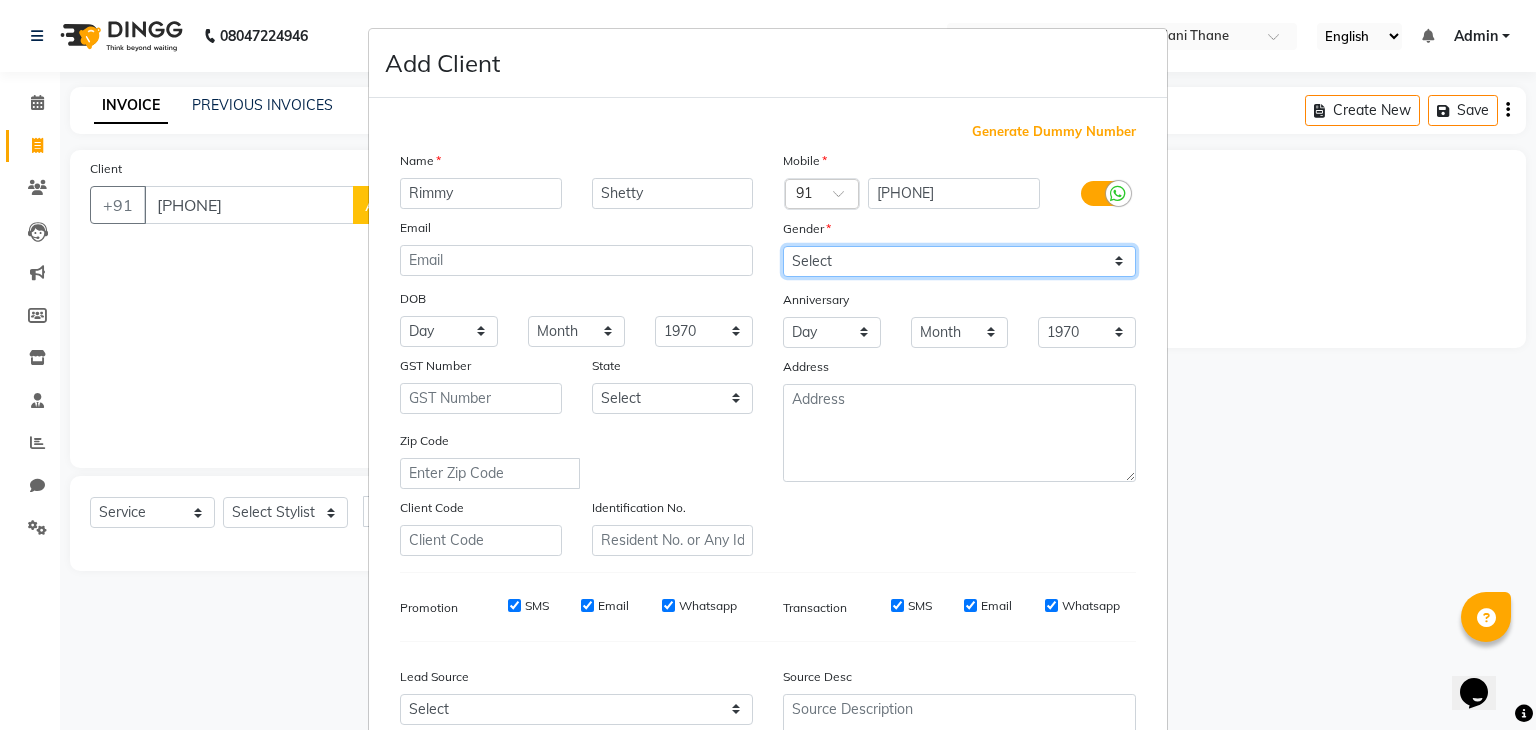 select on "female" 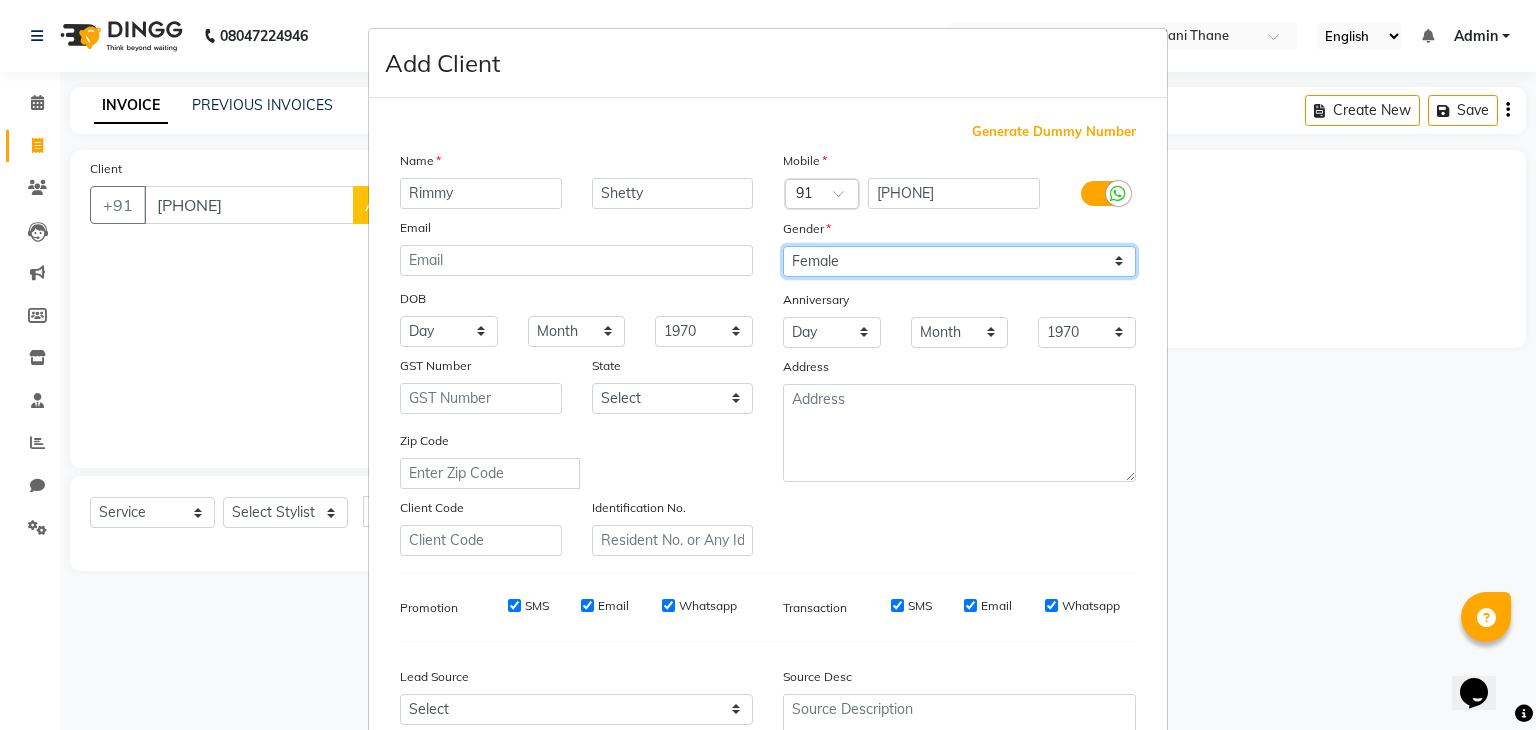 click on "Select Male Female Other Prefer Not To Say" at bounding box center (959, 261) 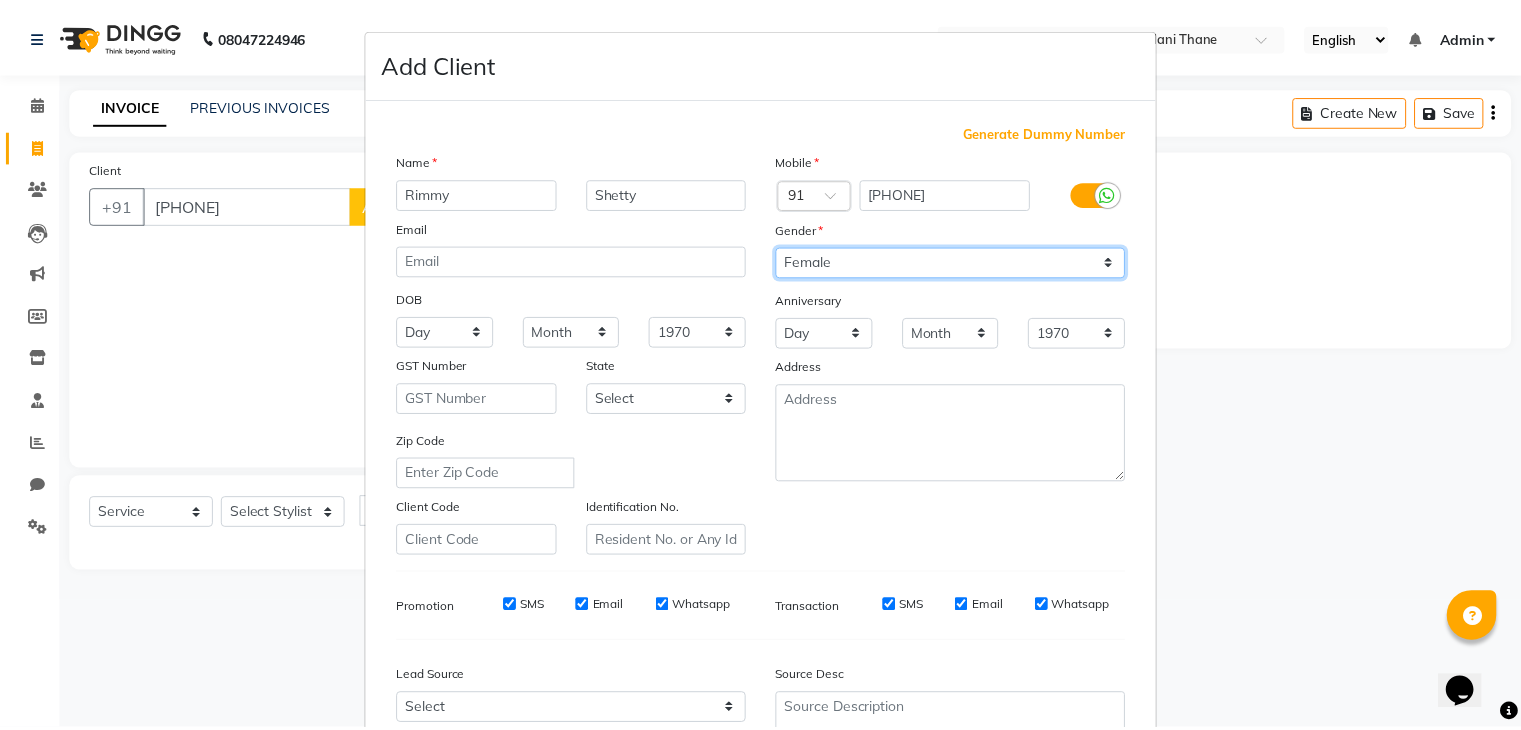 scroll, scrollTop: 203, scrollLeft: 0, axis: vertical 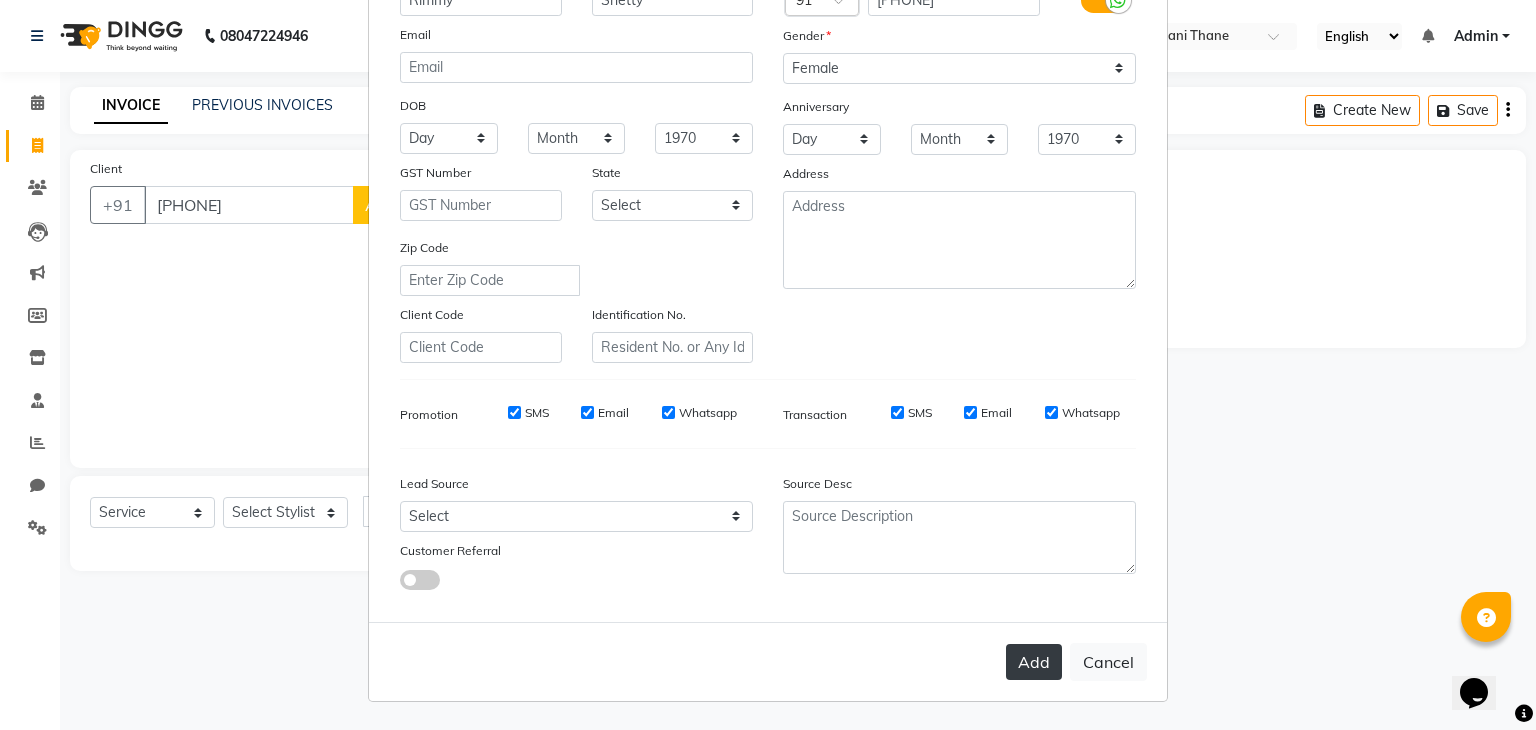 click on "Add" at bounding box center [1034, 662] 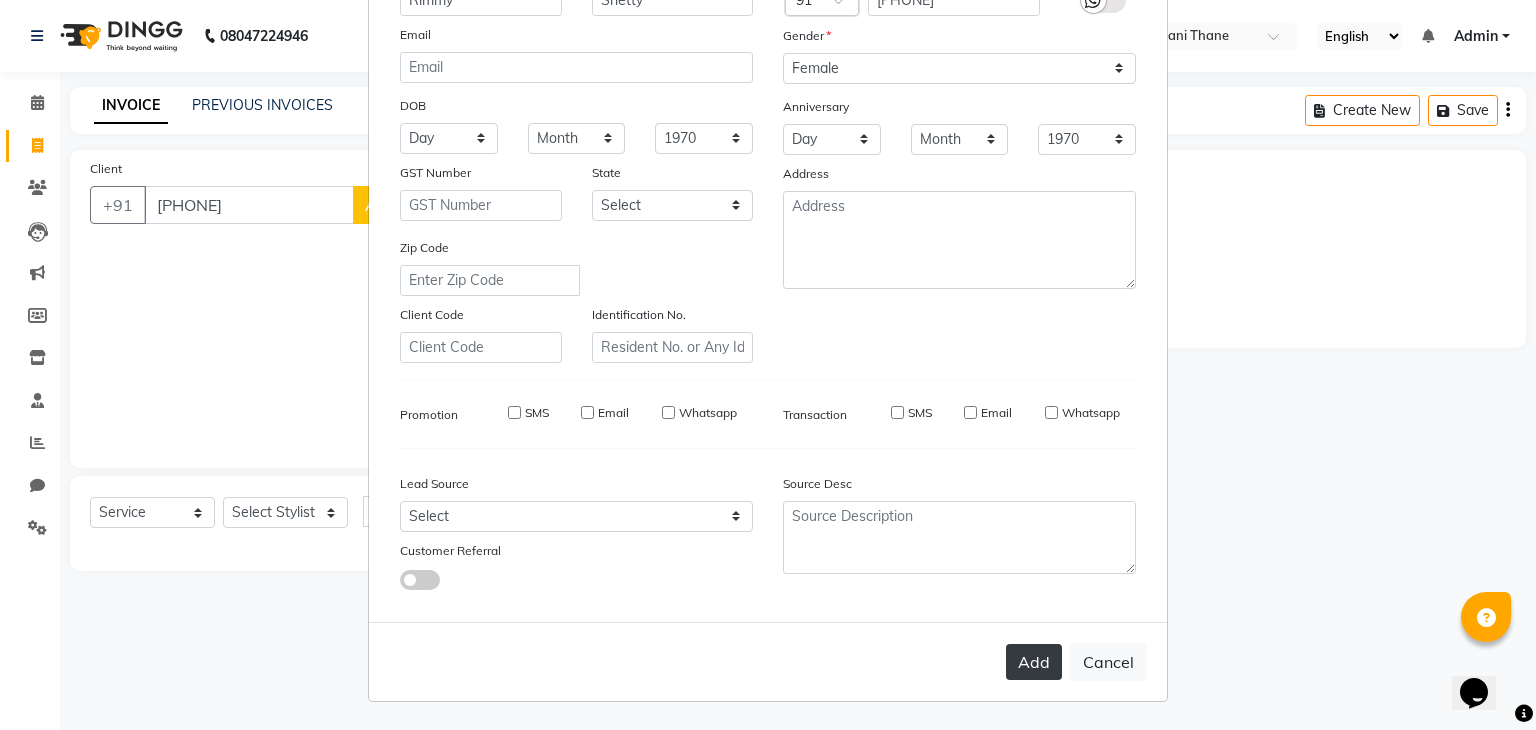 type 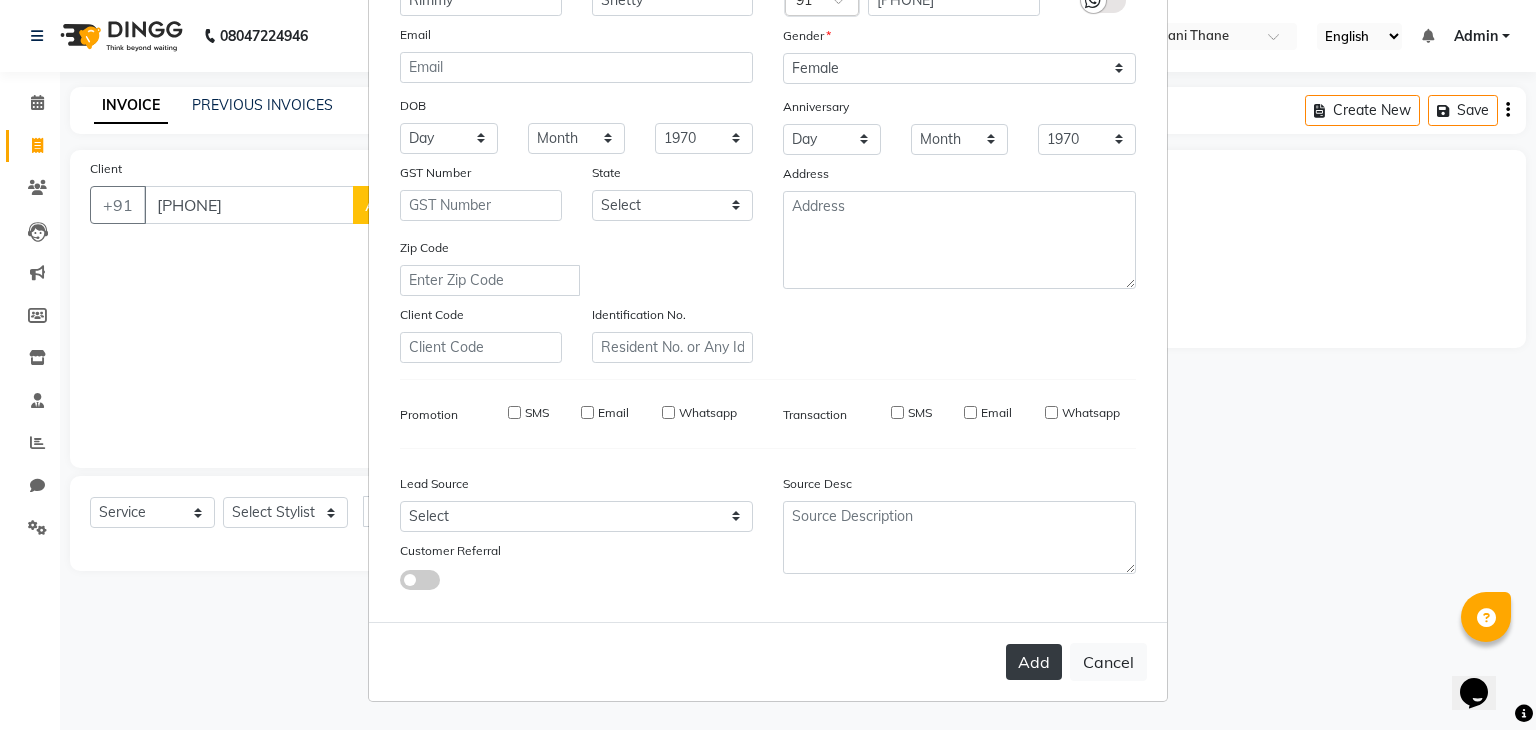 type 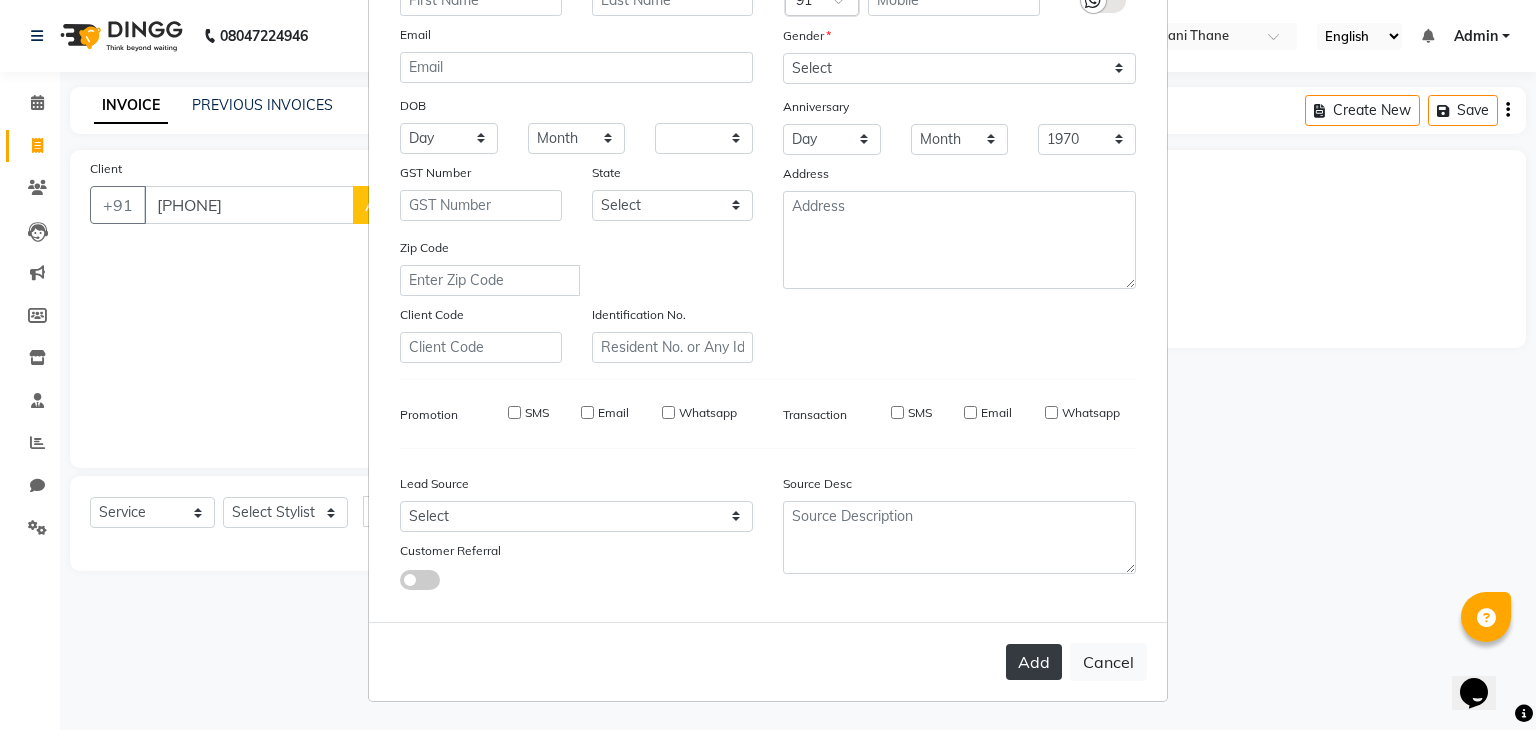 select 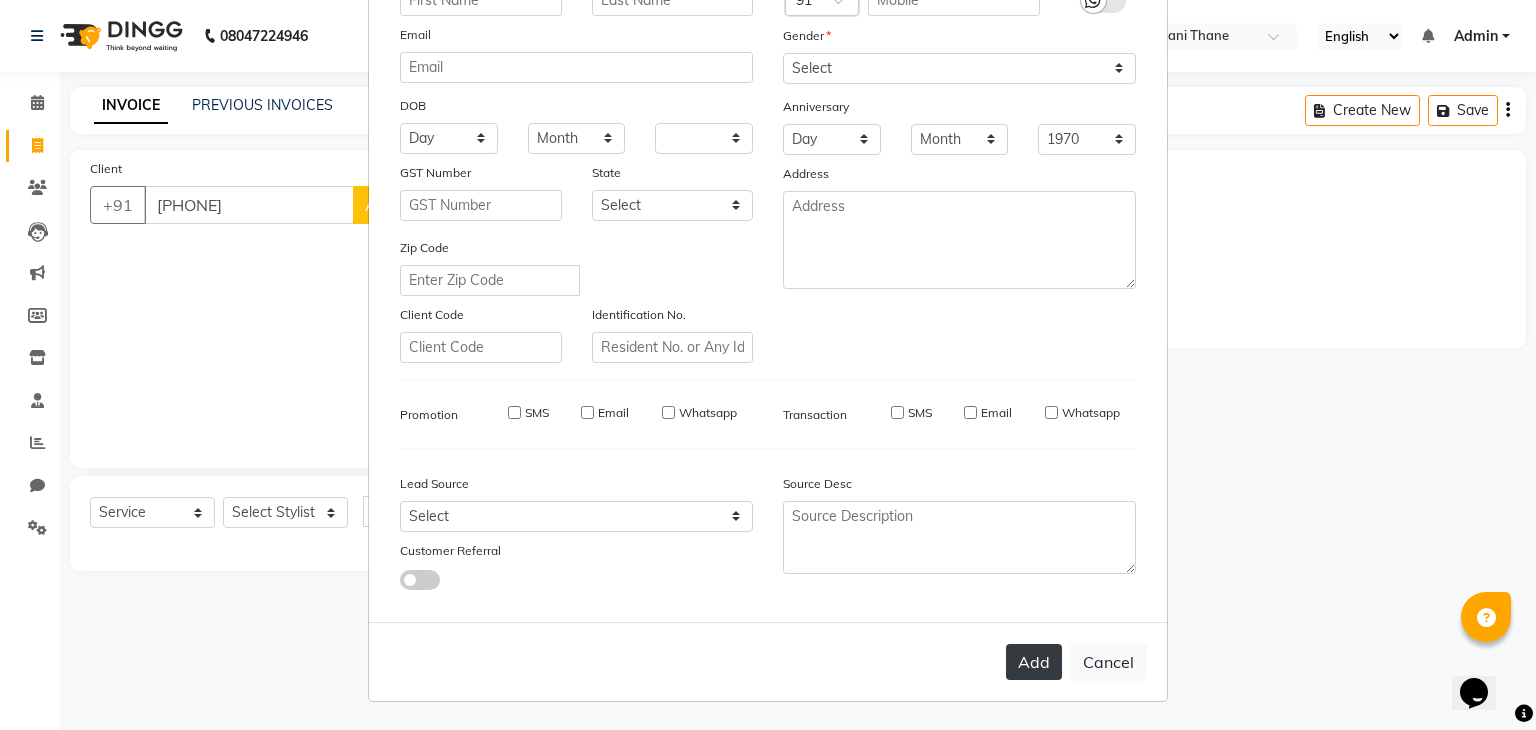 select 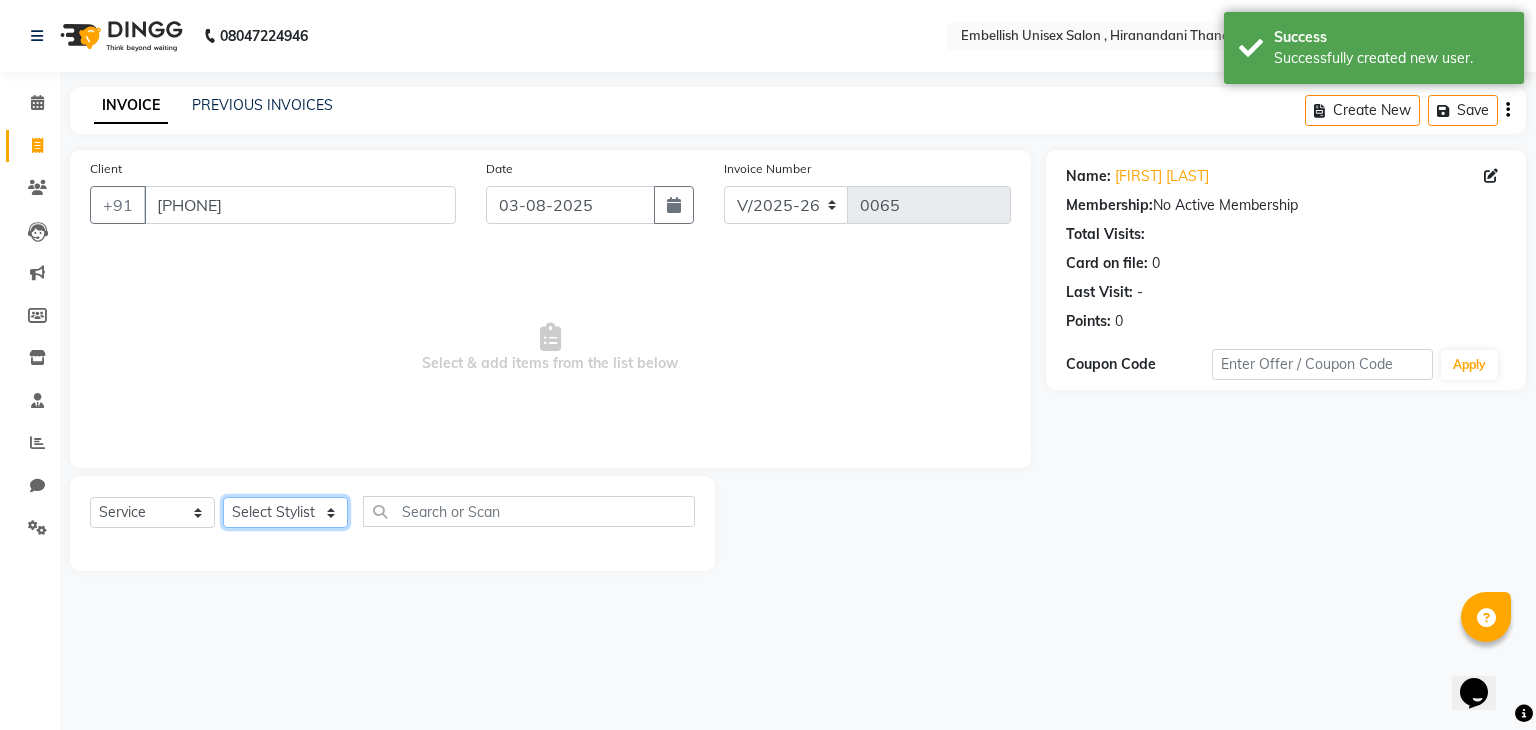 click on "Select Stylist Ayan Poonam Samir Tappu Vaishnavi" 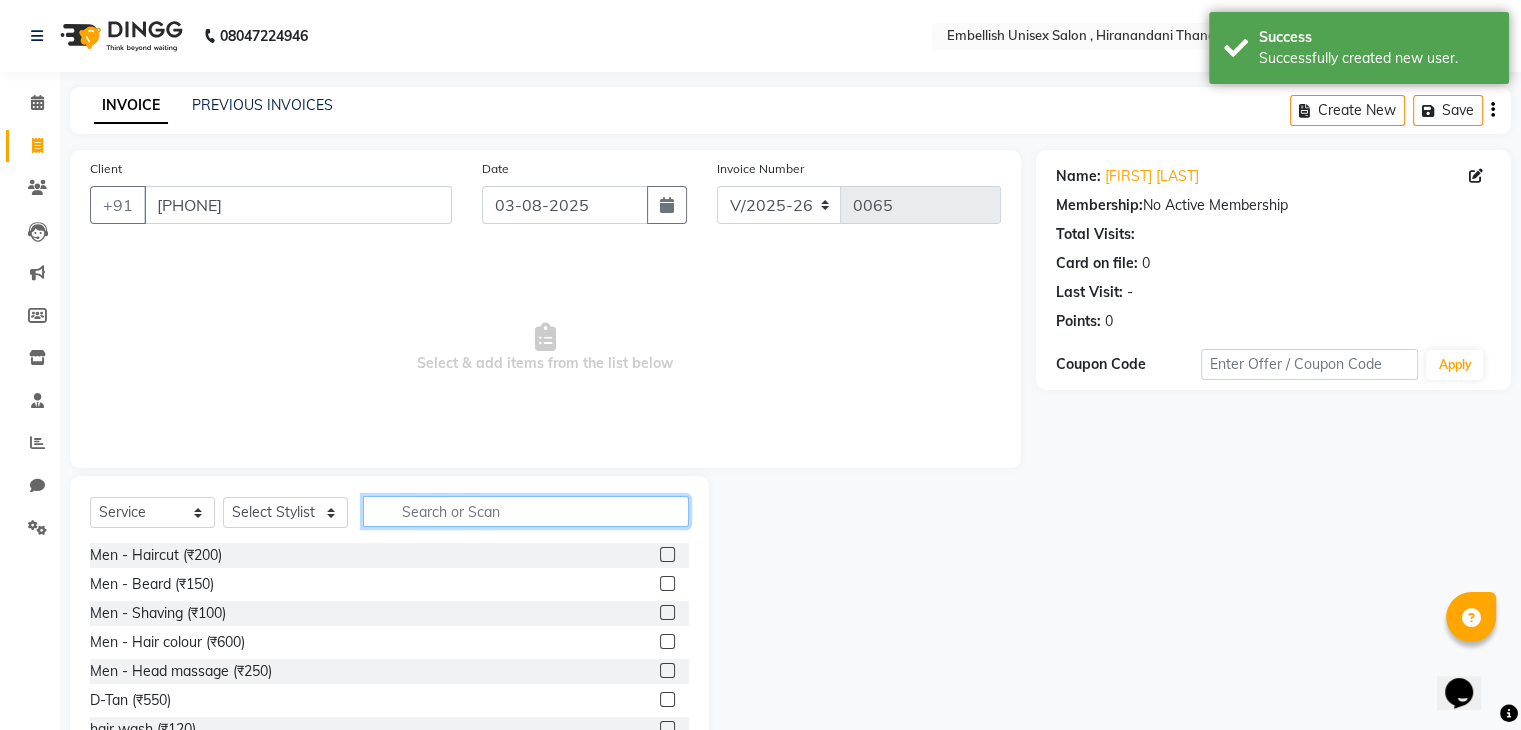 click 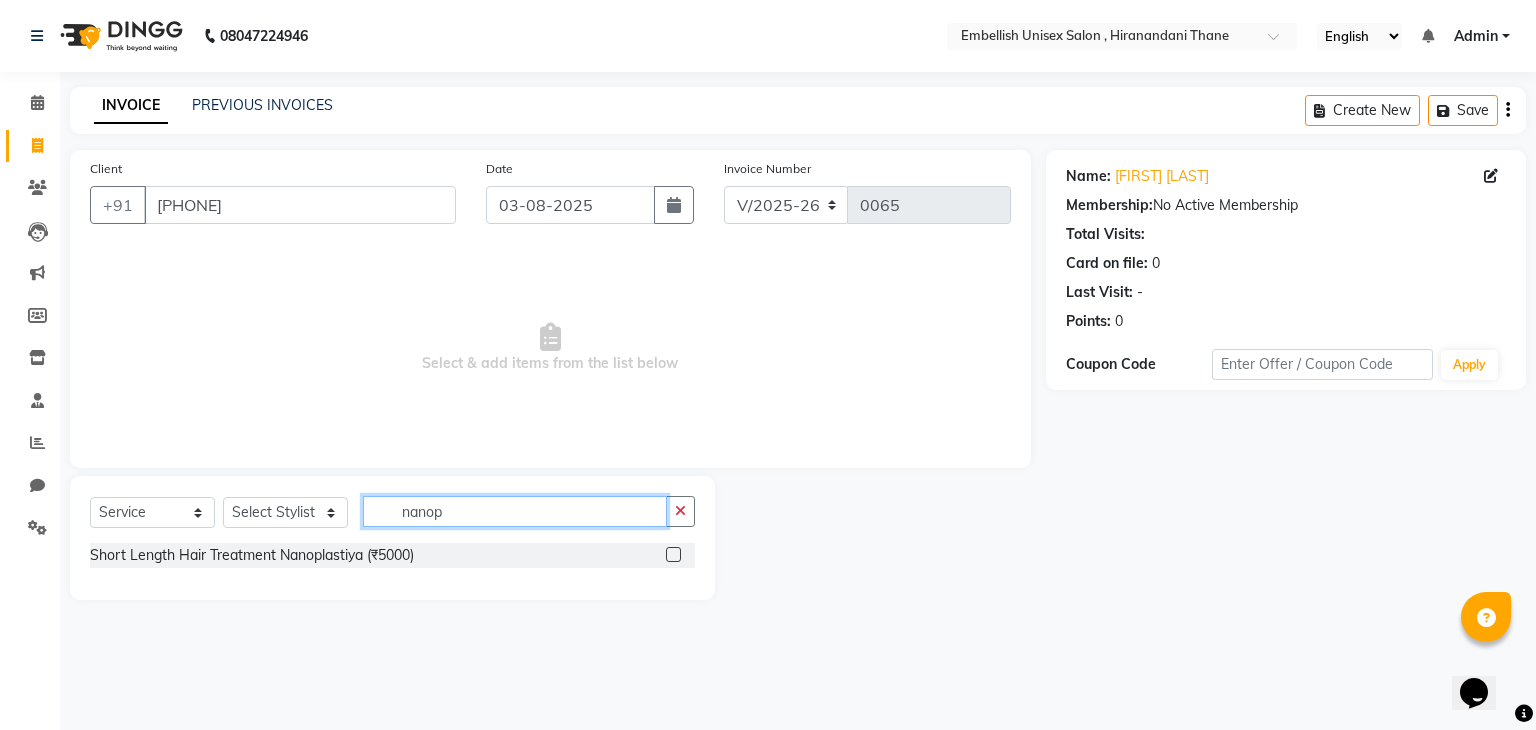 type on "nanop" 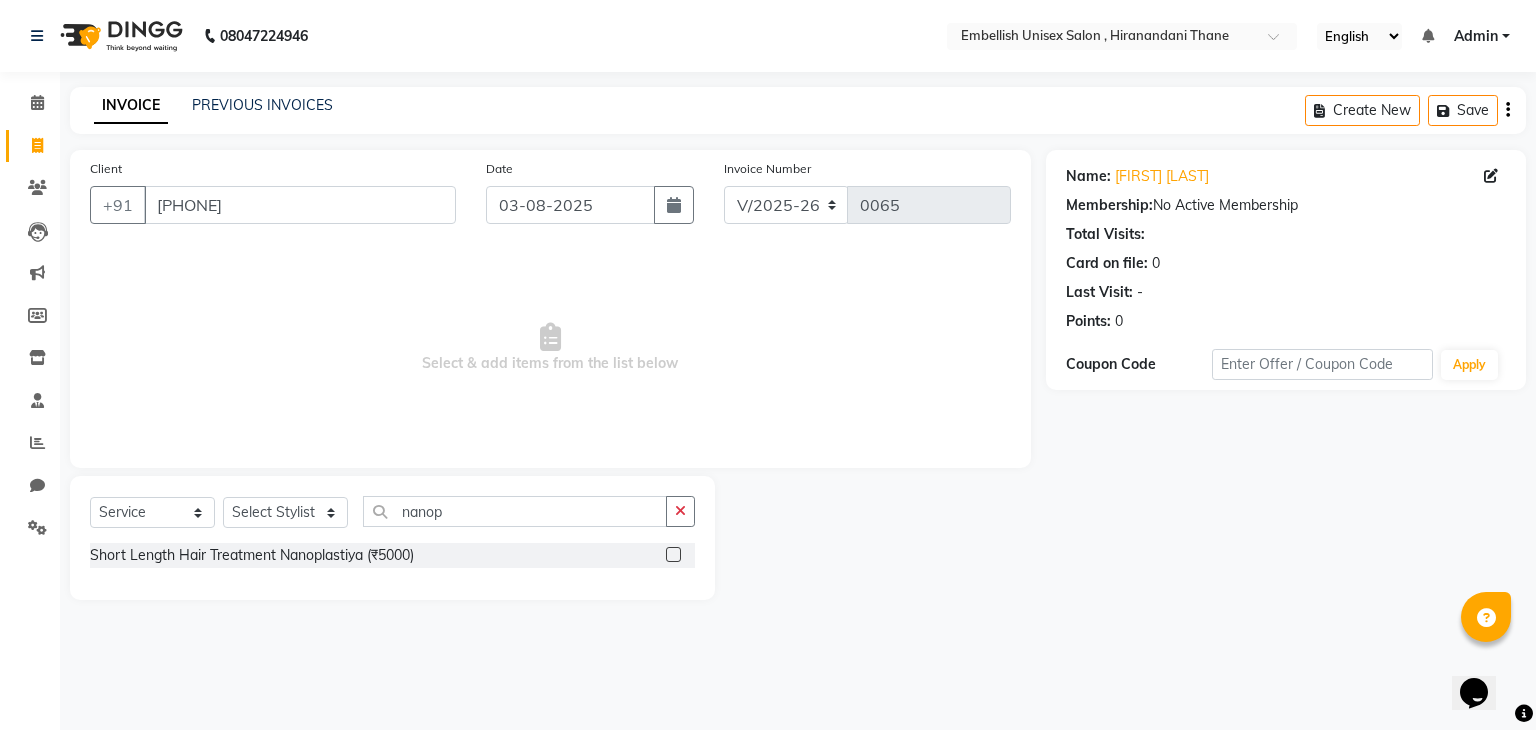click 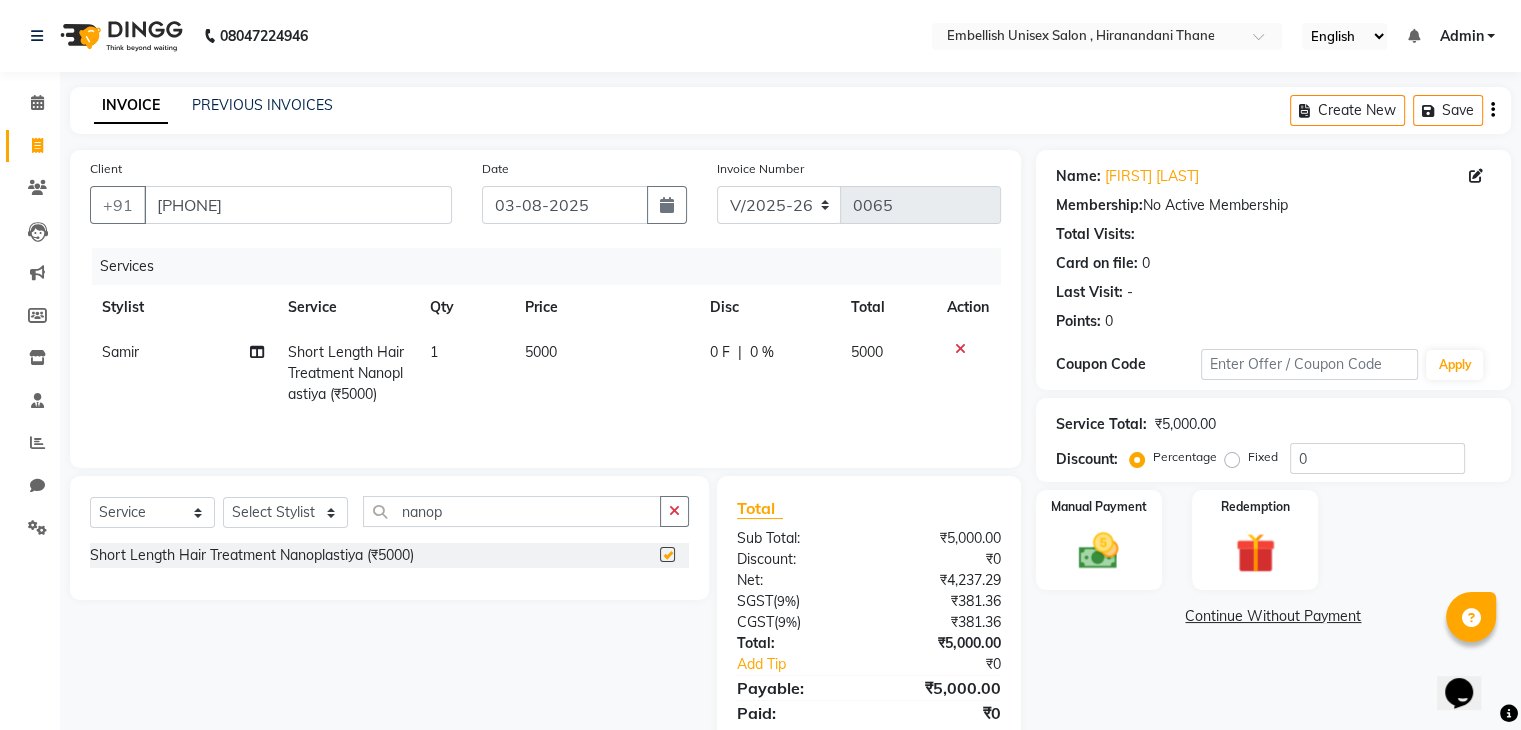 checkbox on "false" 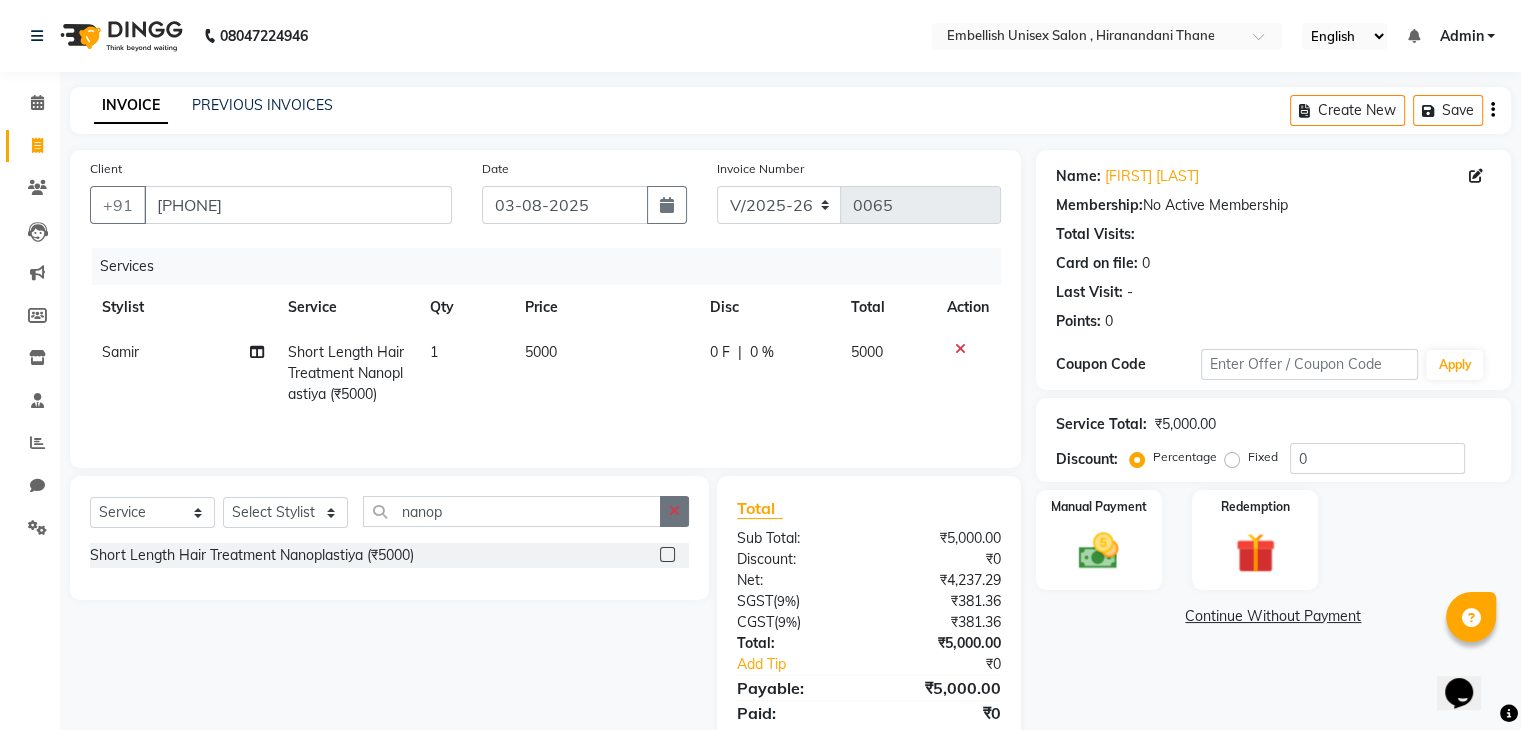 click 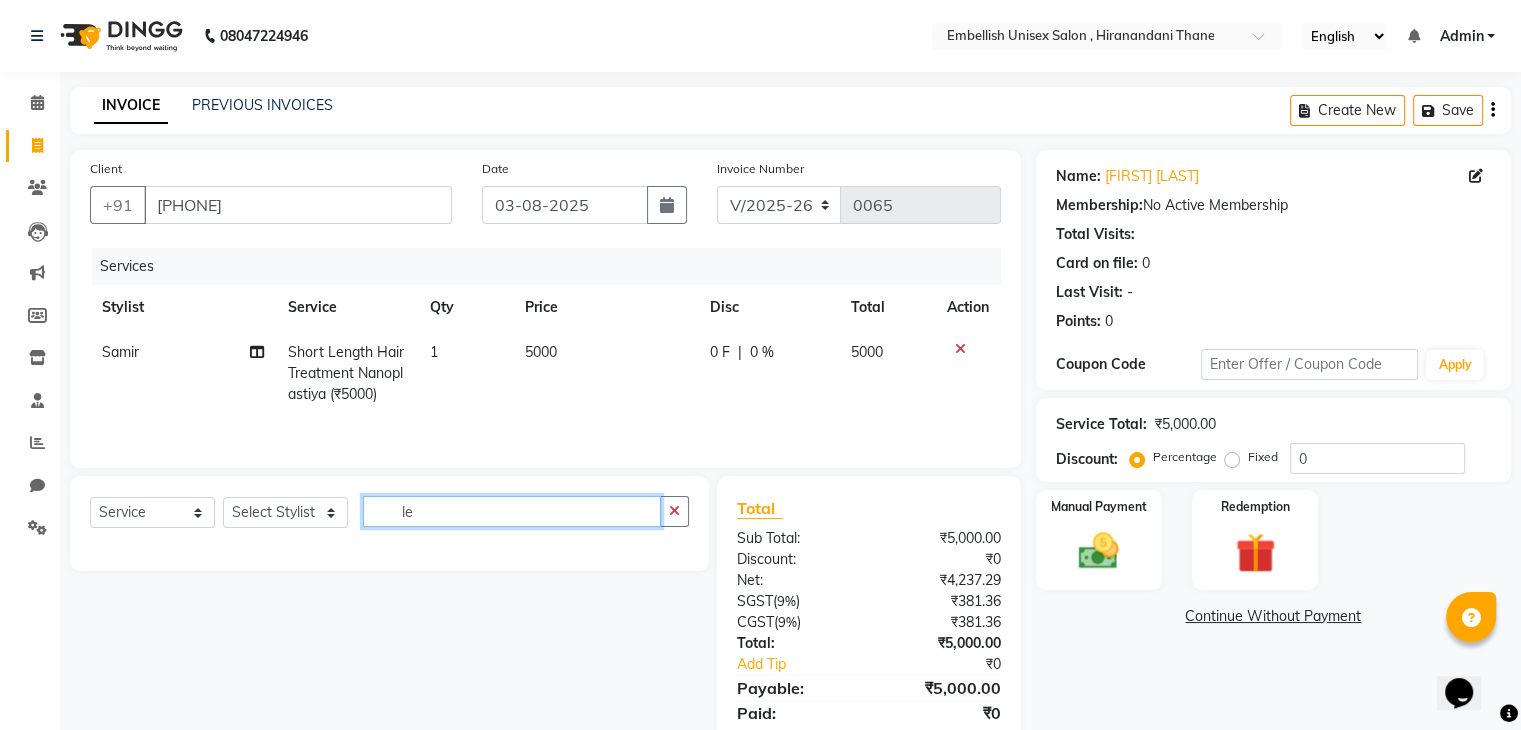 type on "l" 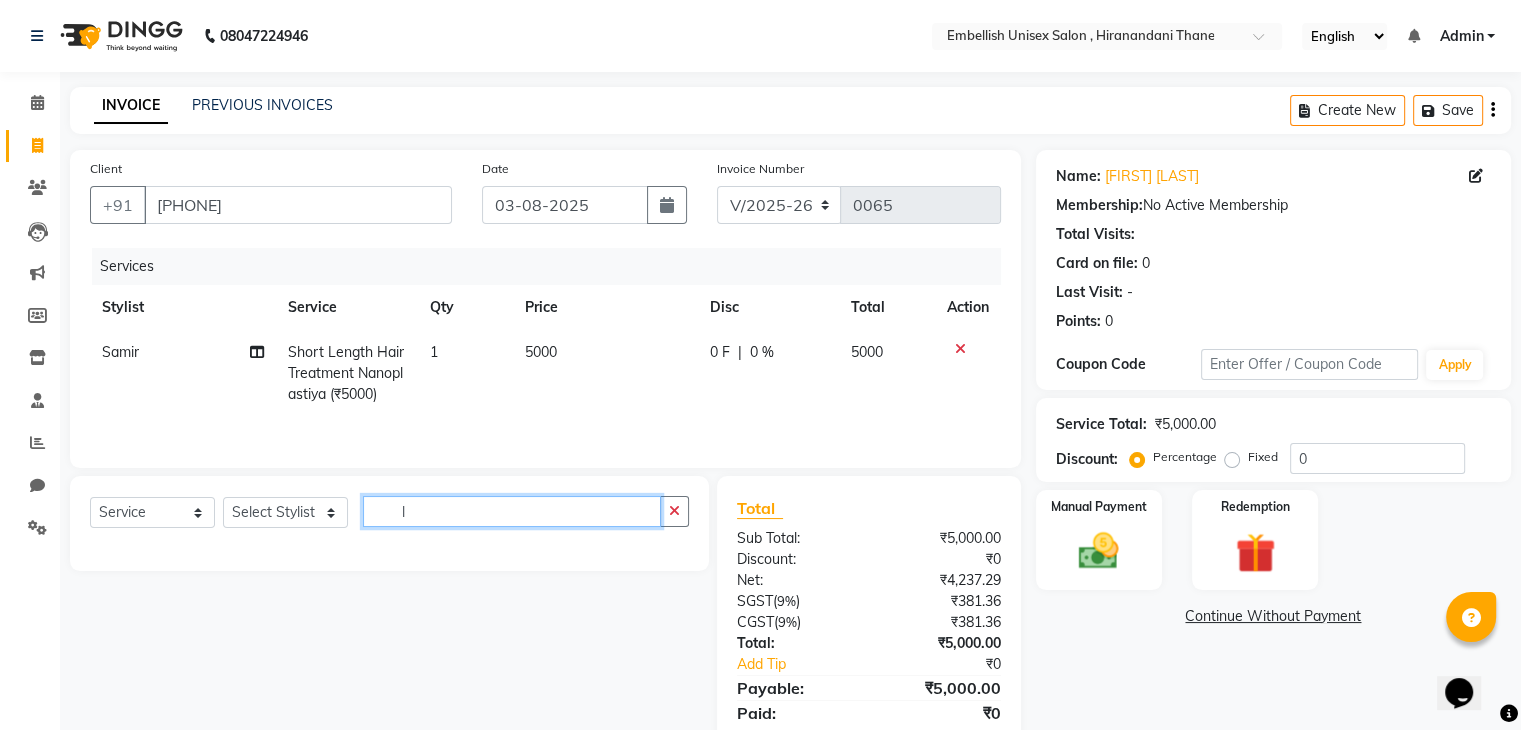 type 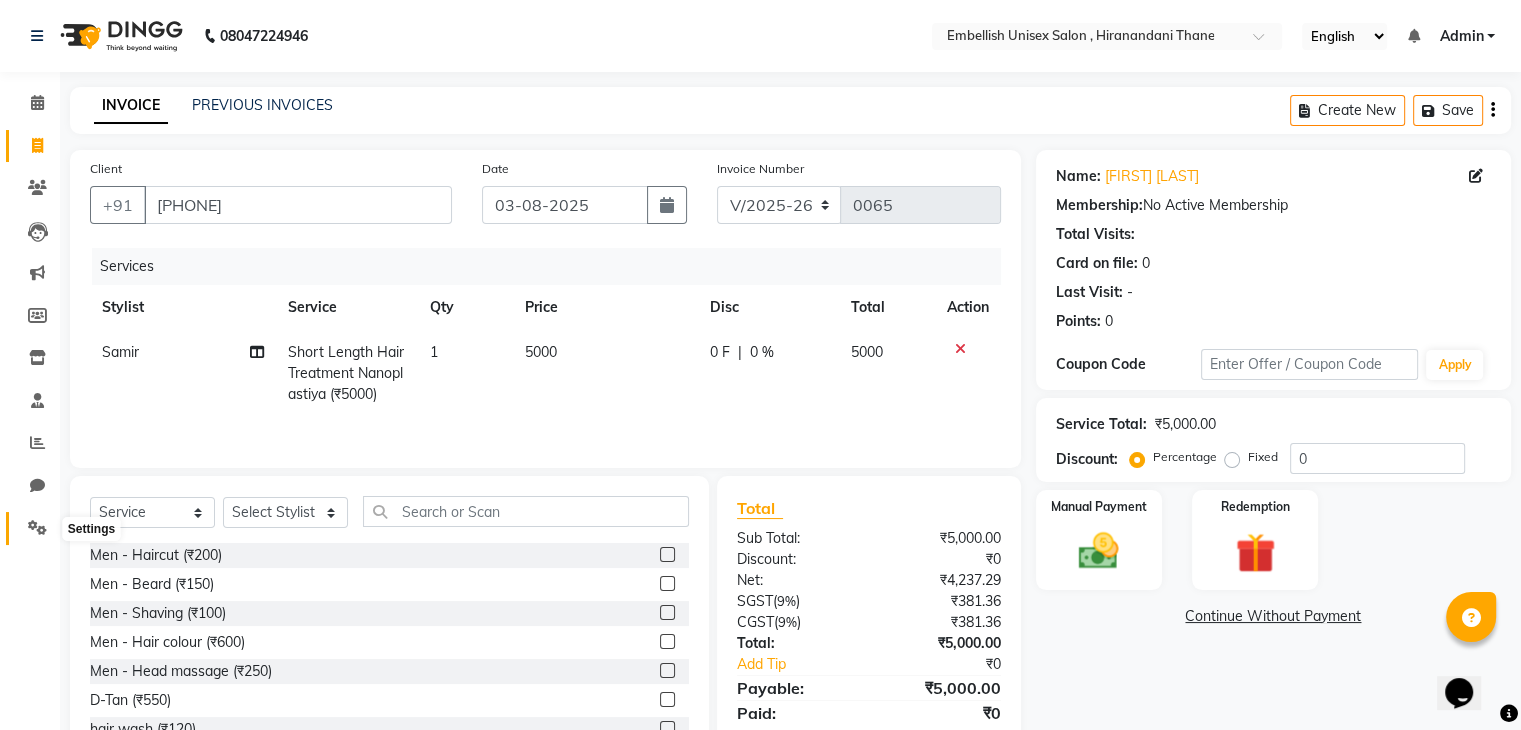 click 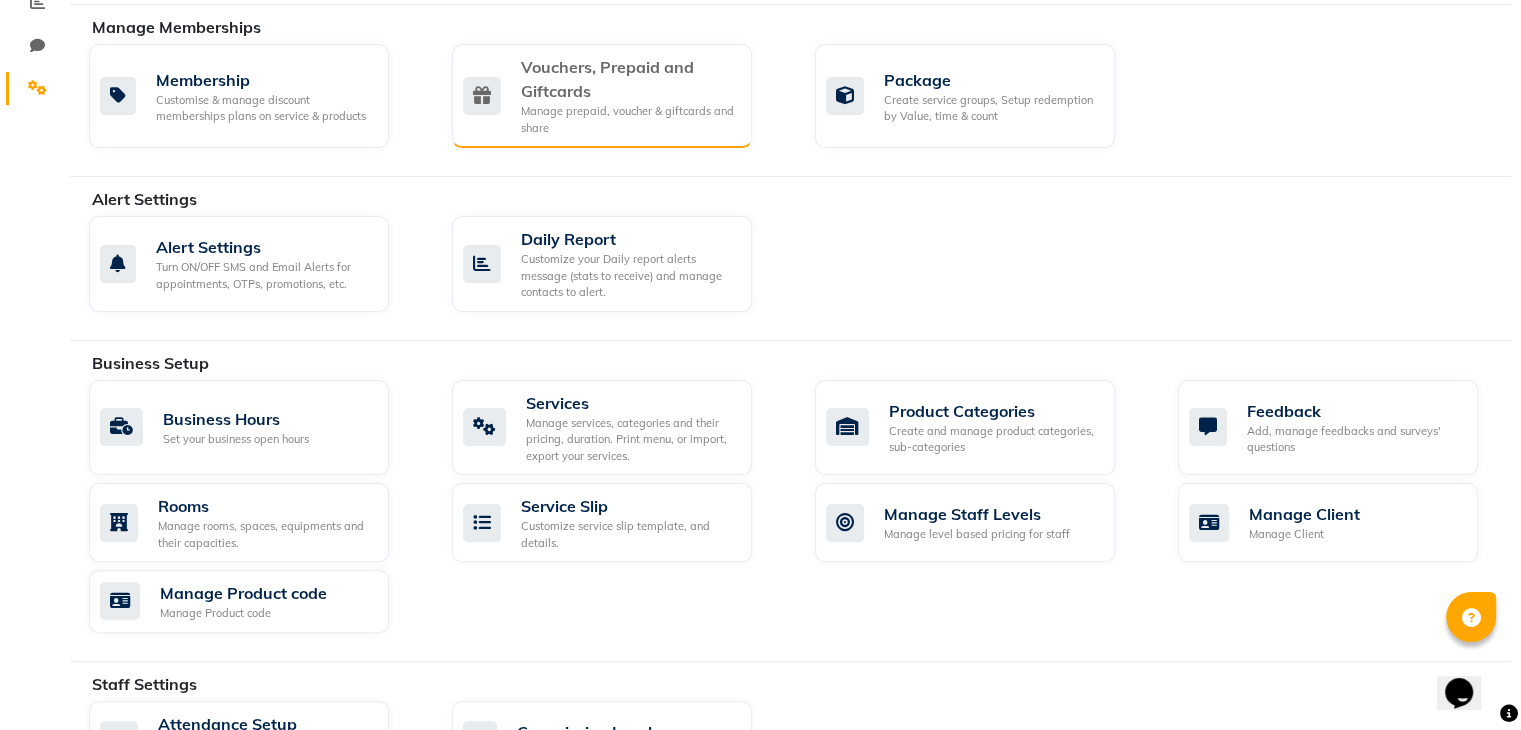 scroll, scrollTop: 442, scrollLeft: 0, axis: vertical 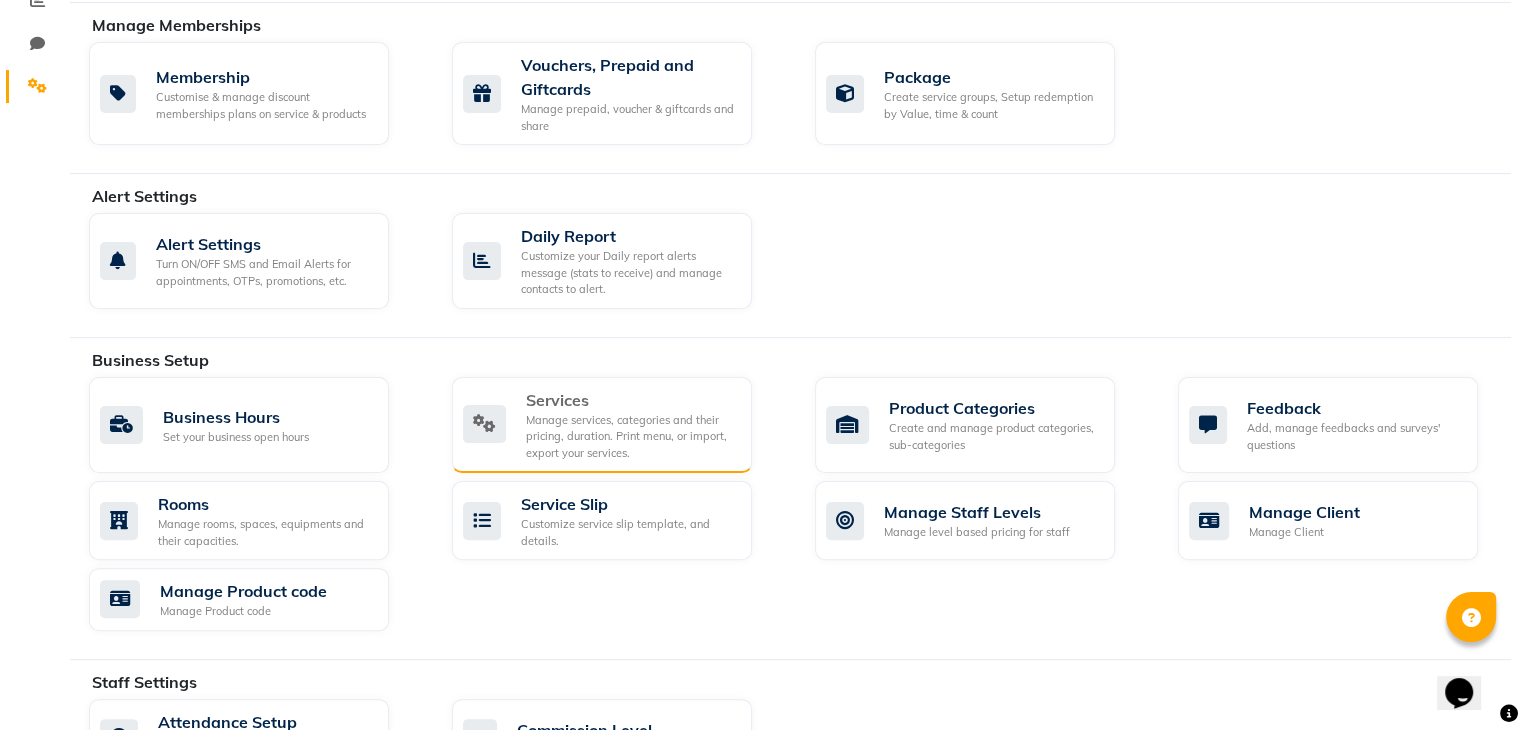 click on "Manage services, categories and their pricing, duration. Print menu, or import, export your services." 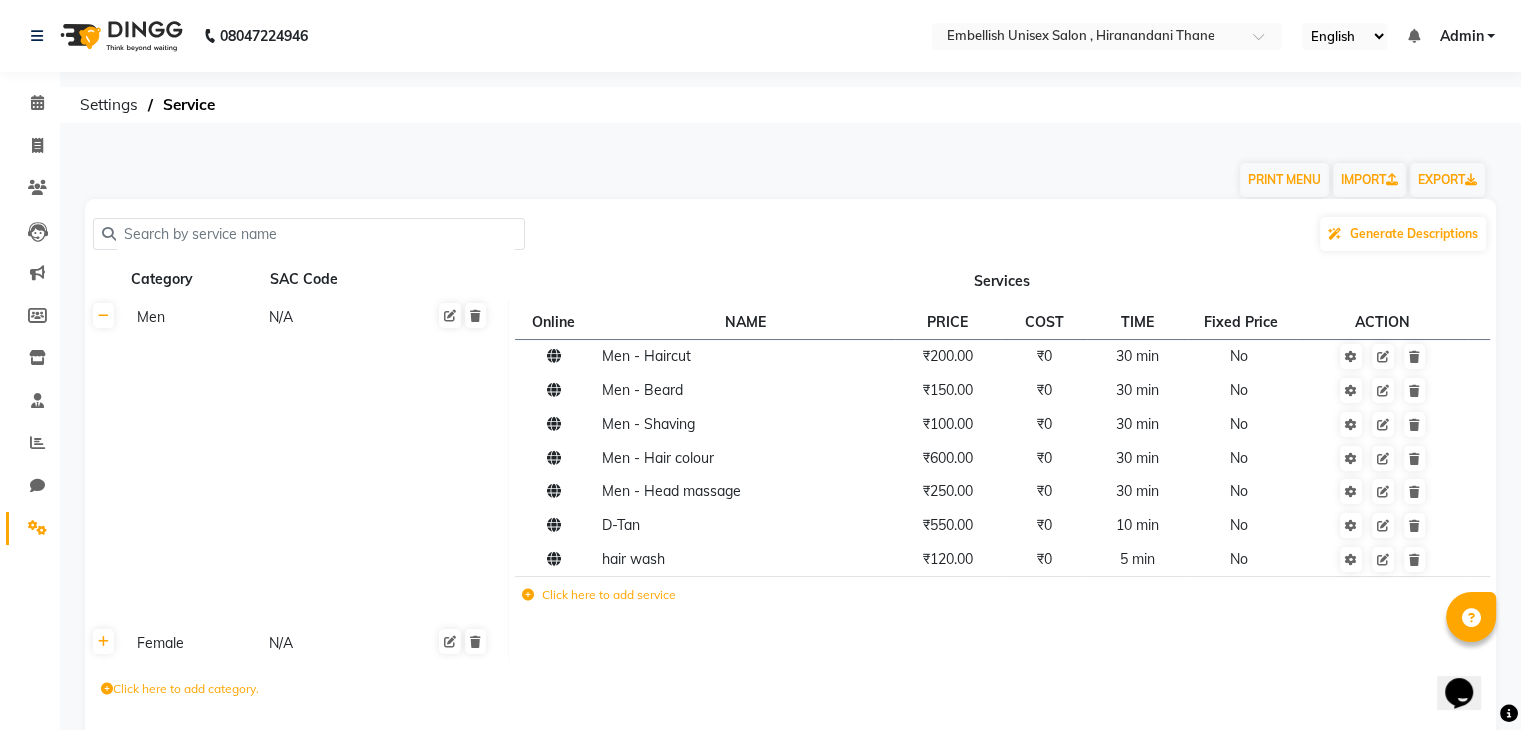 scroll, scrollTop: 88, scrollLeft: 0, axis: vertical 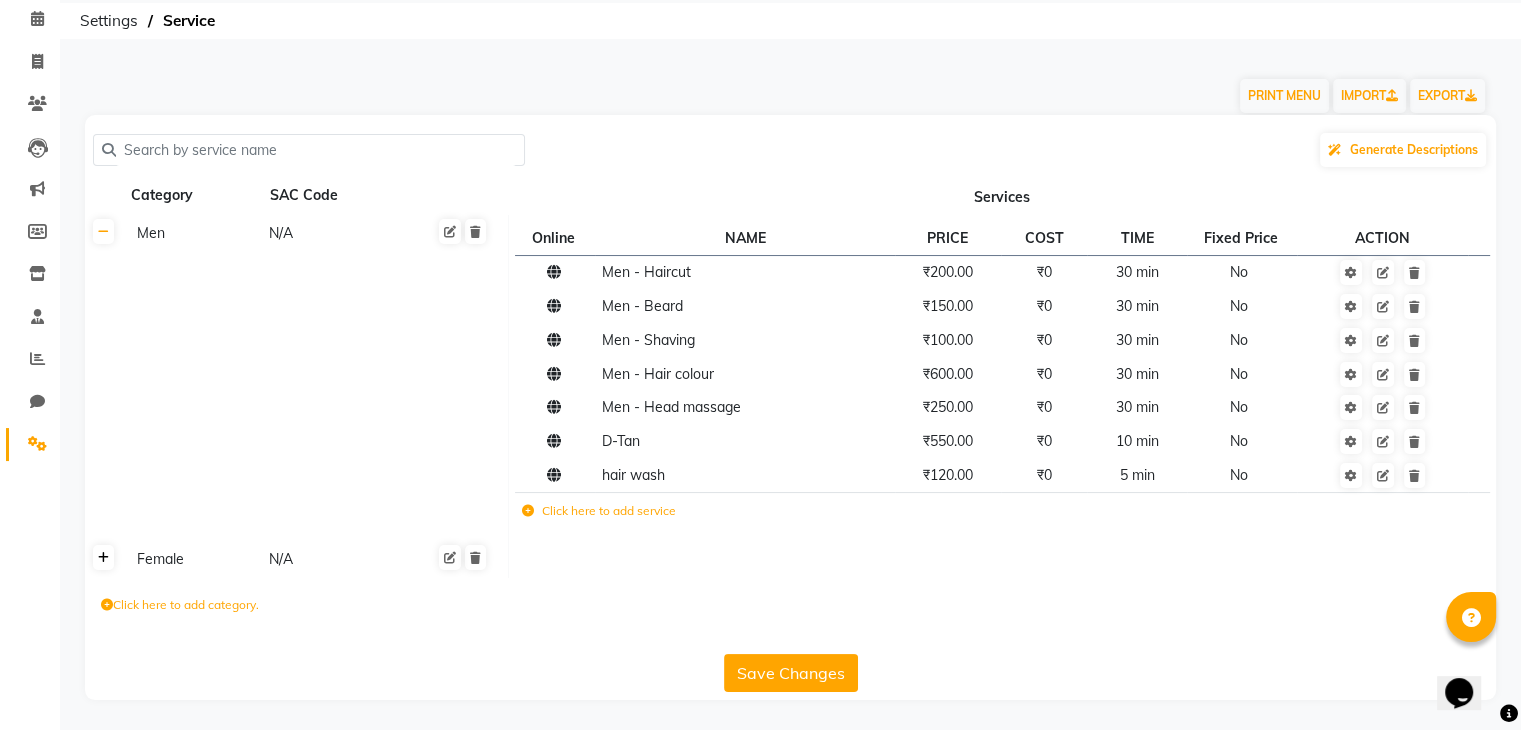 click 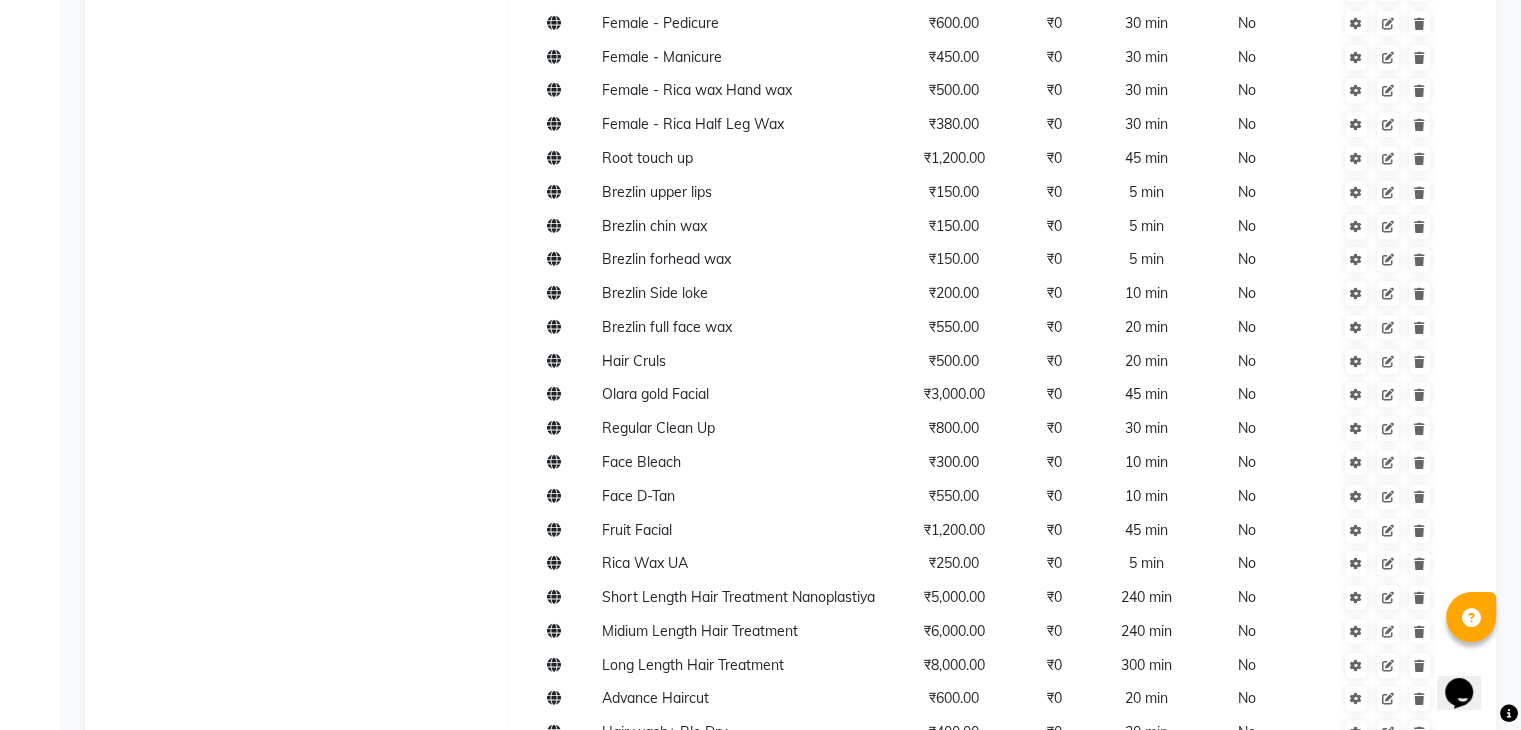 scroll, scrollTop: 1092, scrollLeft: 0, axis: vertical 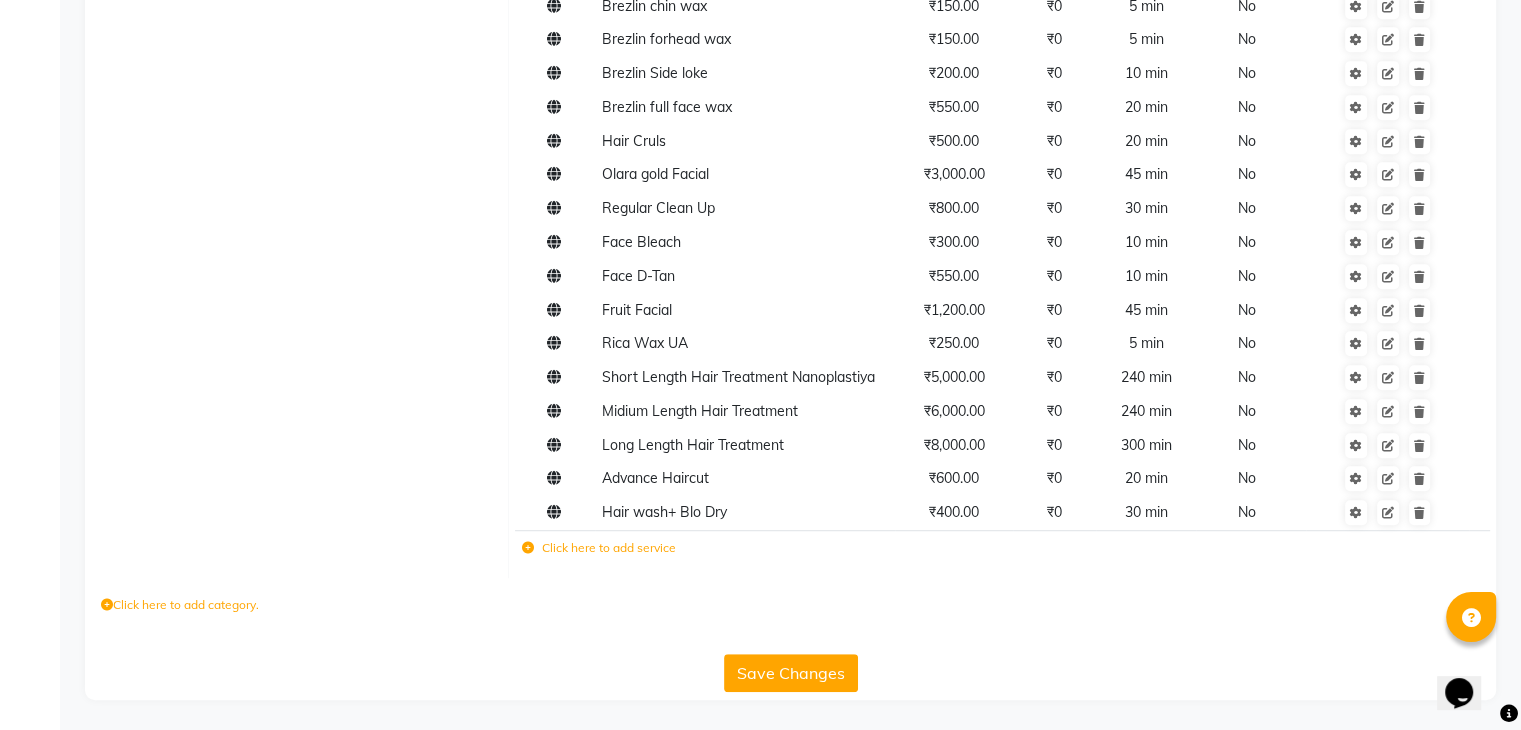 click on "Click here to add service" 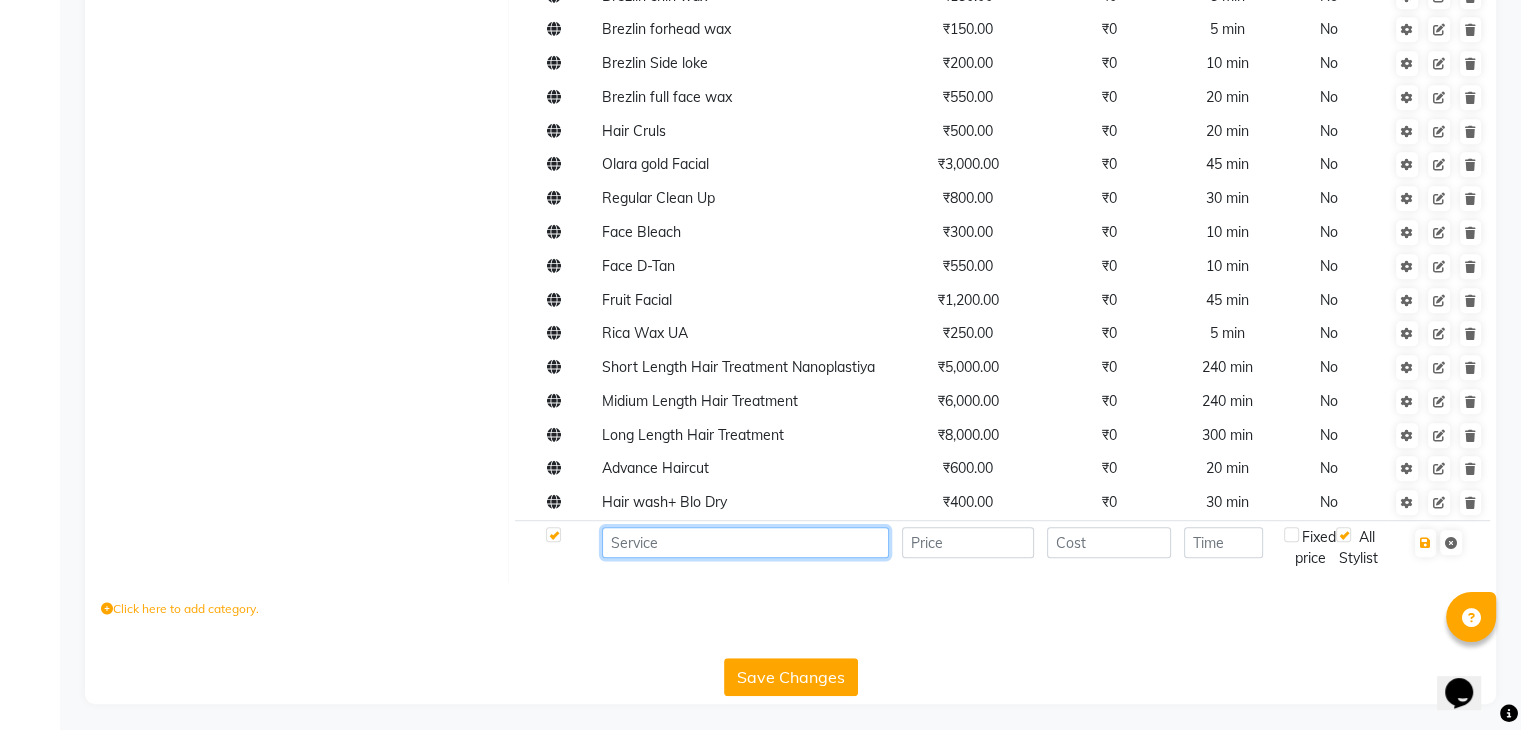 click 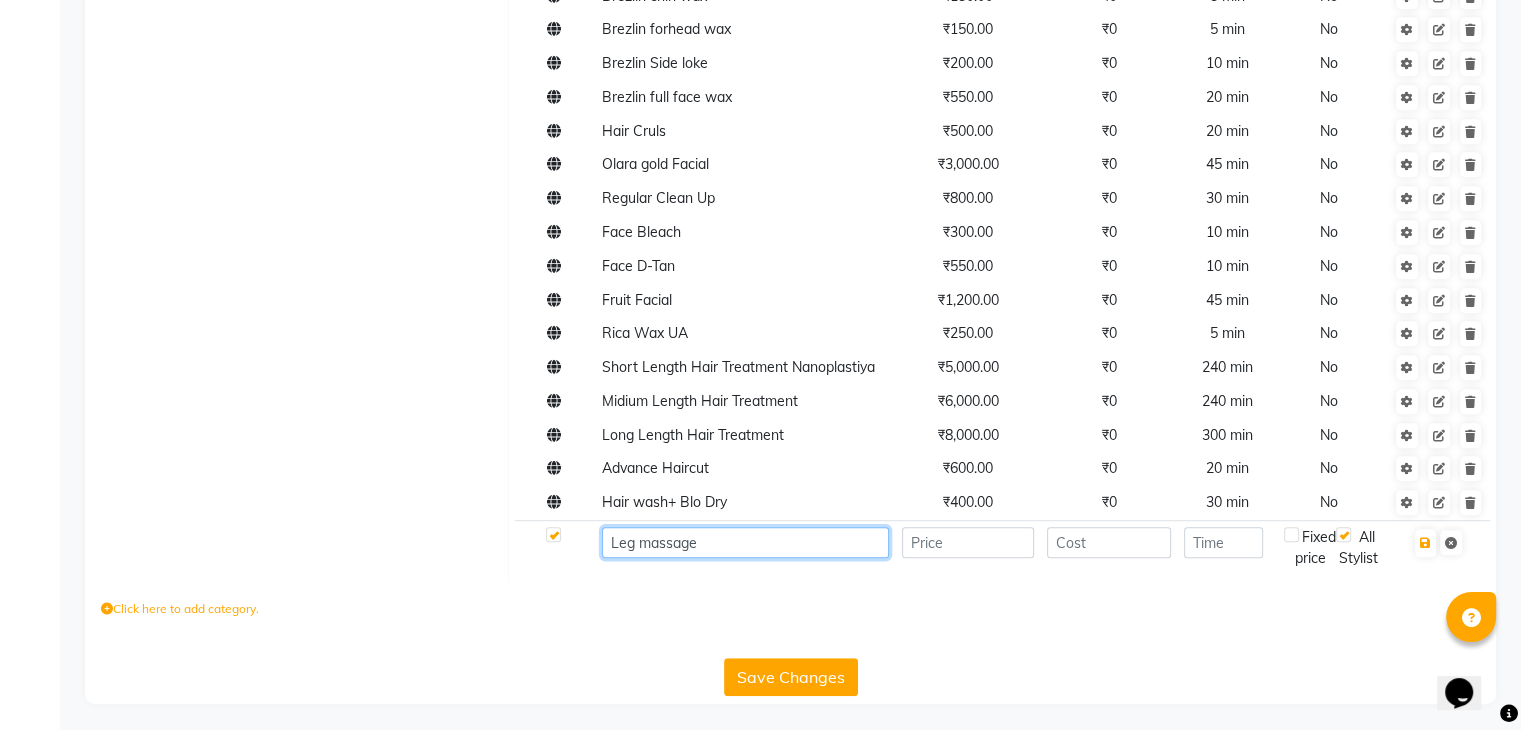 type on "Leg massage" 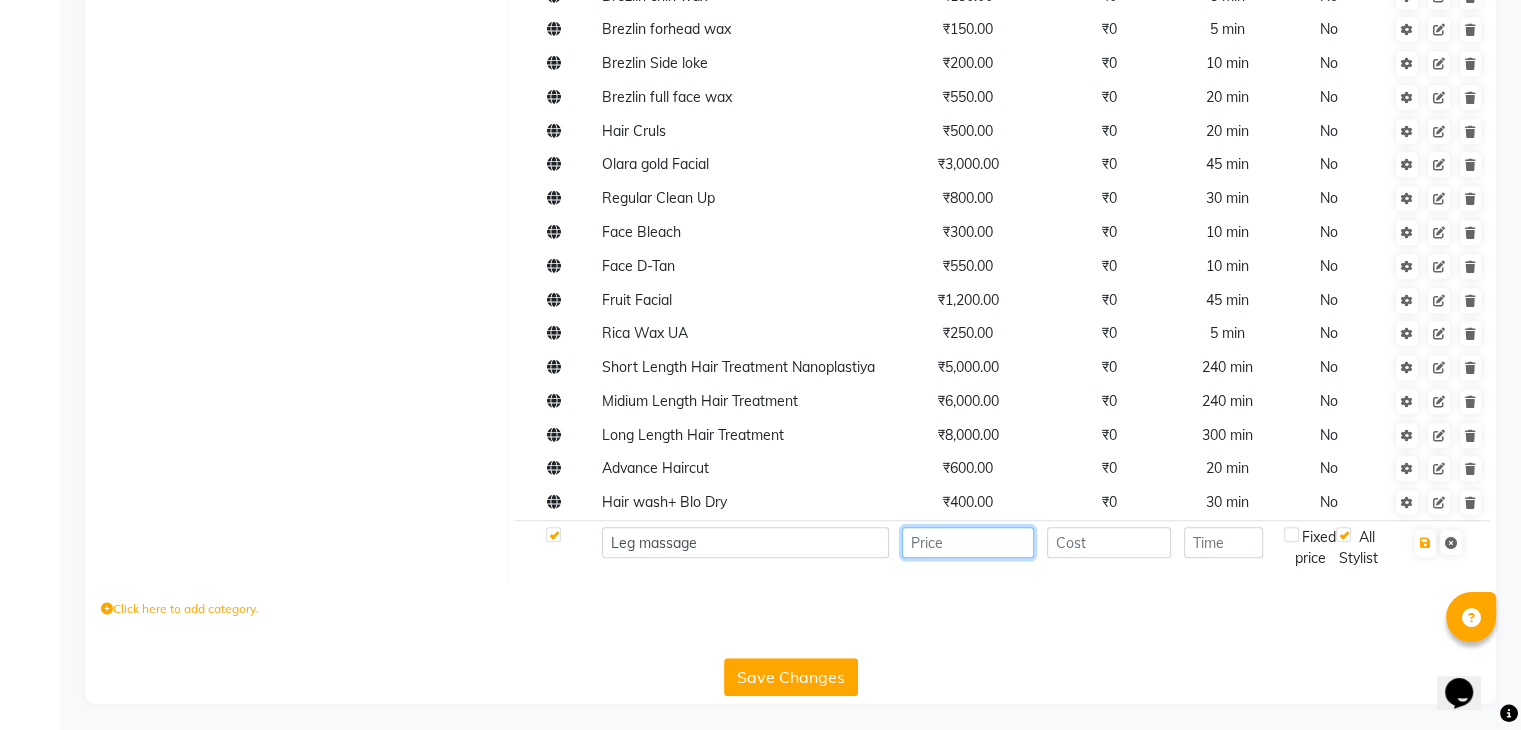 click 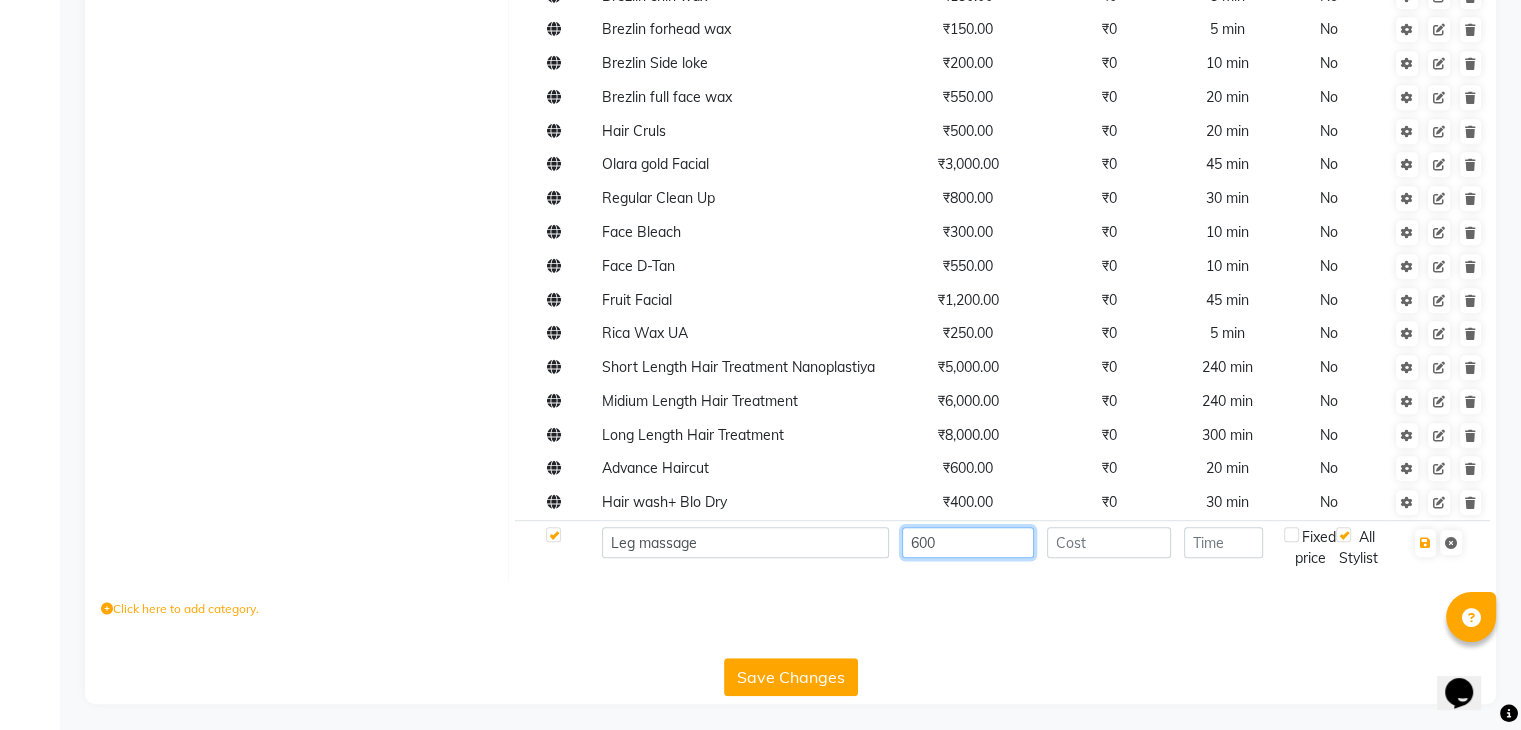 type on "600" 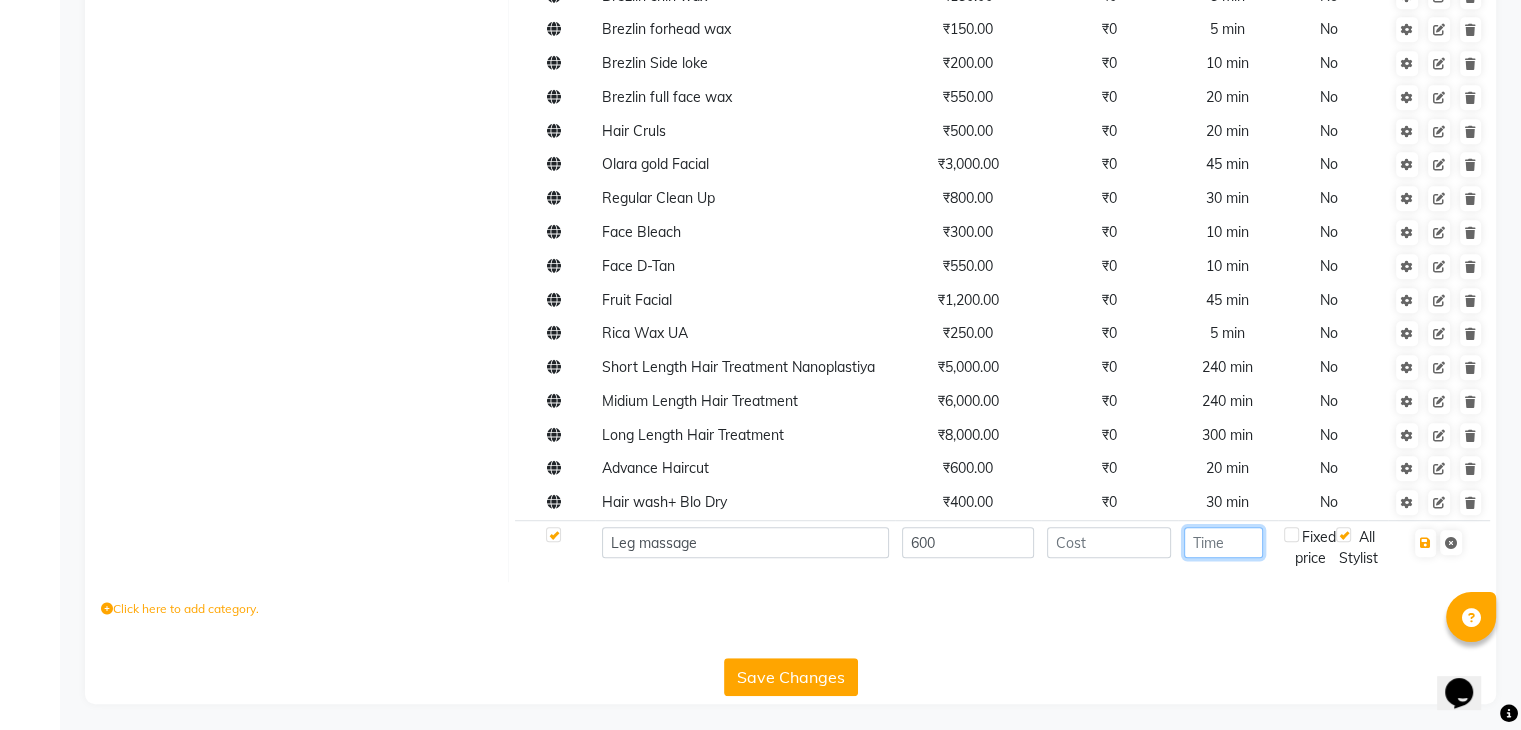 click 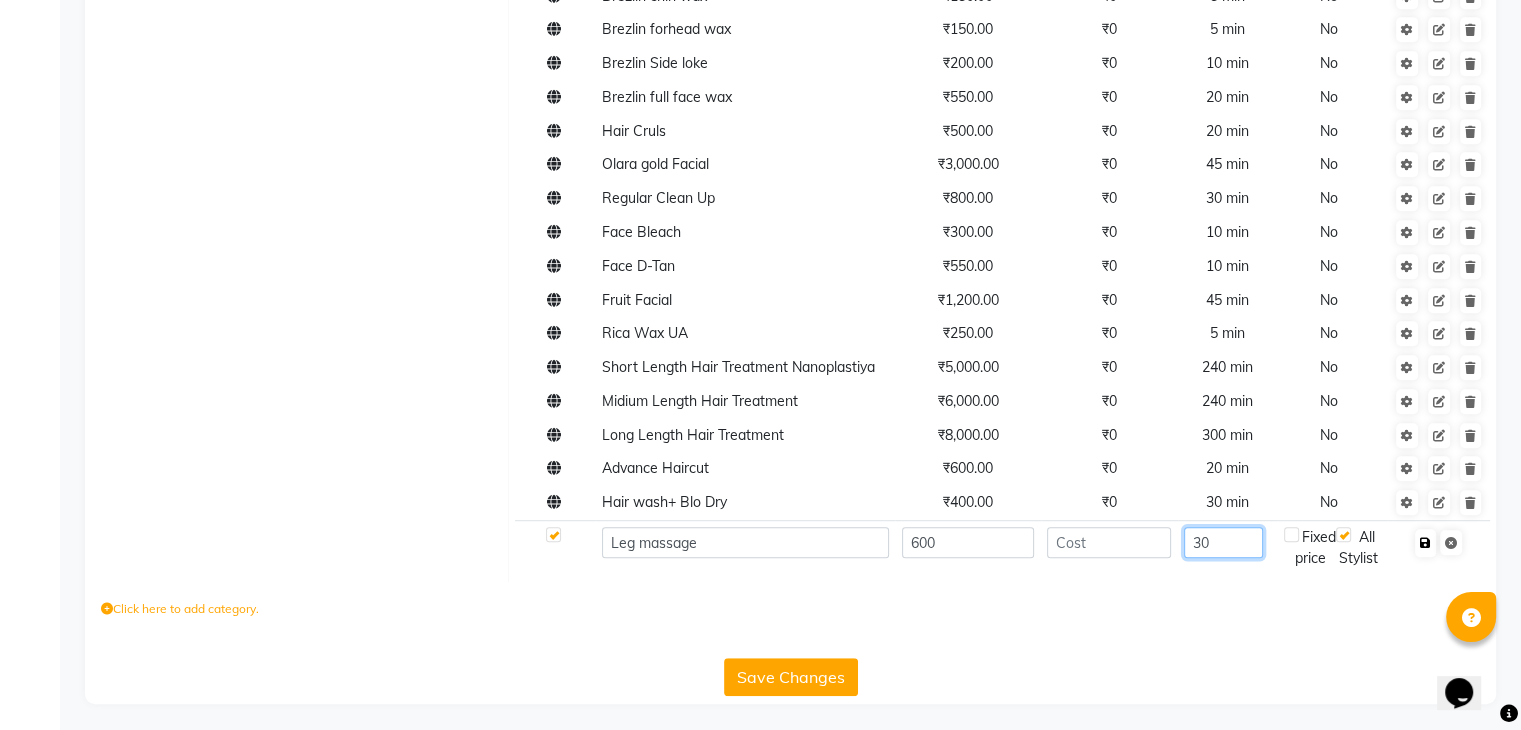 type on "30" 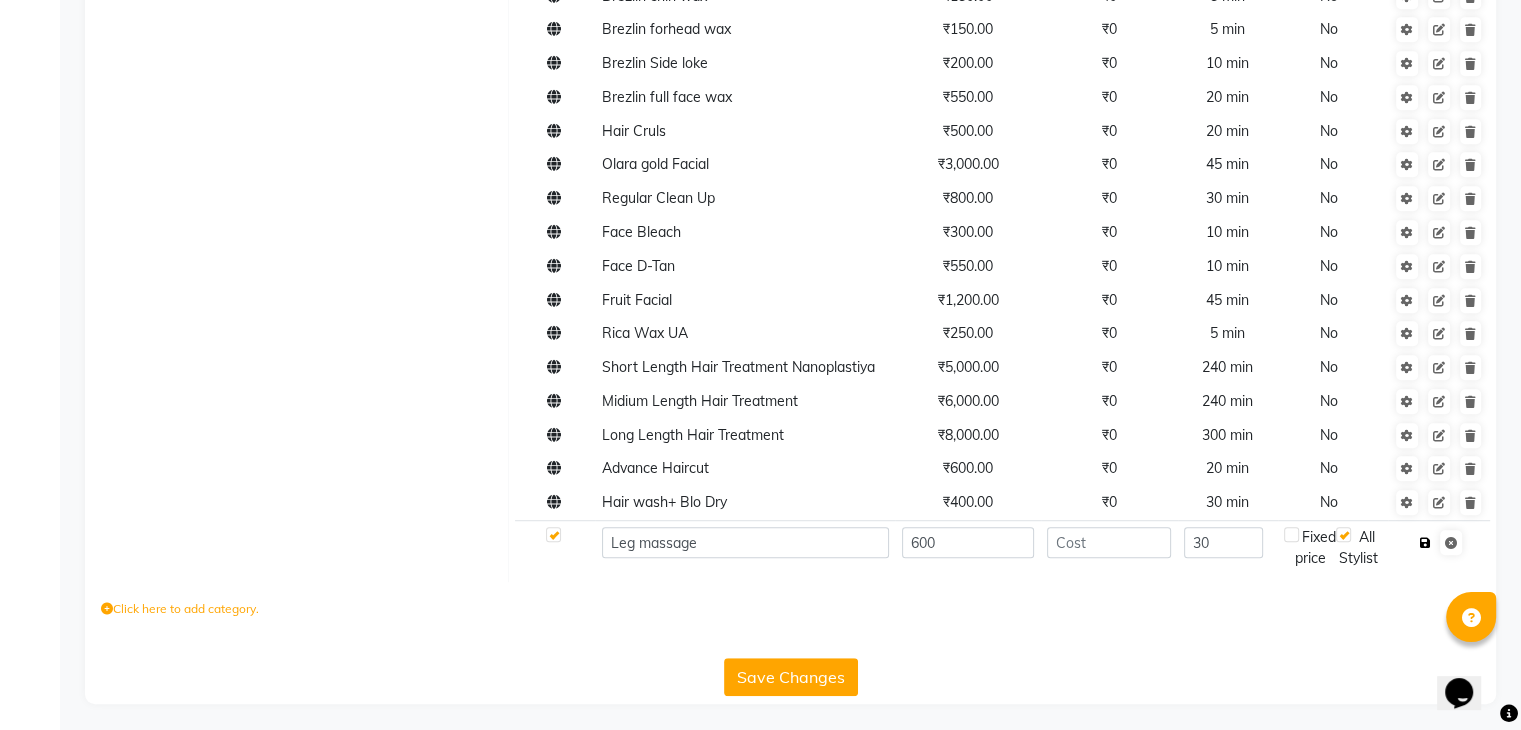 click at bounding box center (1425, 543) 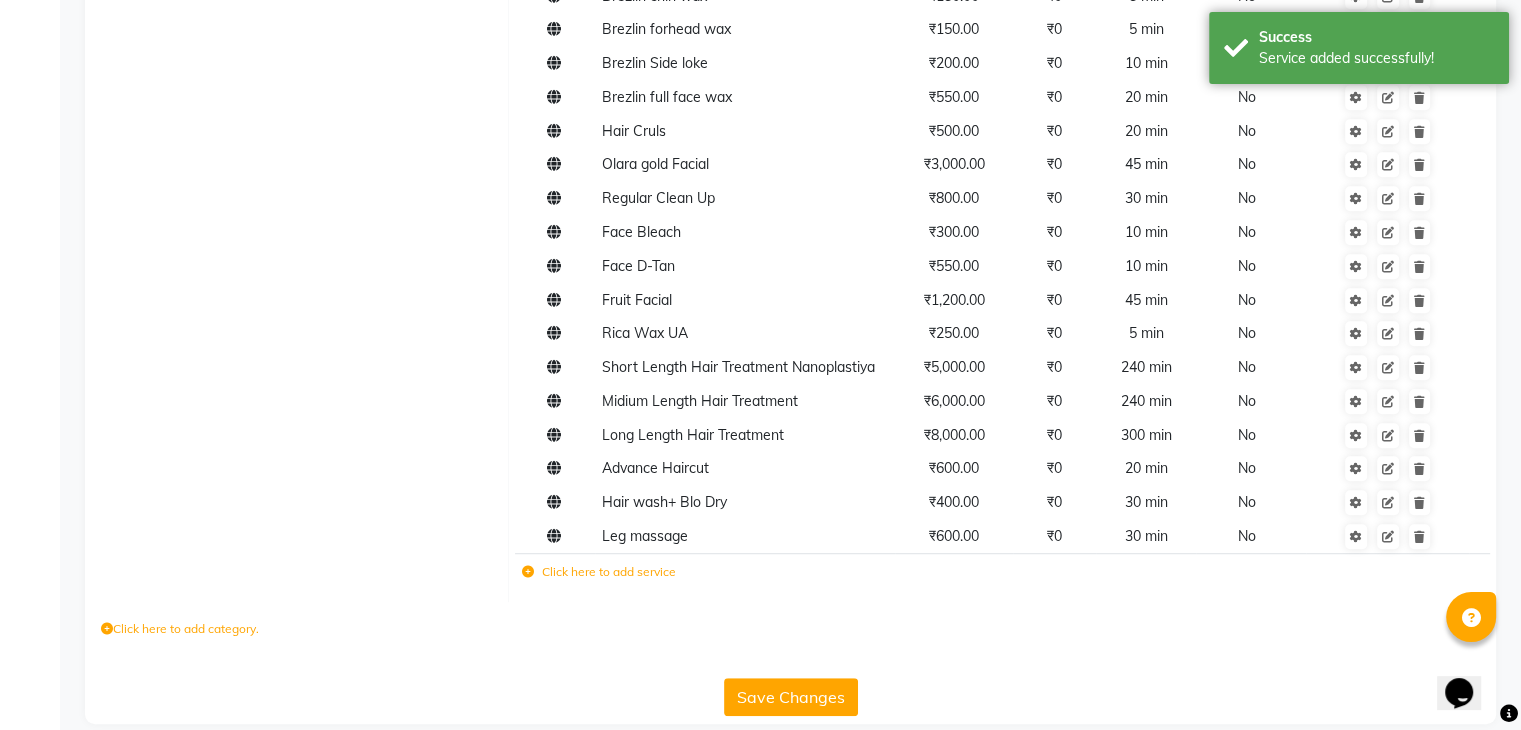 click on "Save Changes" 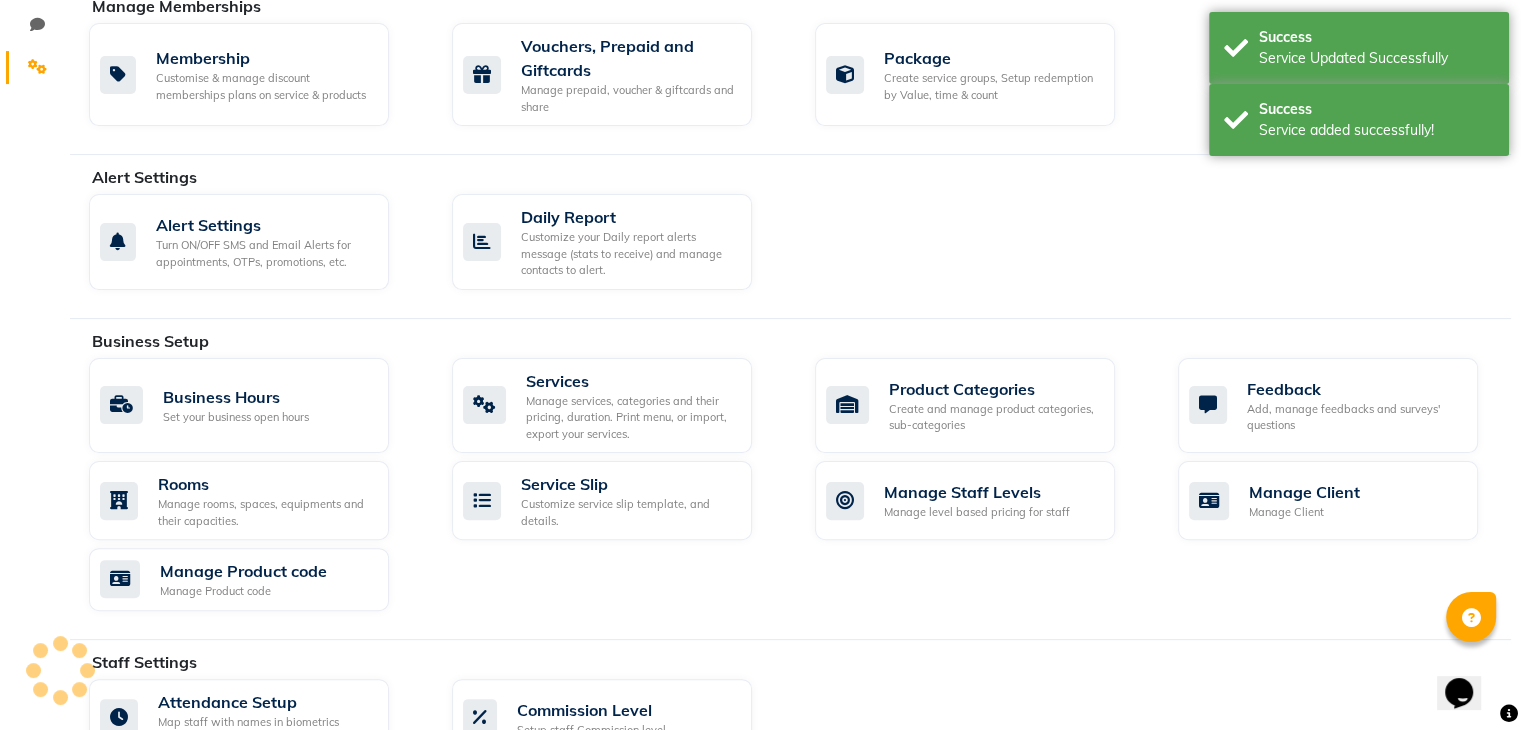 scroll, scrollTop: 442, scrollLeft: 0, axis: vertical 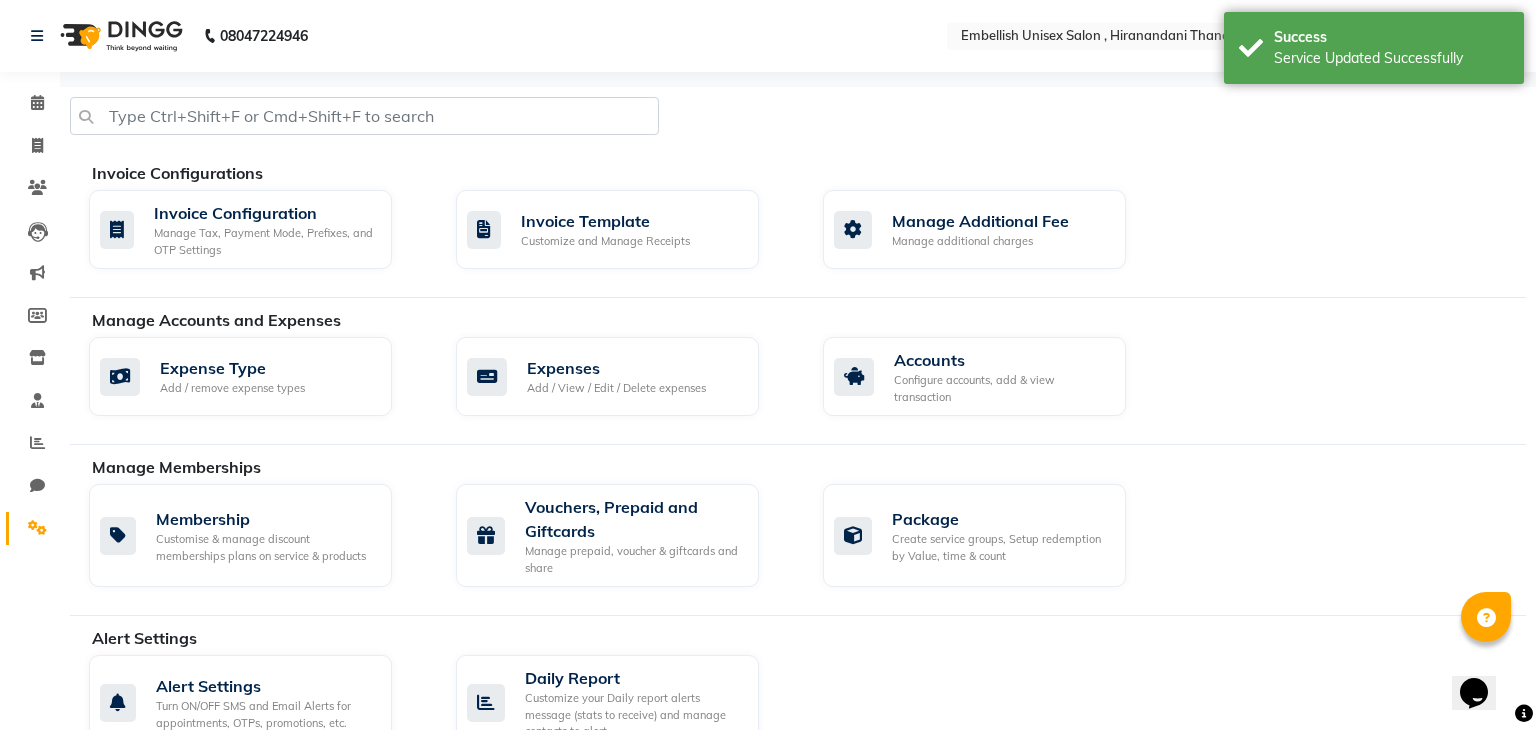 select on "8665" 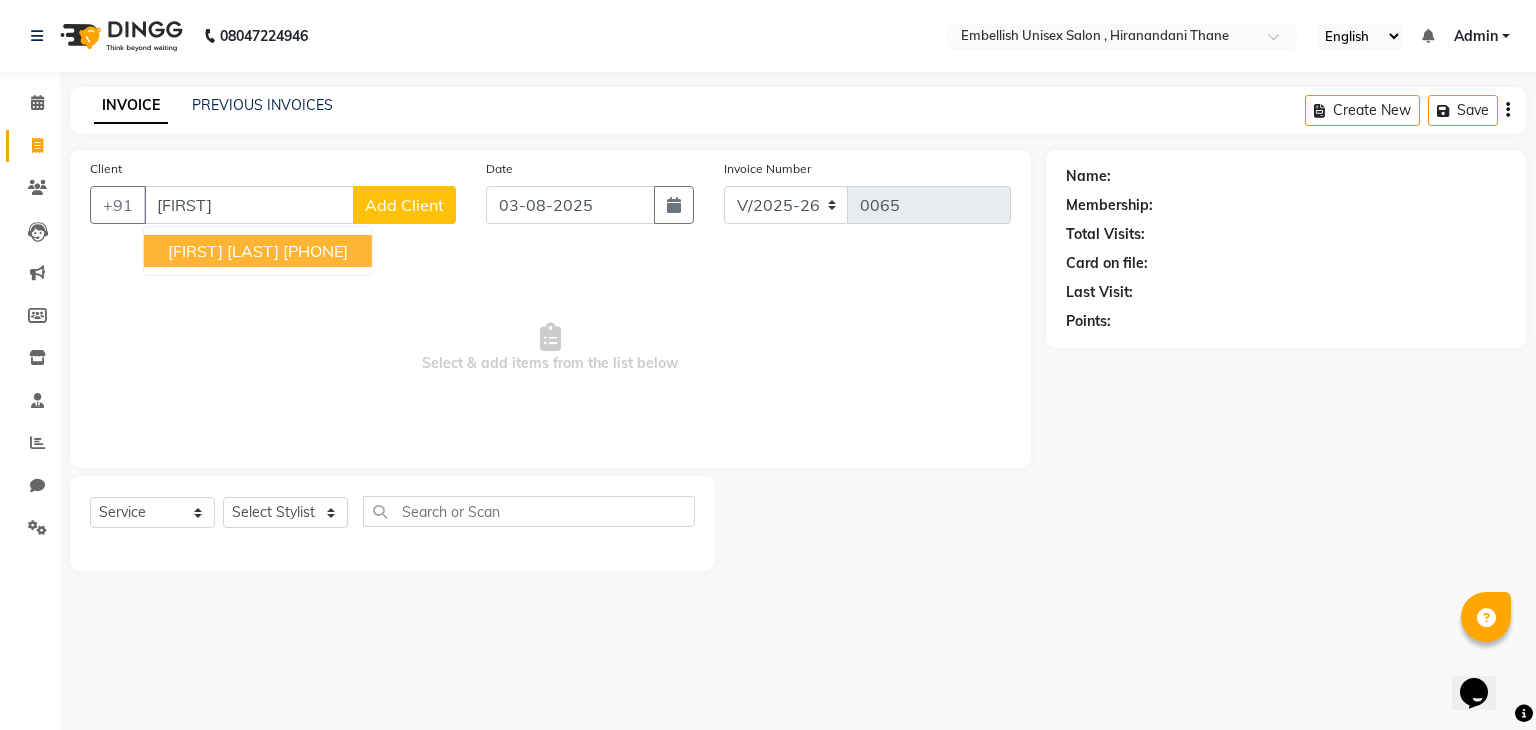 click on "[PHONE]" at bounding box center [315, 251] 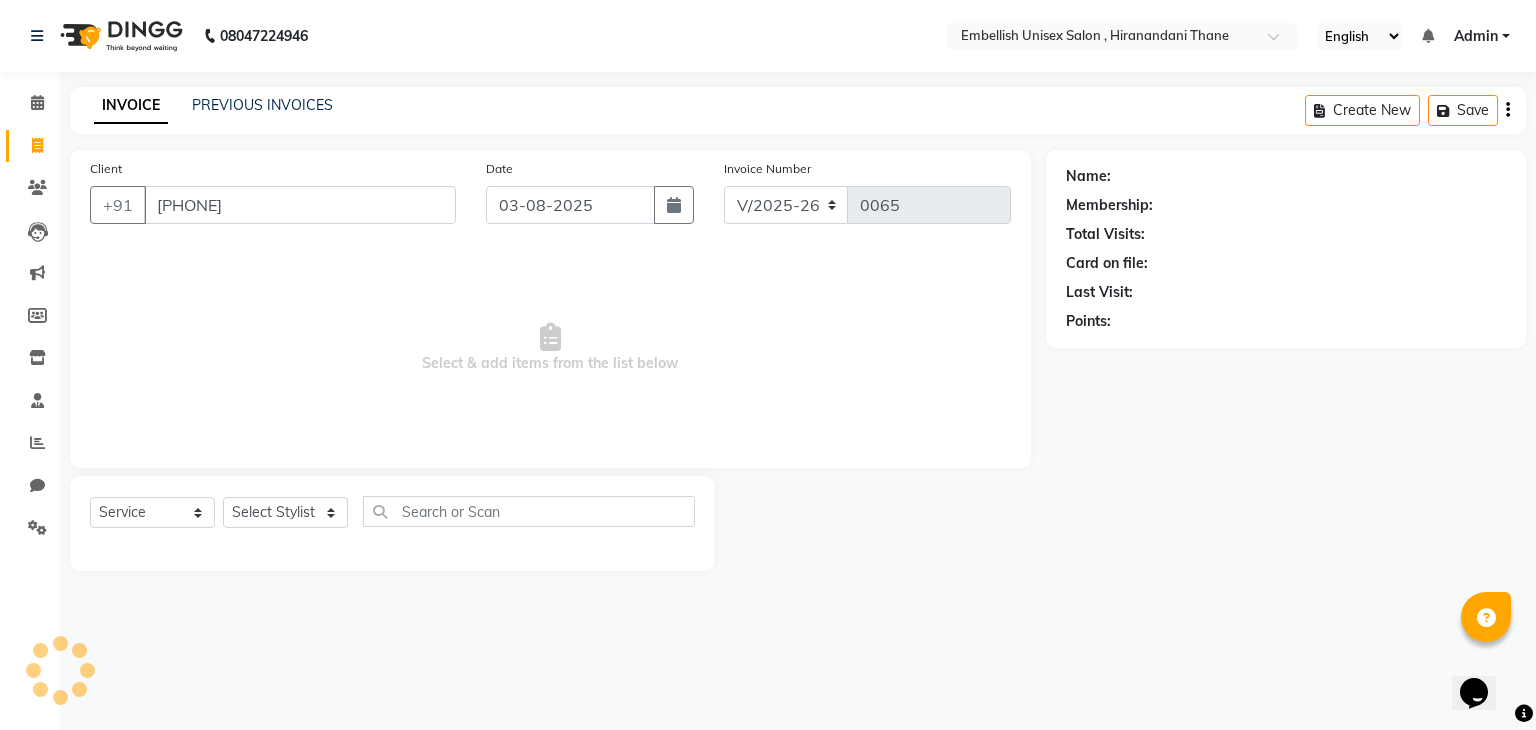 type on "[PHONE]" 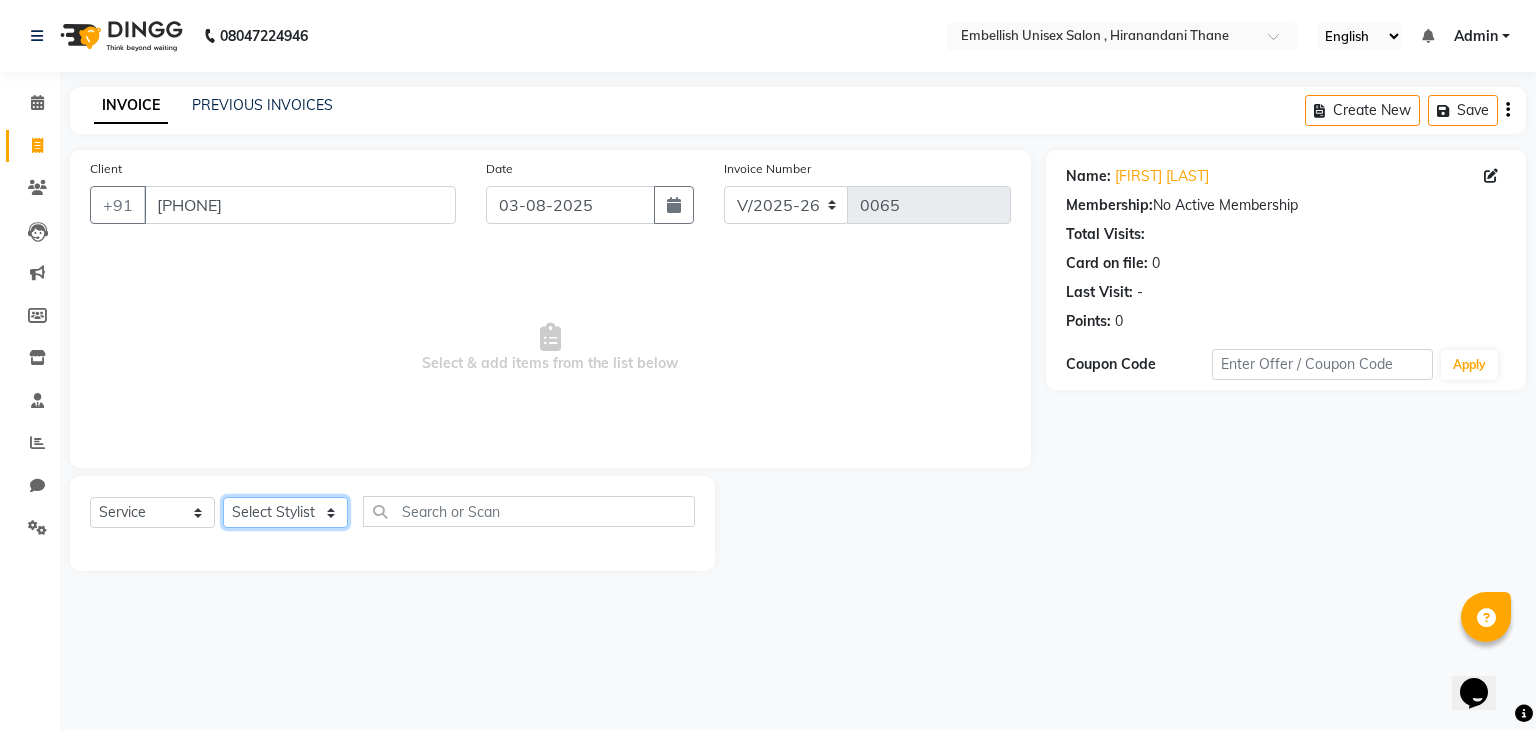 click on "Select Stylist Ayan Poonam Samir Tappu Vaishnavi" 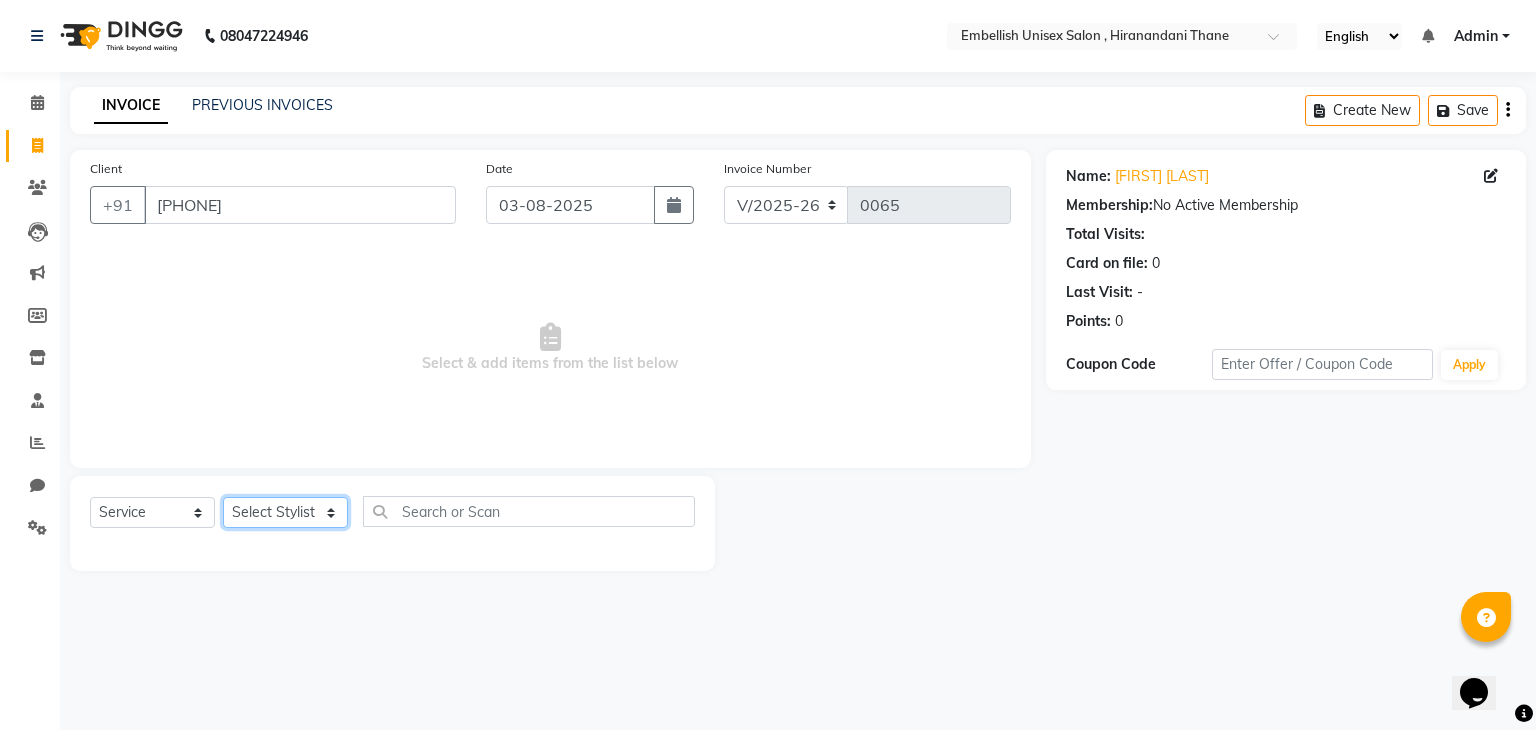 select on "[NUMBER]" 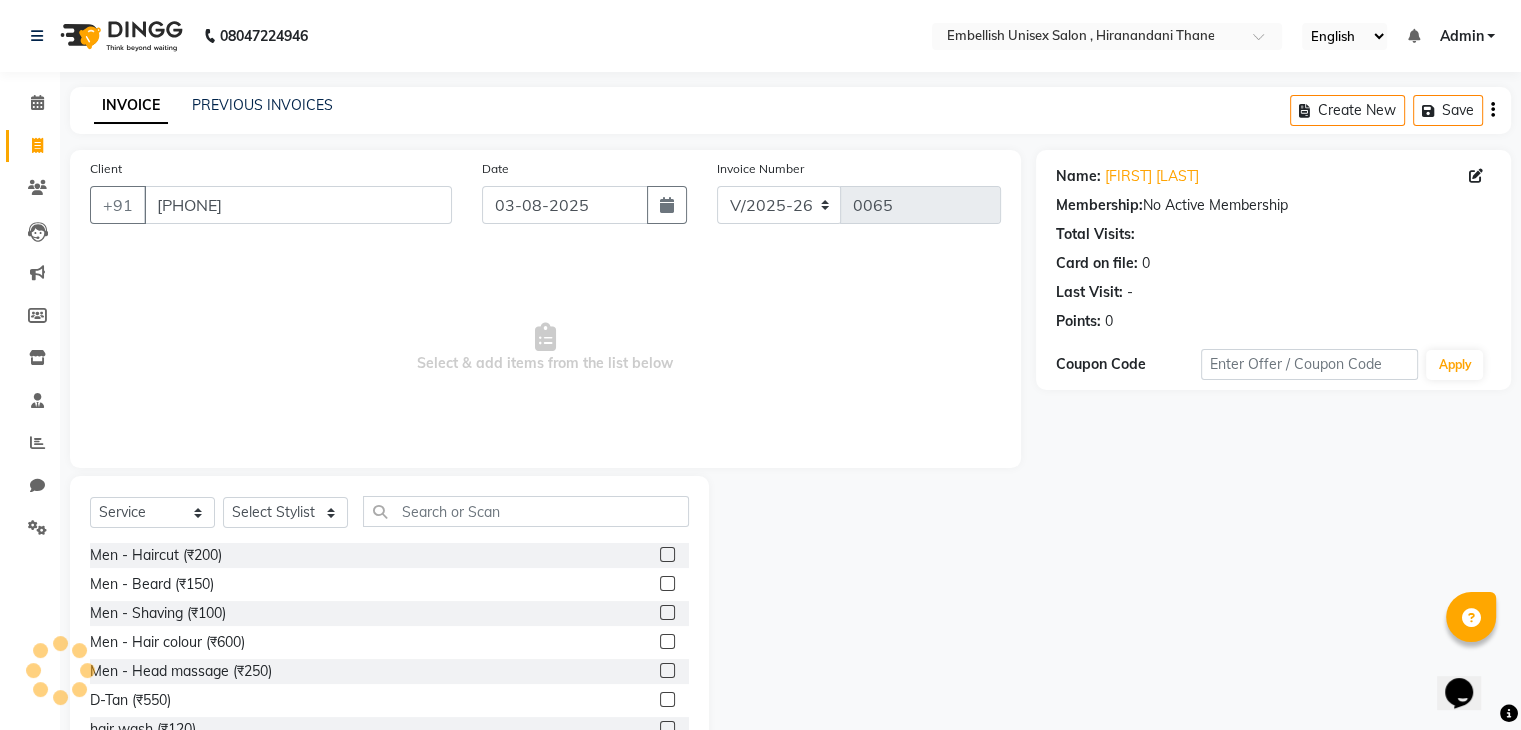 click on "Men - Shaving (₹100)" 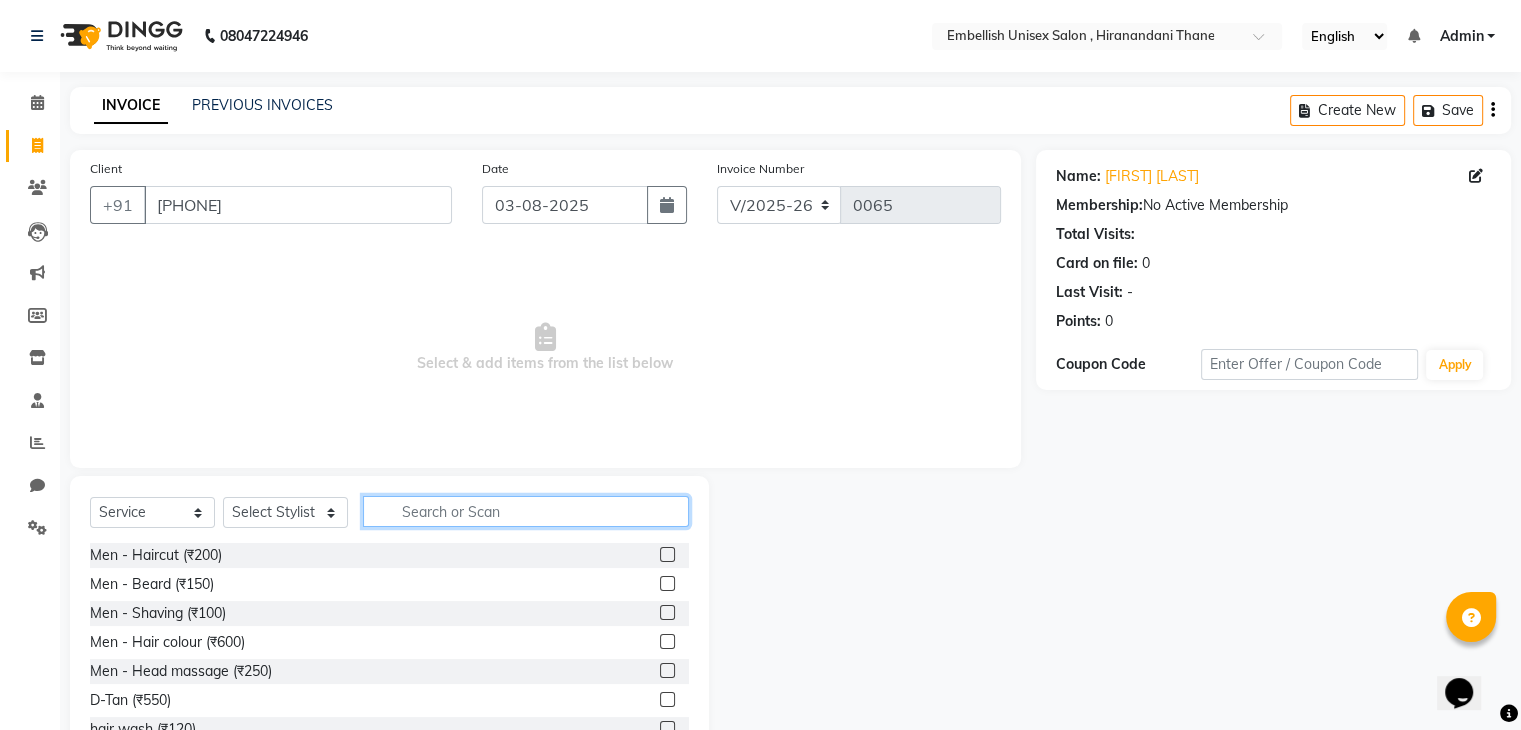 click 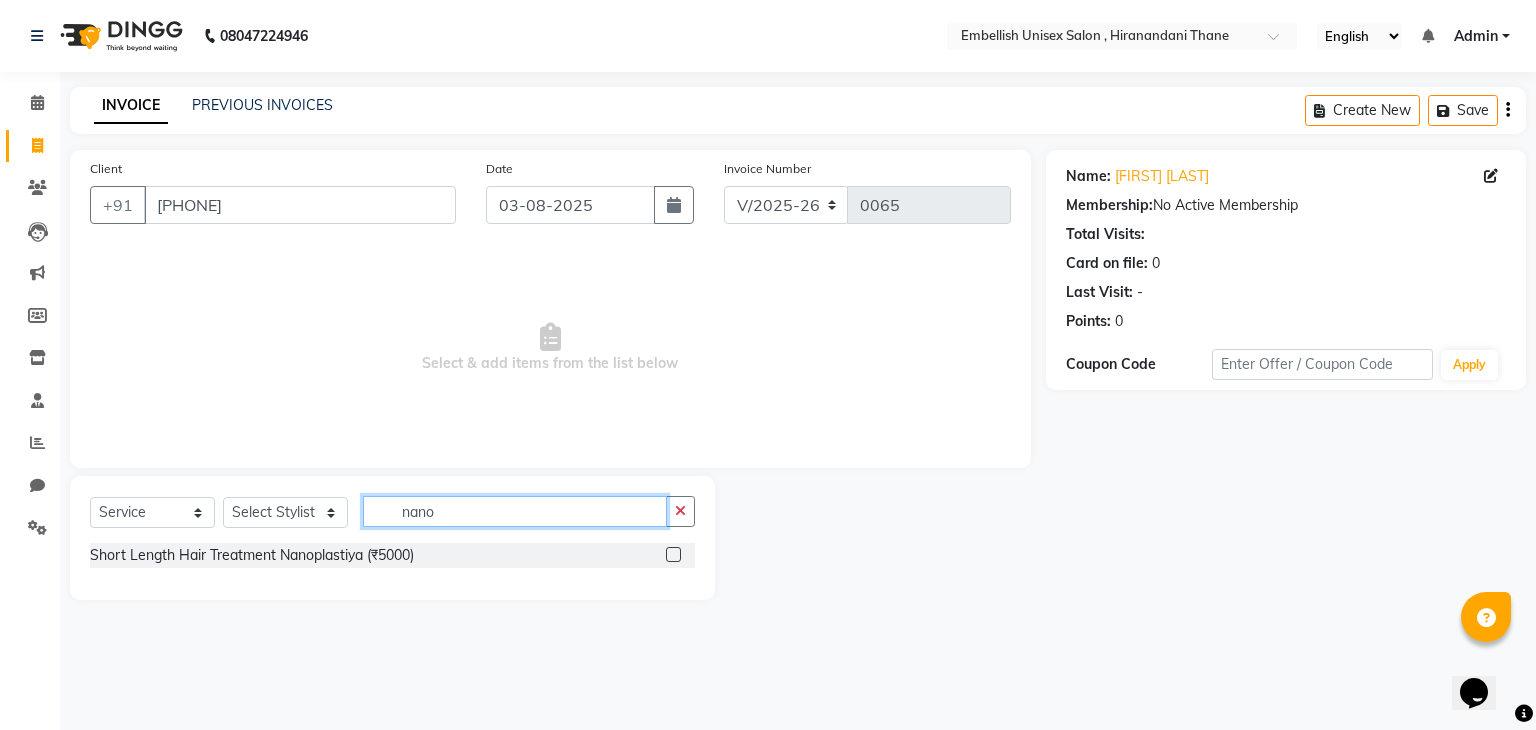 type on "nano" 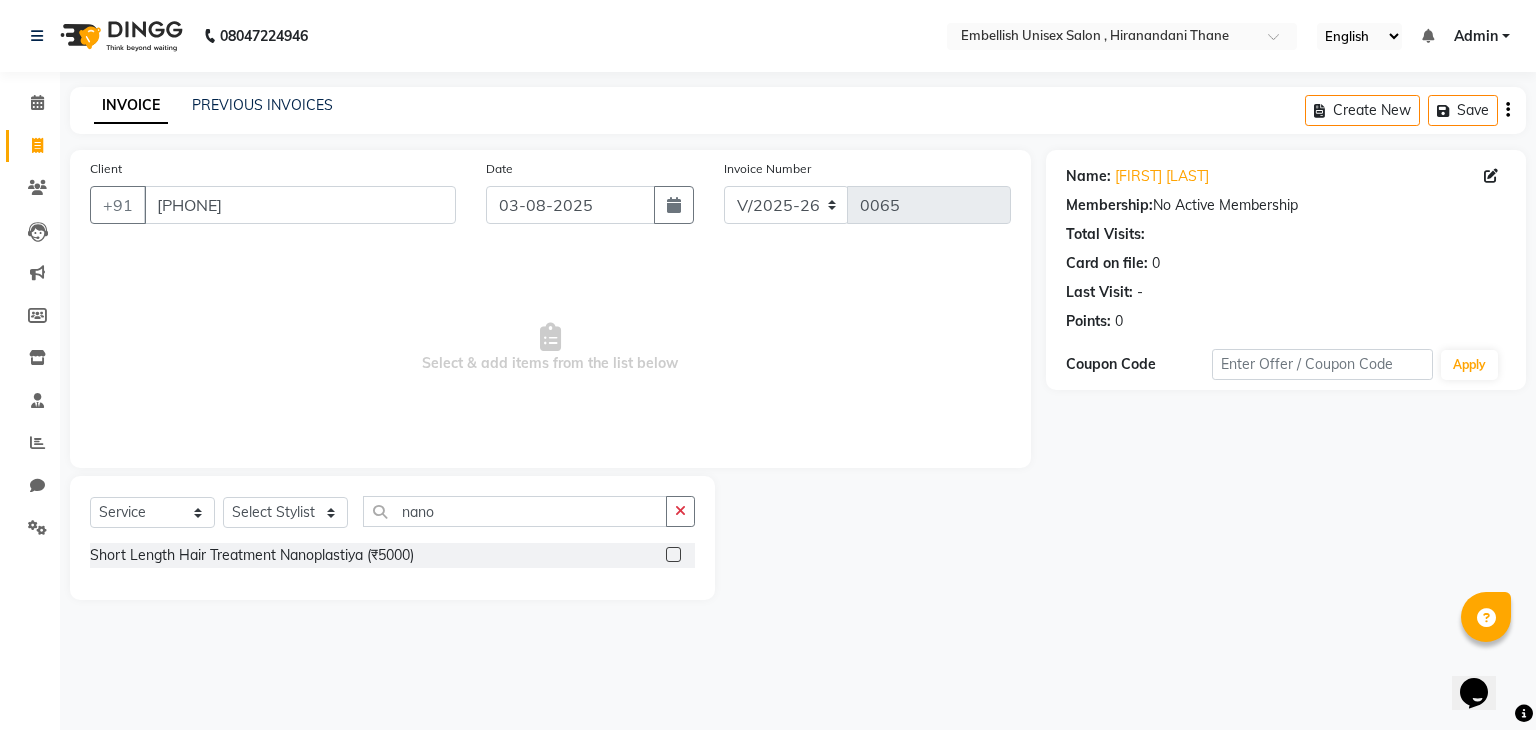 click 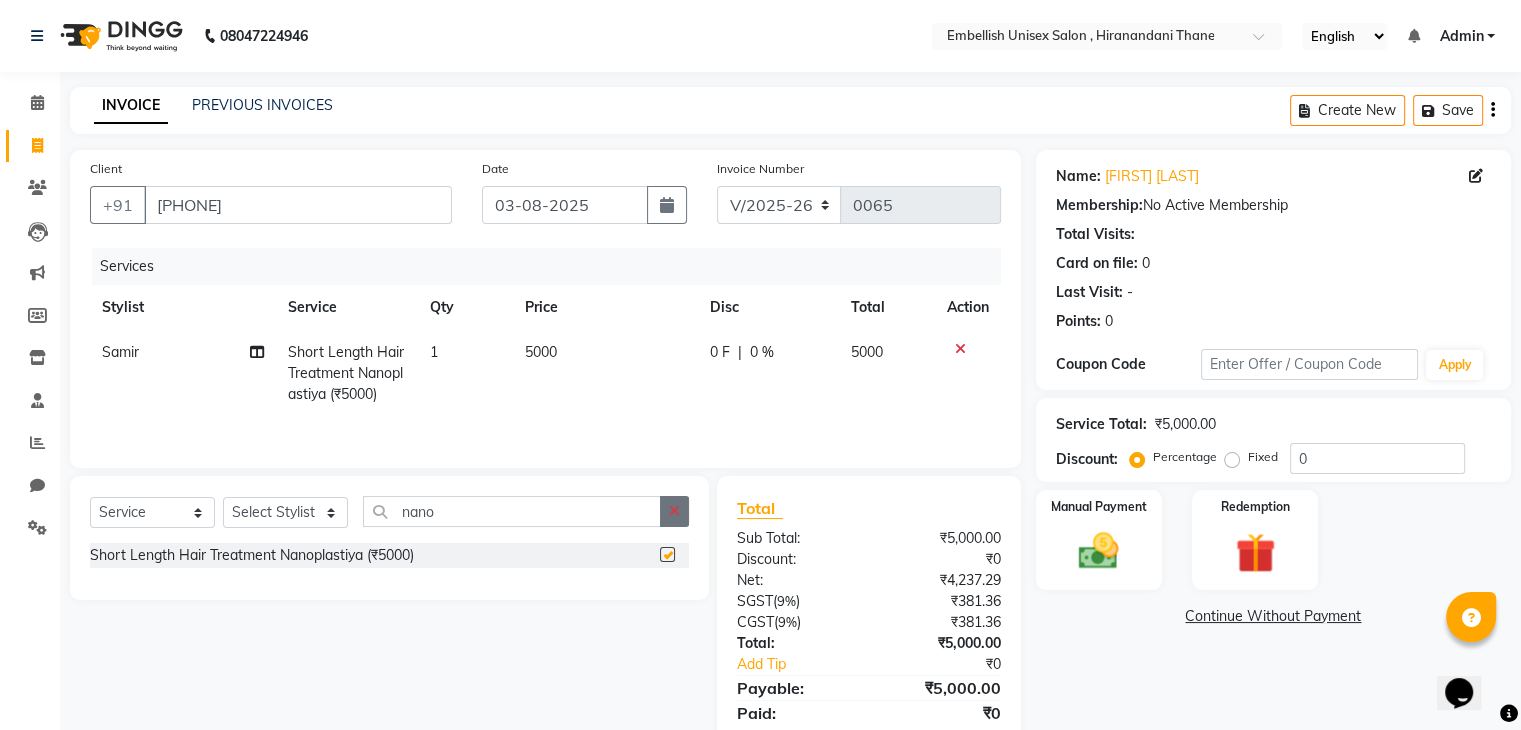 checkbox on "false" 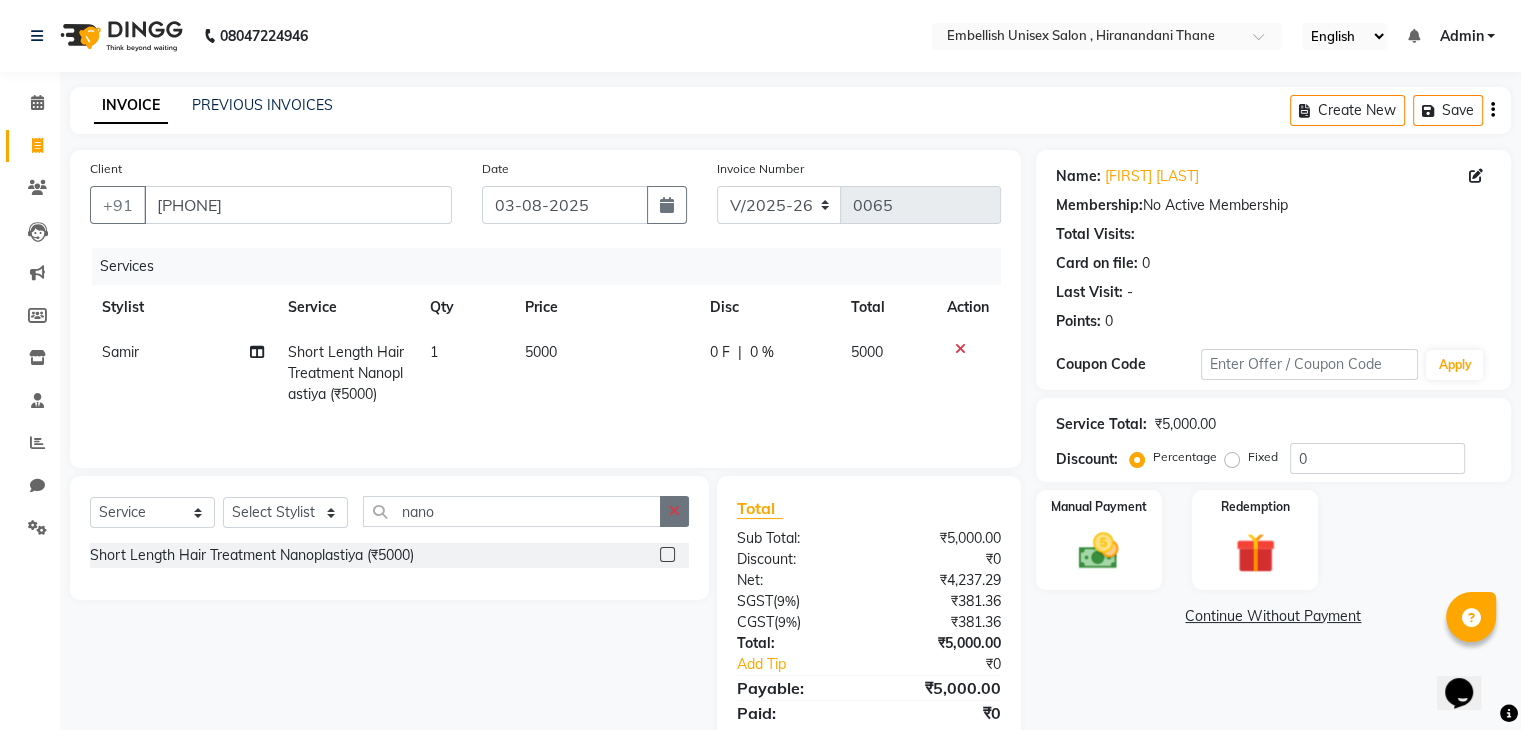 click 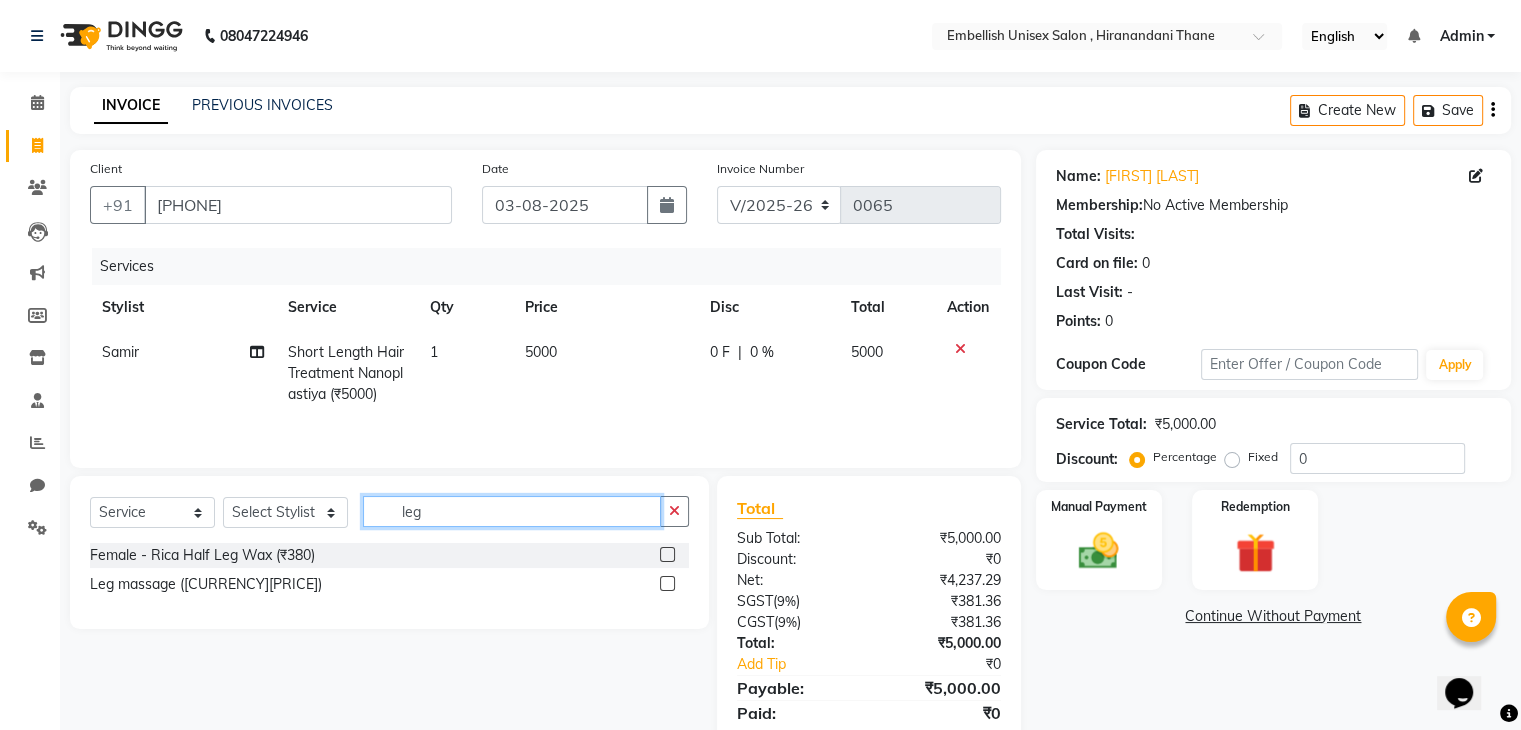 type on "leg" 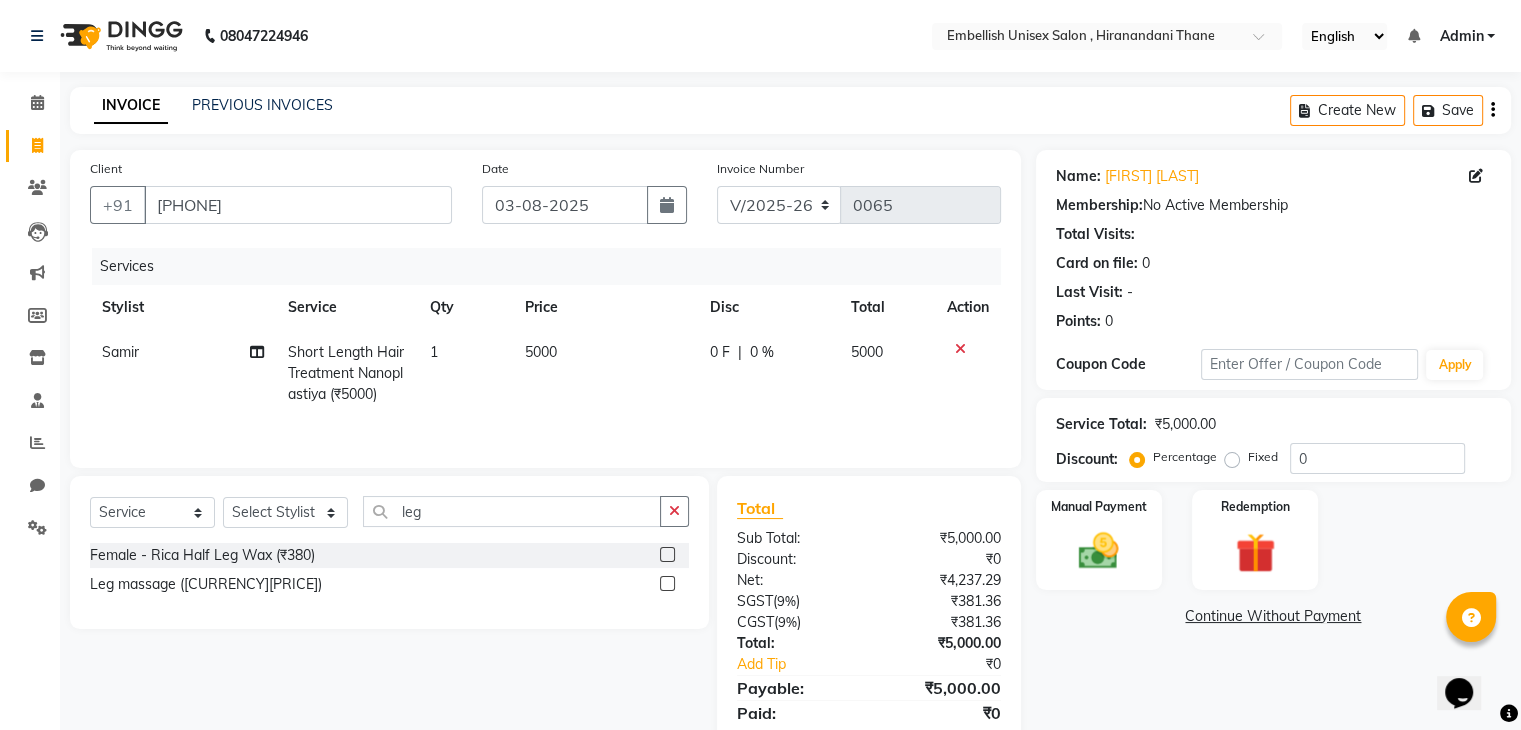 click 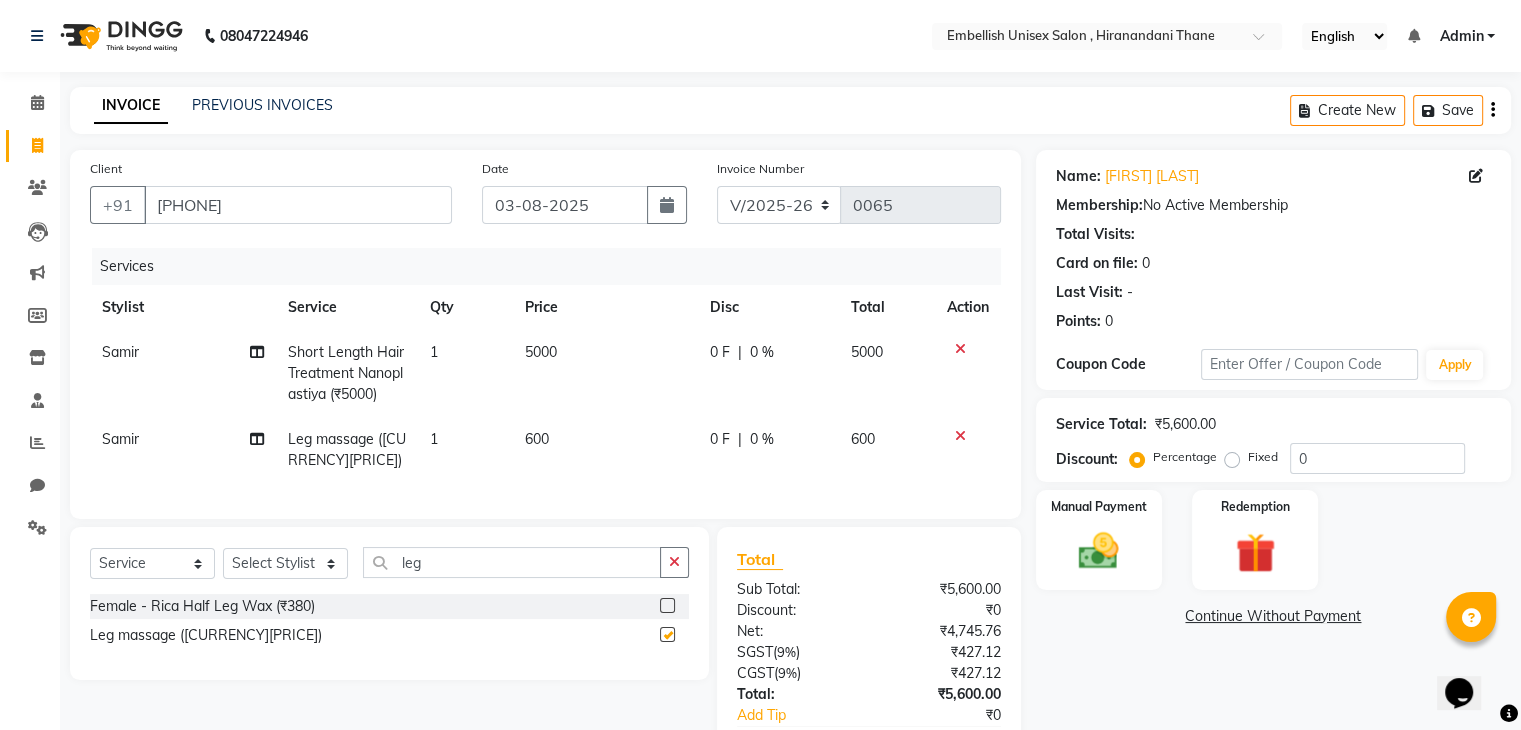 checkbox on "false" 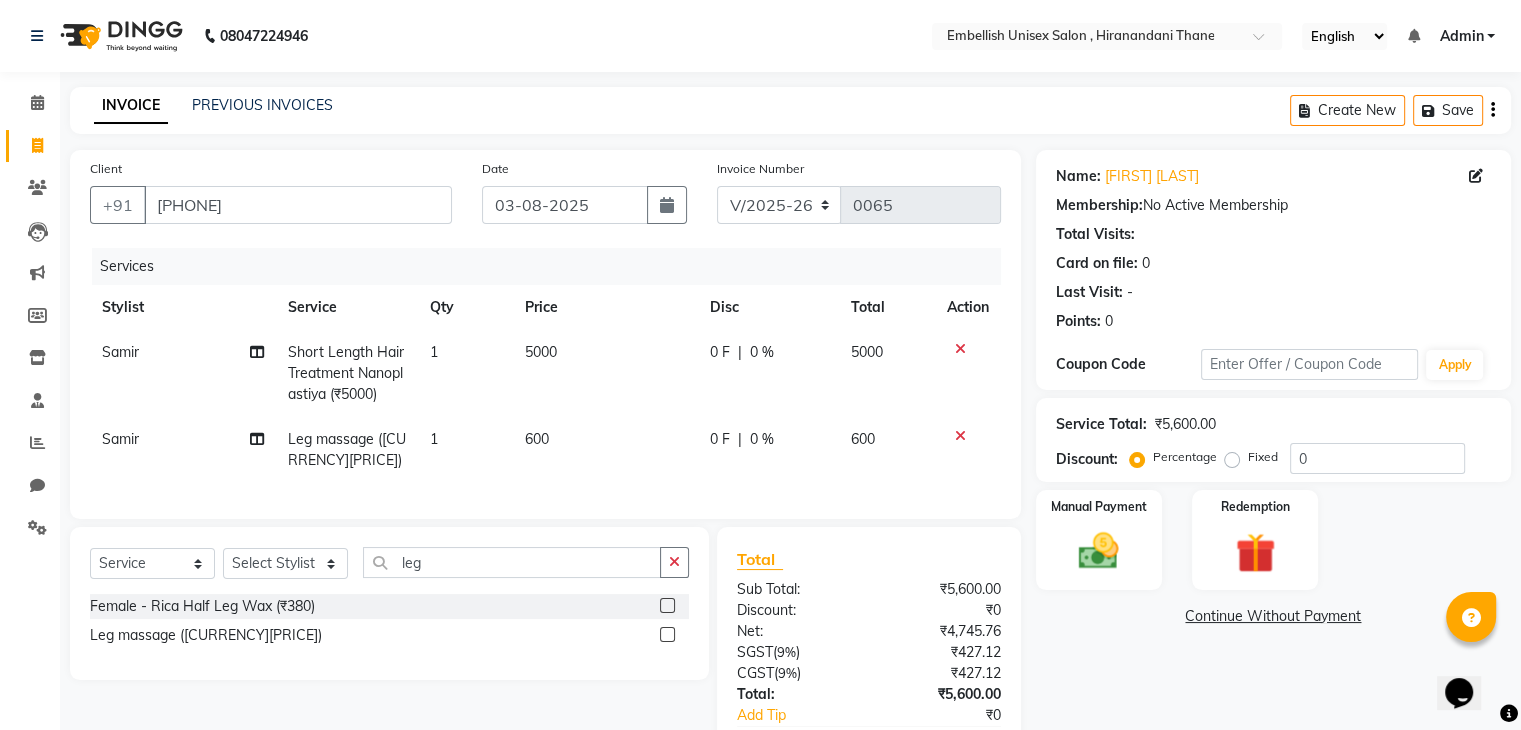click on "Samir" 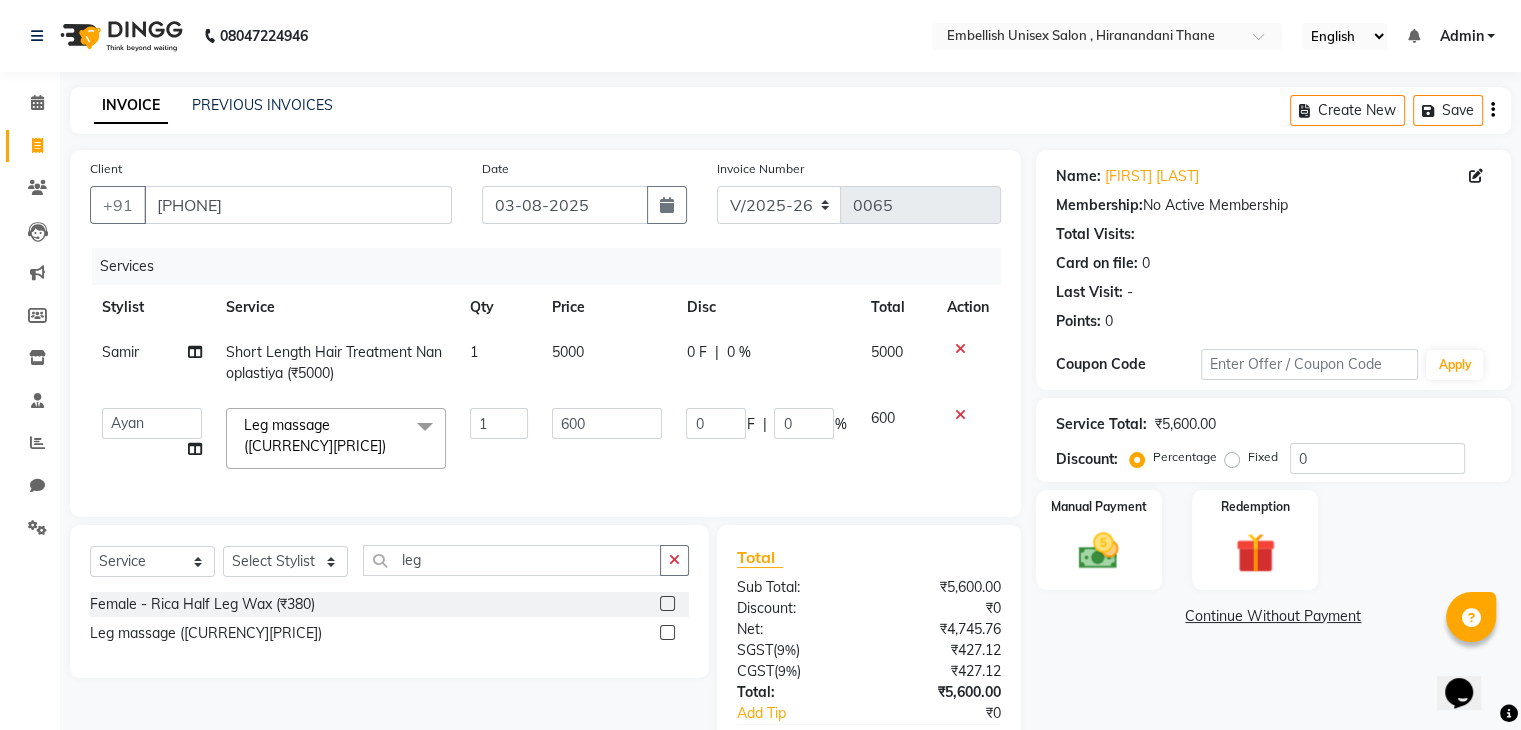 click on "[FIRST] [FIRST] [FIRST] [LAST] [FIRST]" 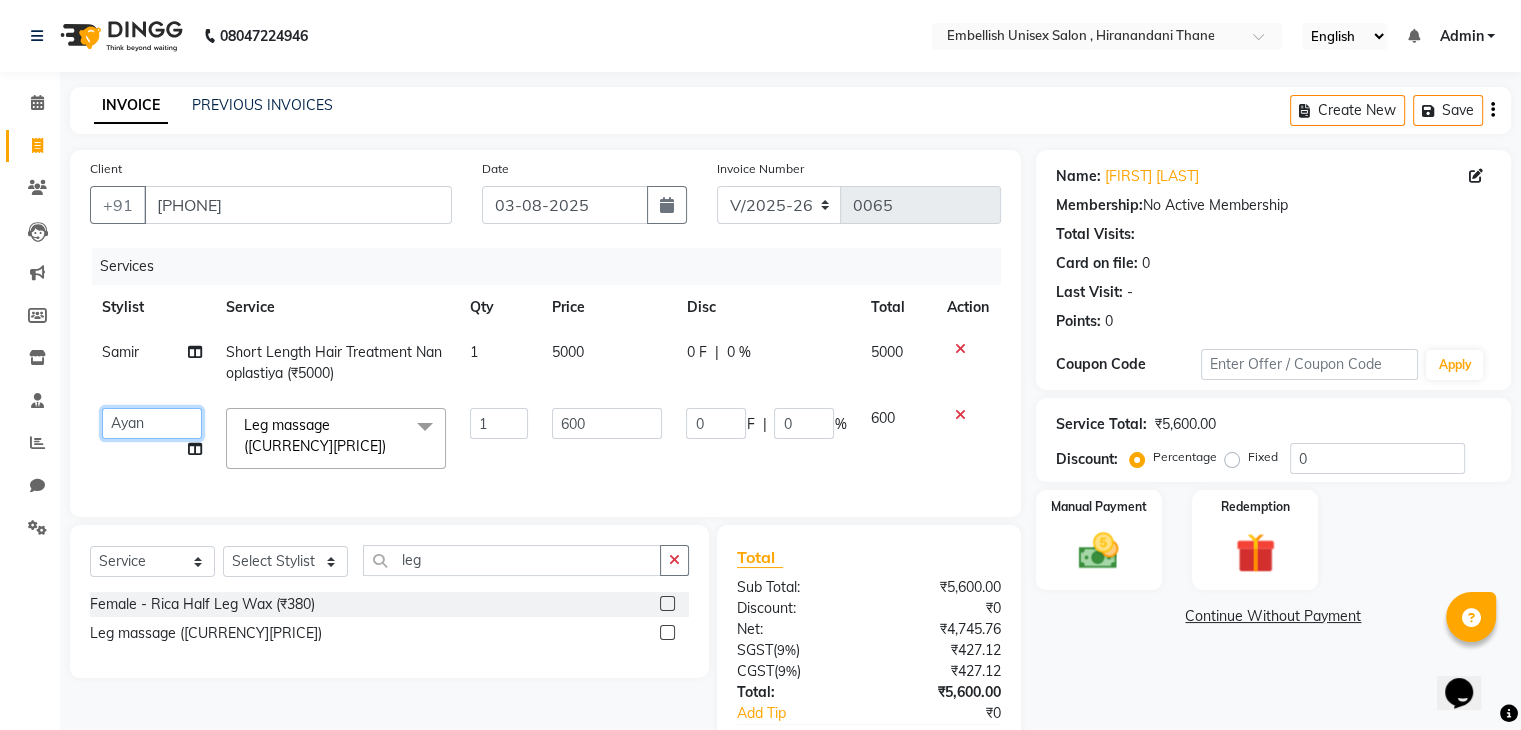 click on "[FIRST] [FIRST] [FIRST] [LAST] [FIRST]" 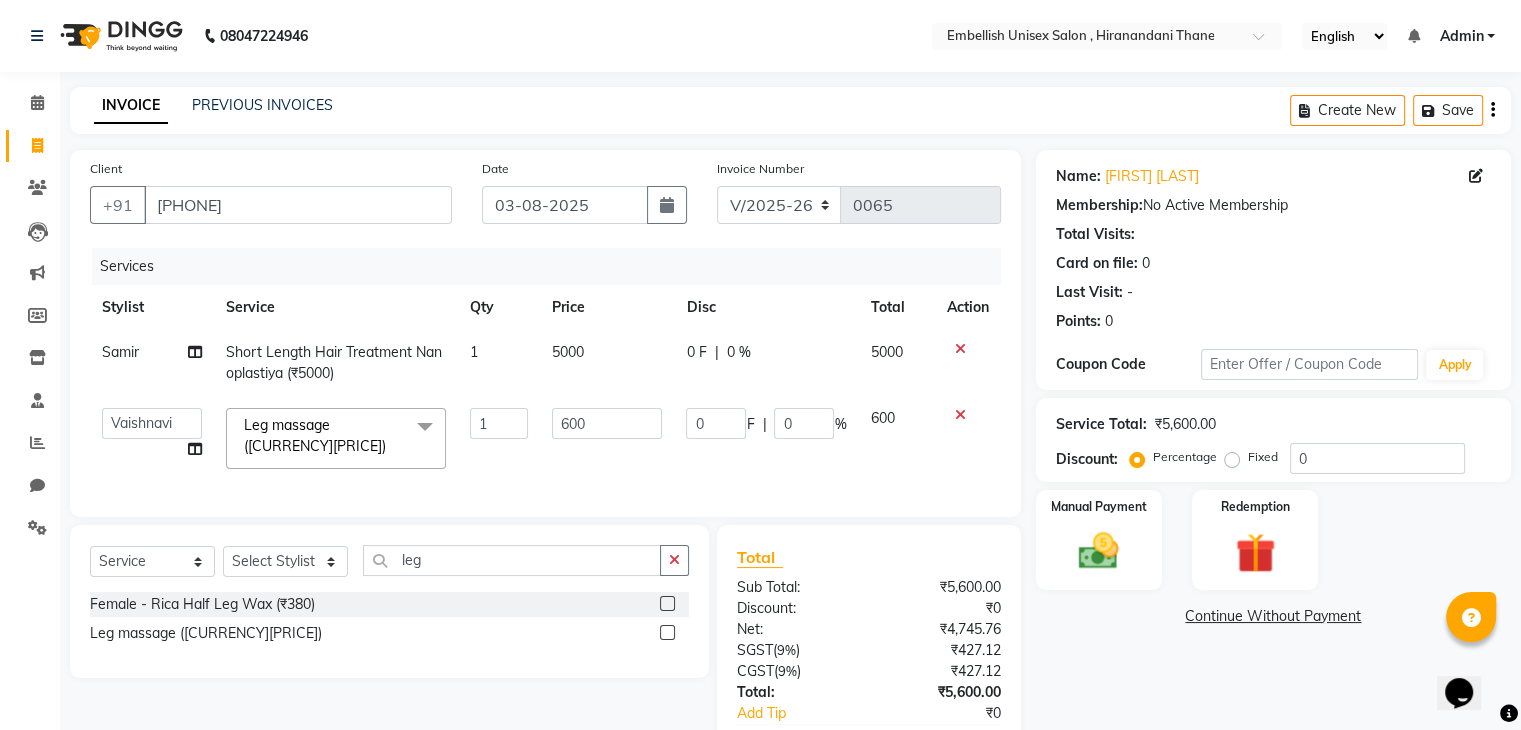 select on "87267" 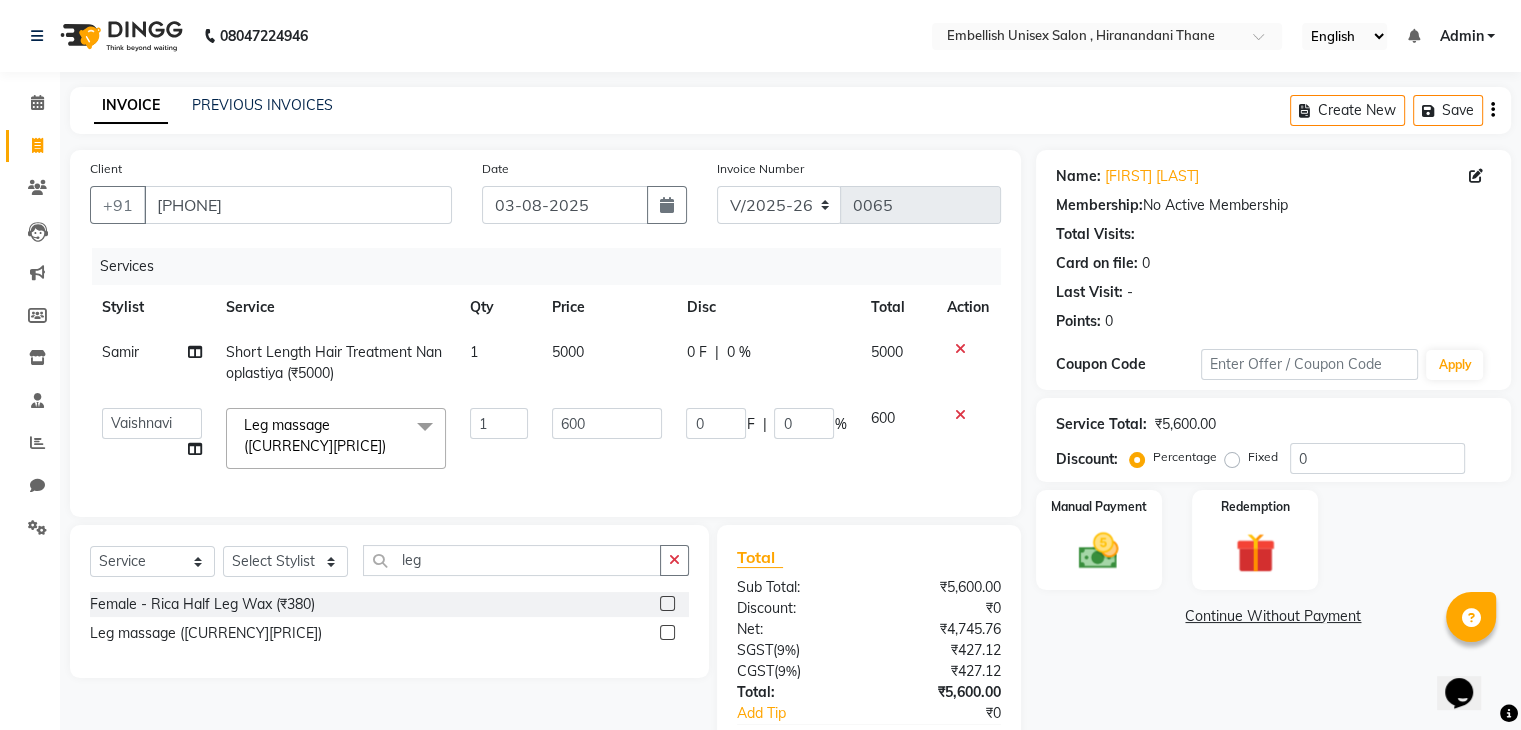 click on "Fixed" 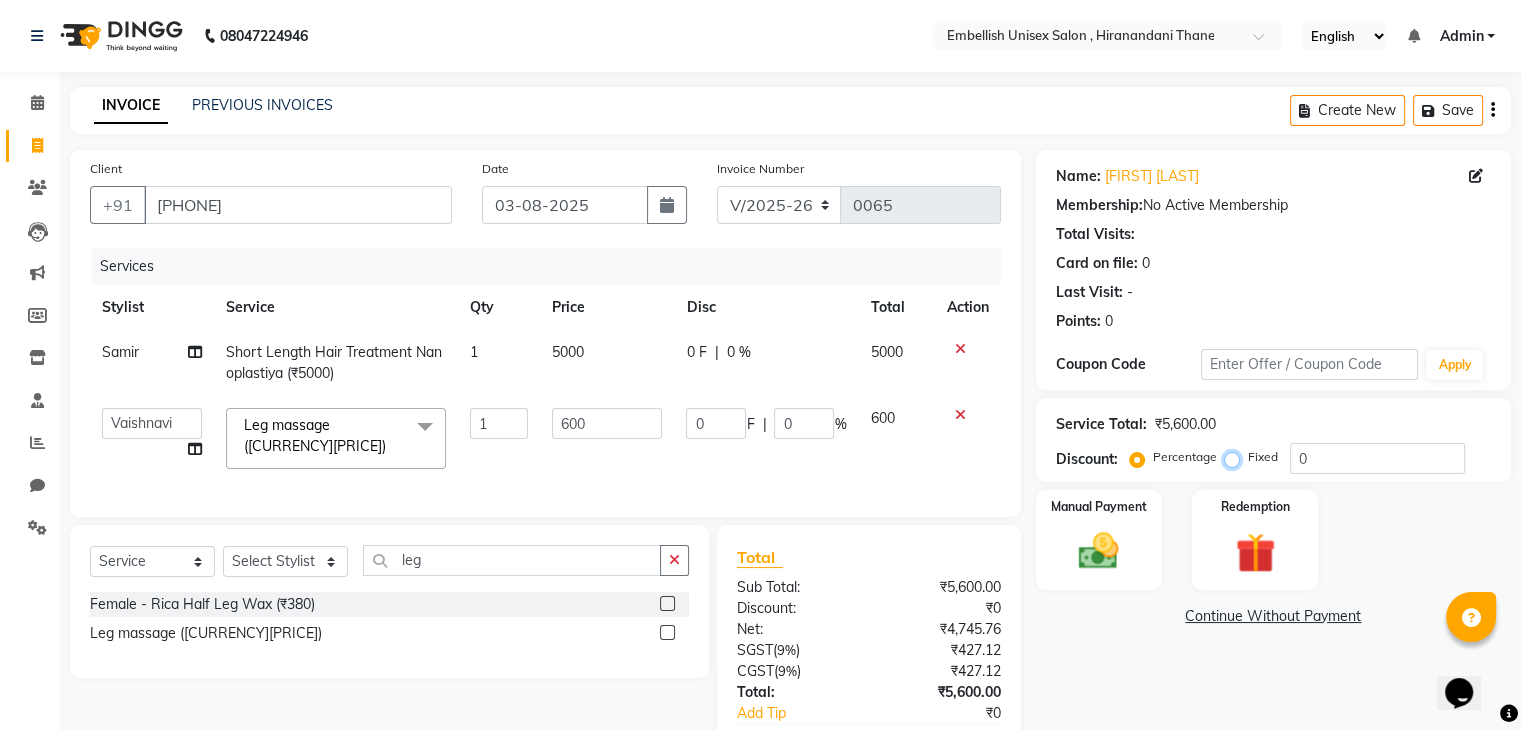 click on "Fixed" at bounding box center (1236, 457) 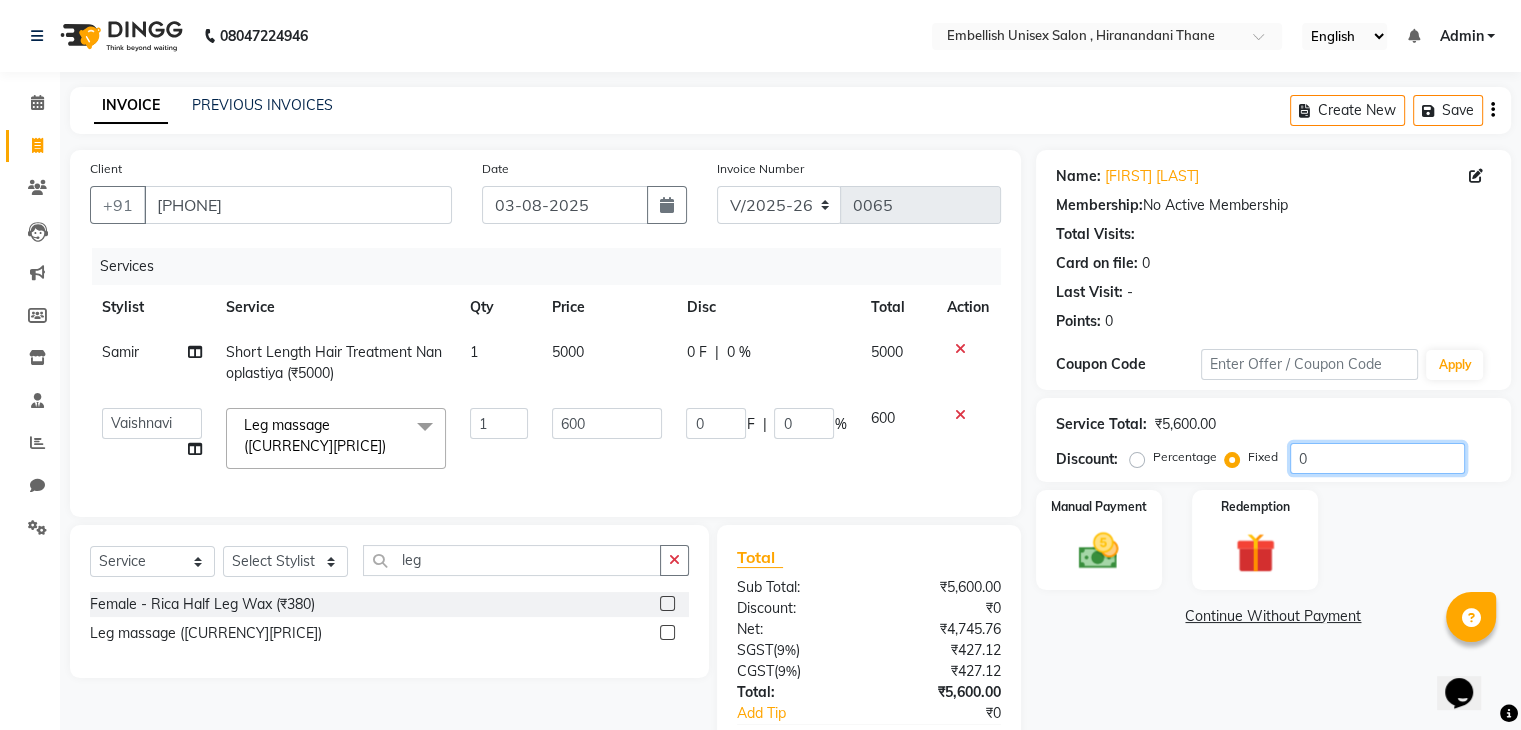 click on "0" 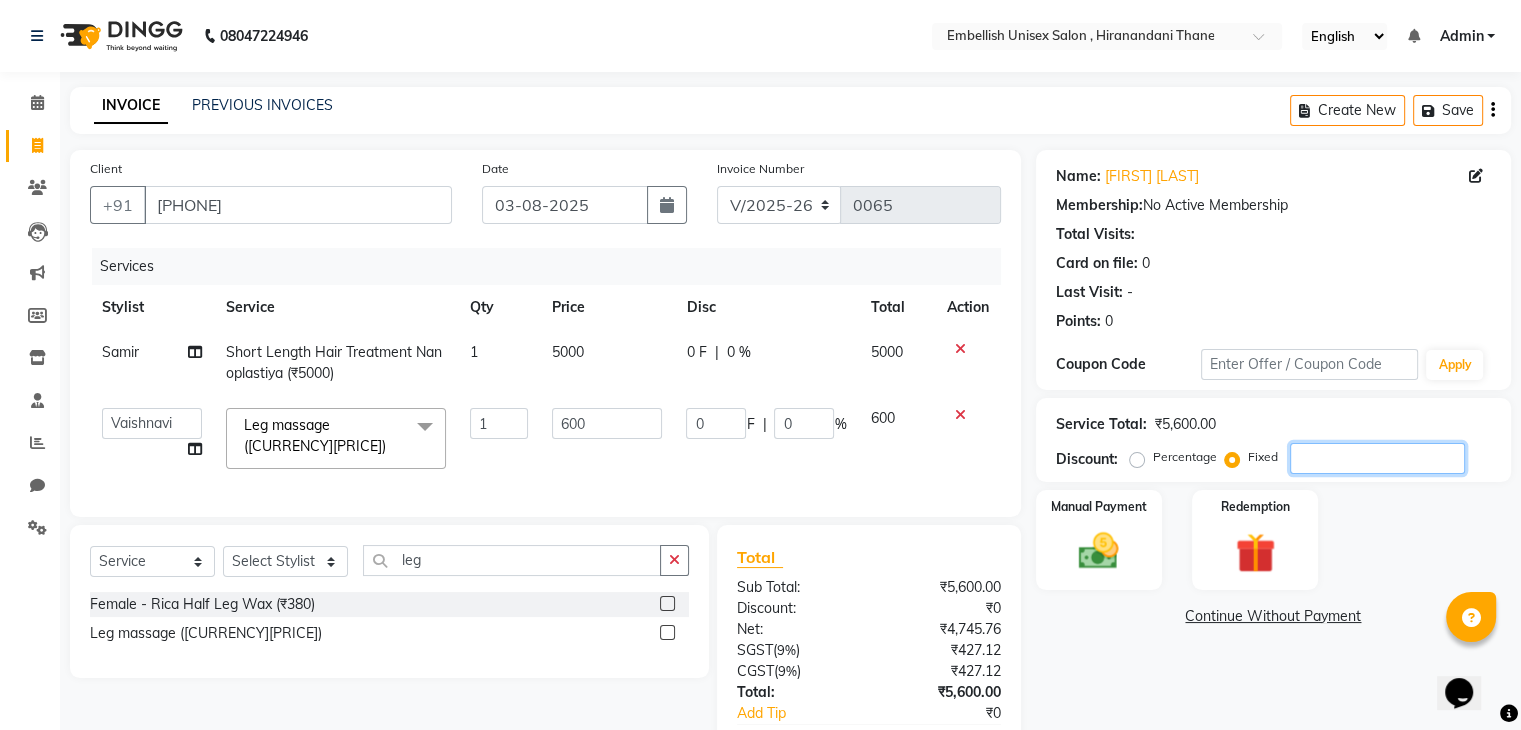 type on "1" 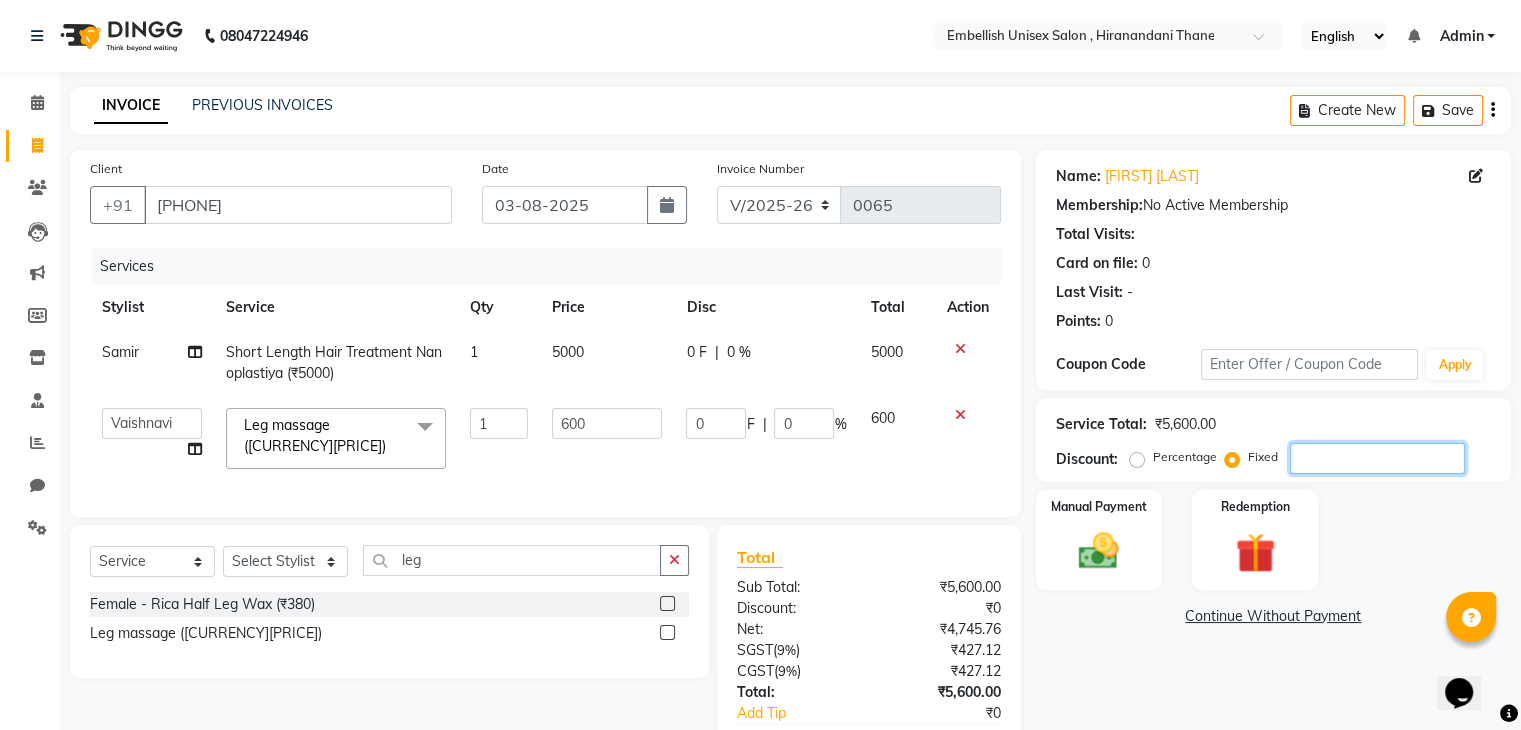 type on "0.11" 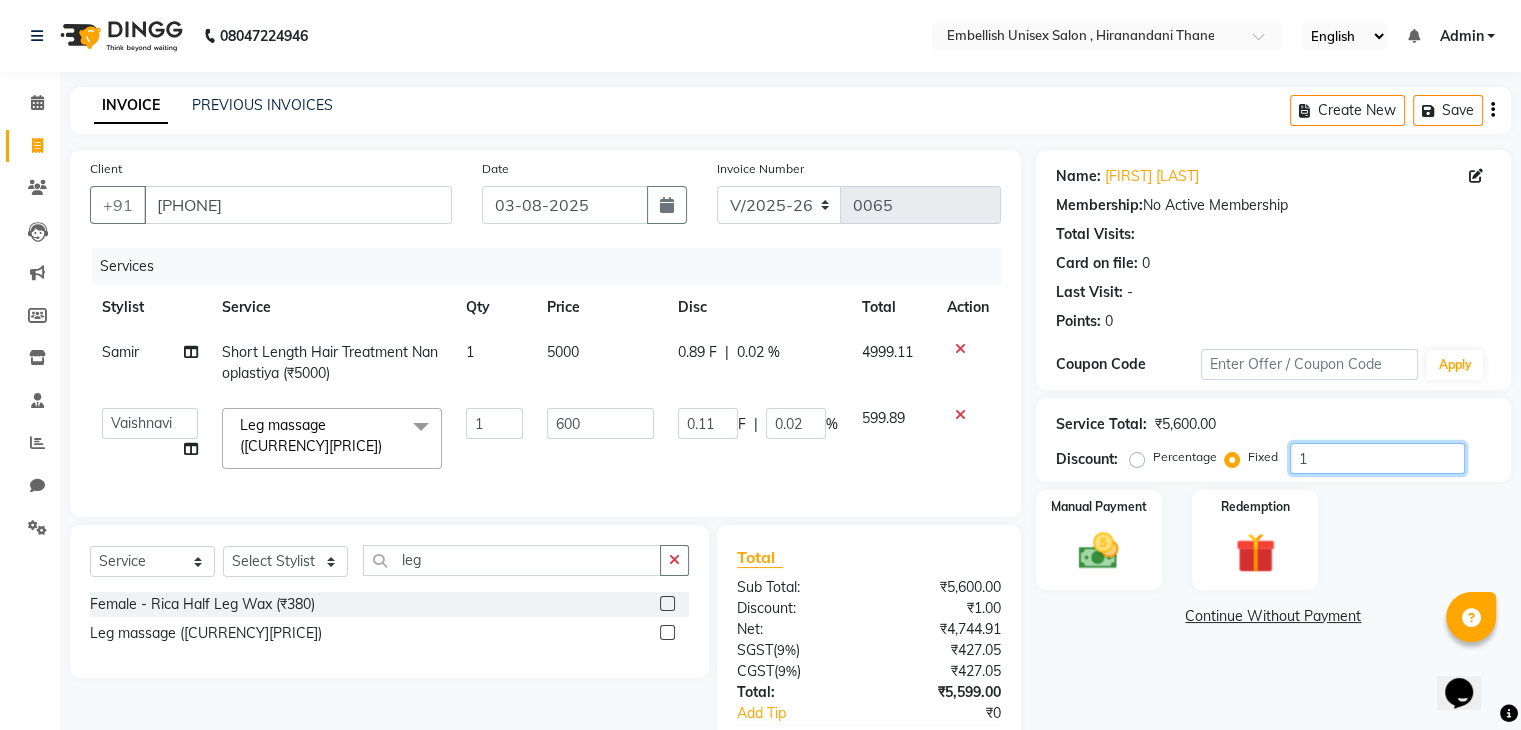 type on "14" 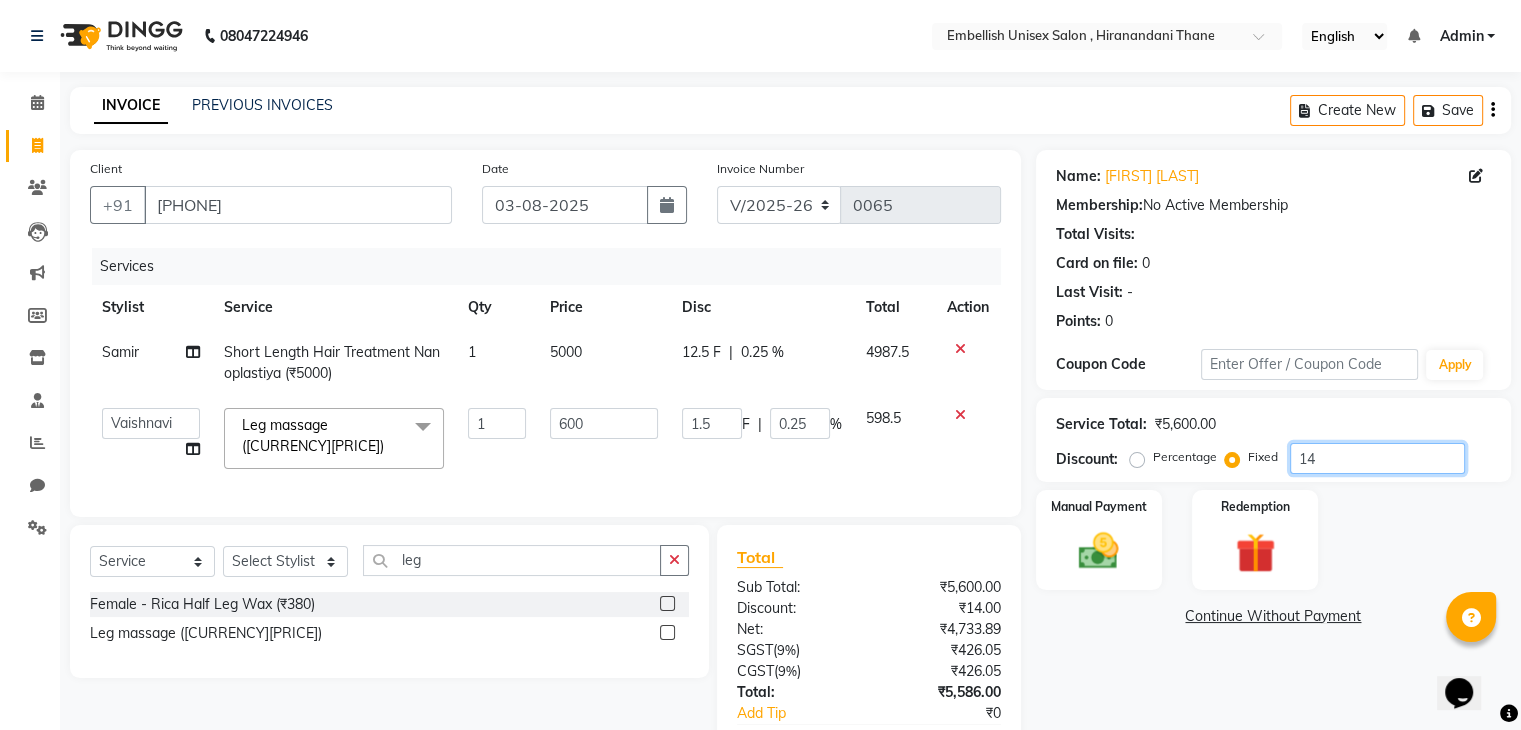type on "1" 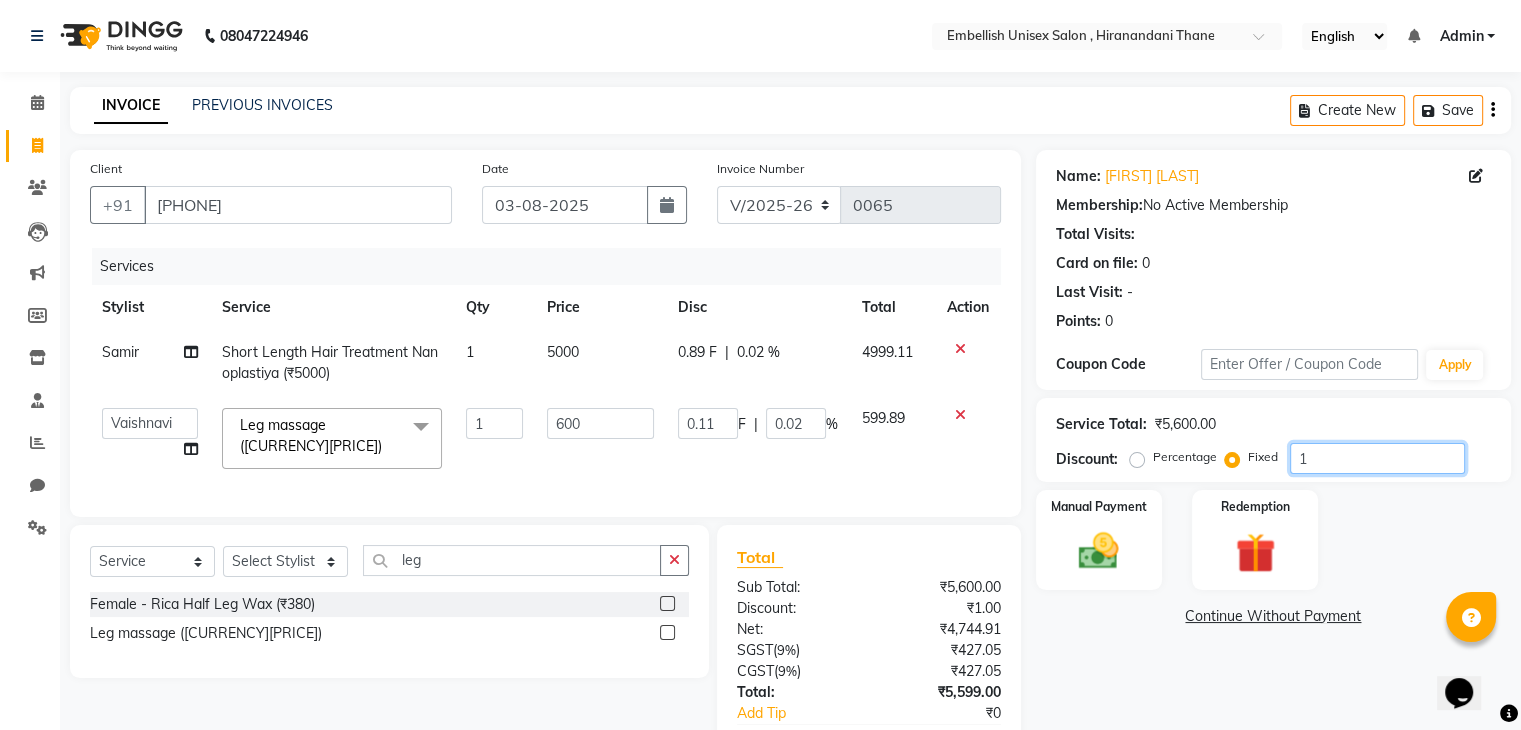 type on "16" 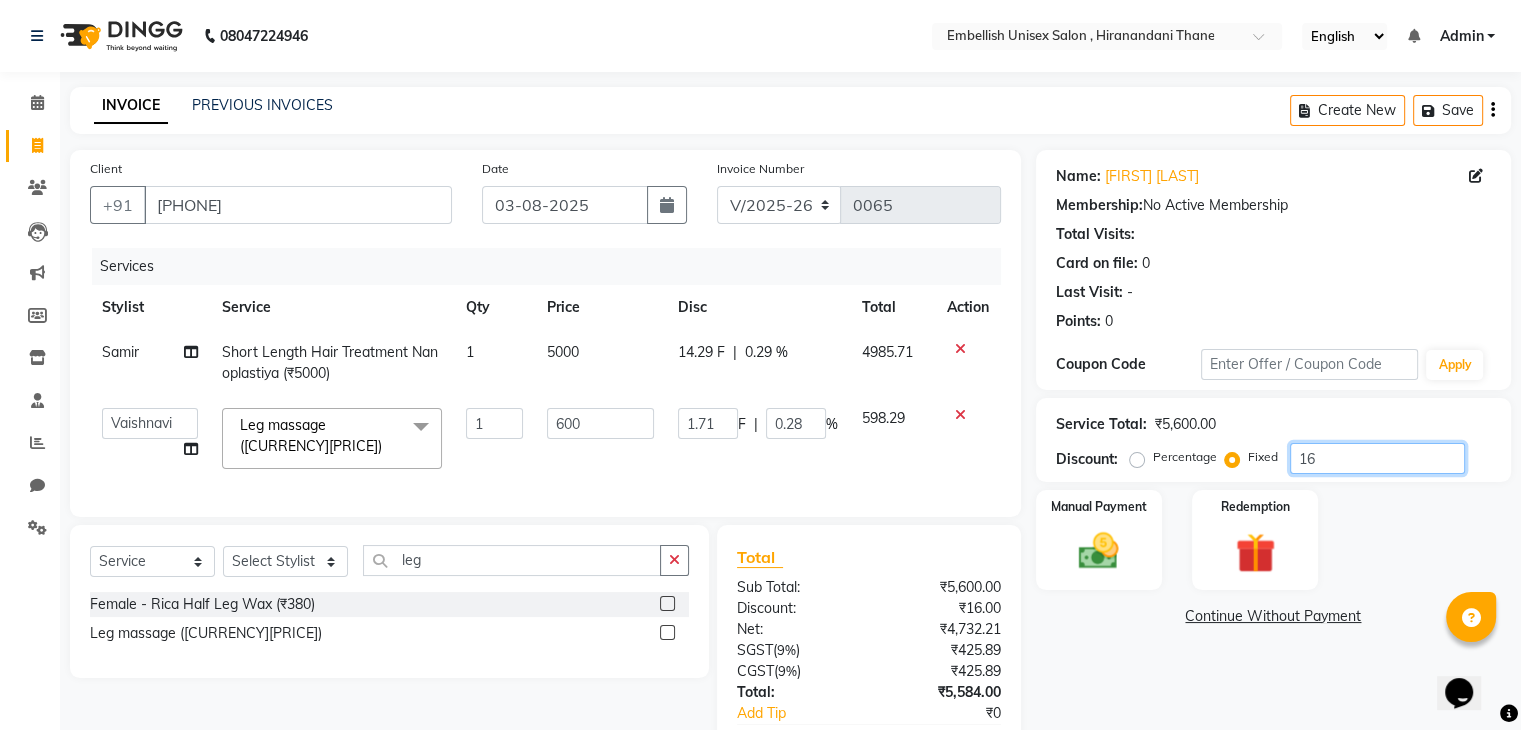 type on "160" 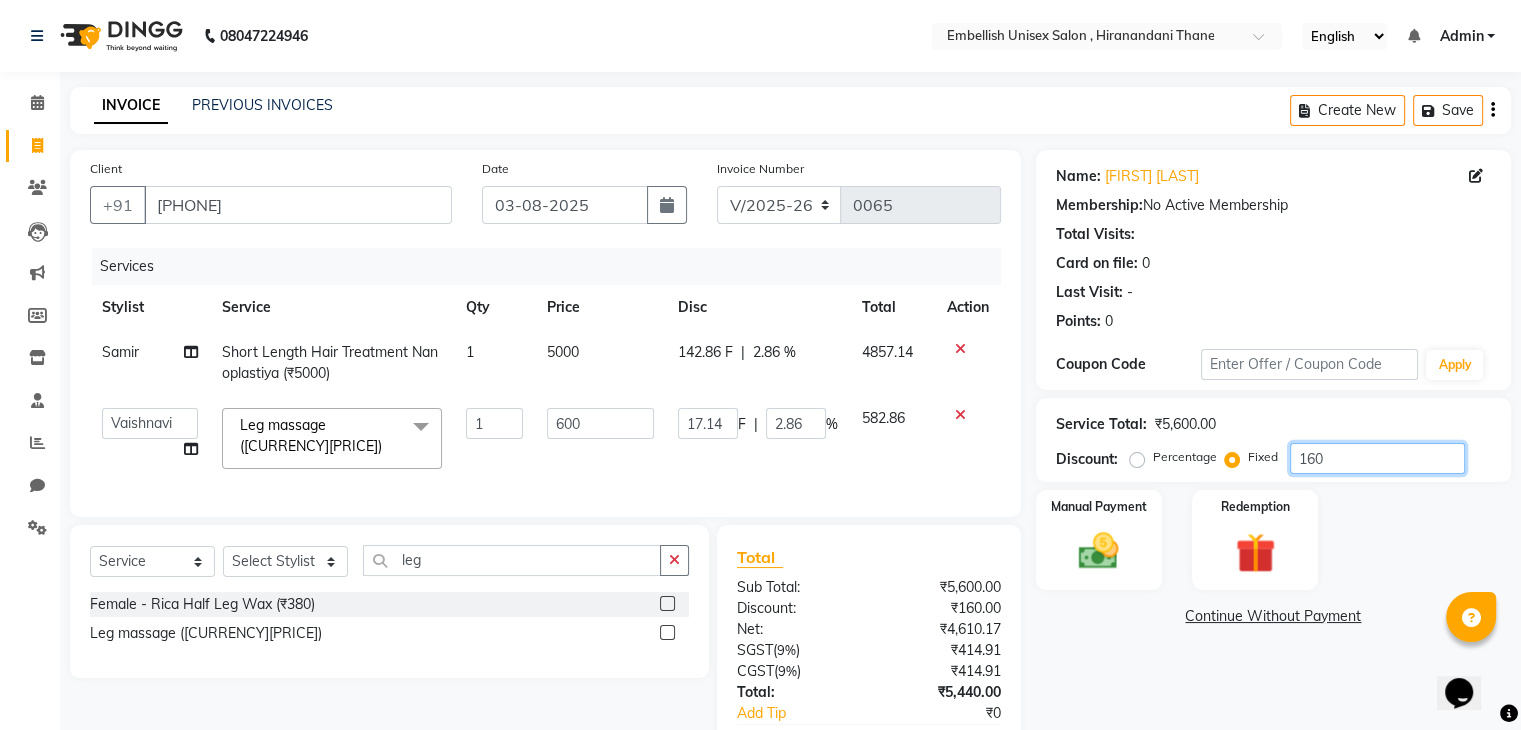 type on "1600" 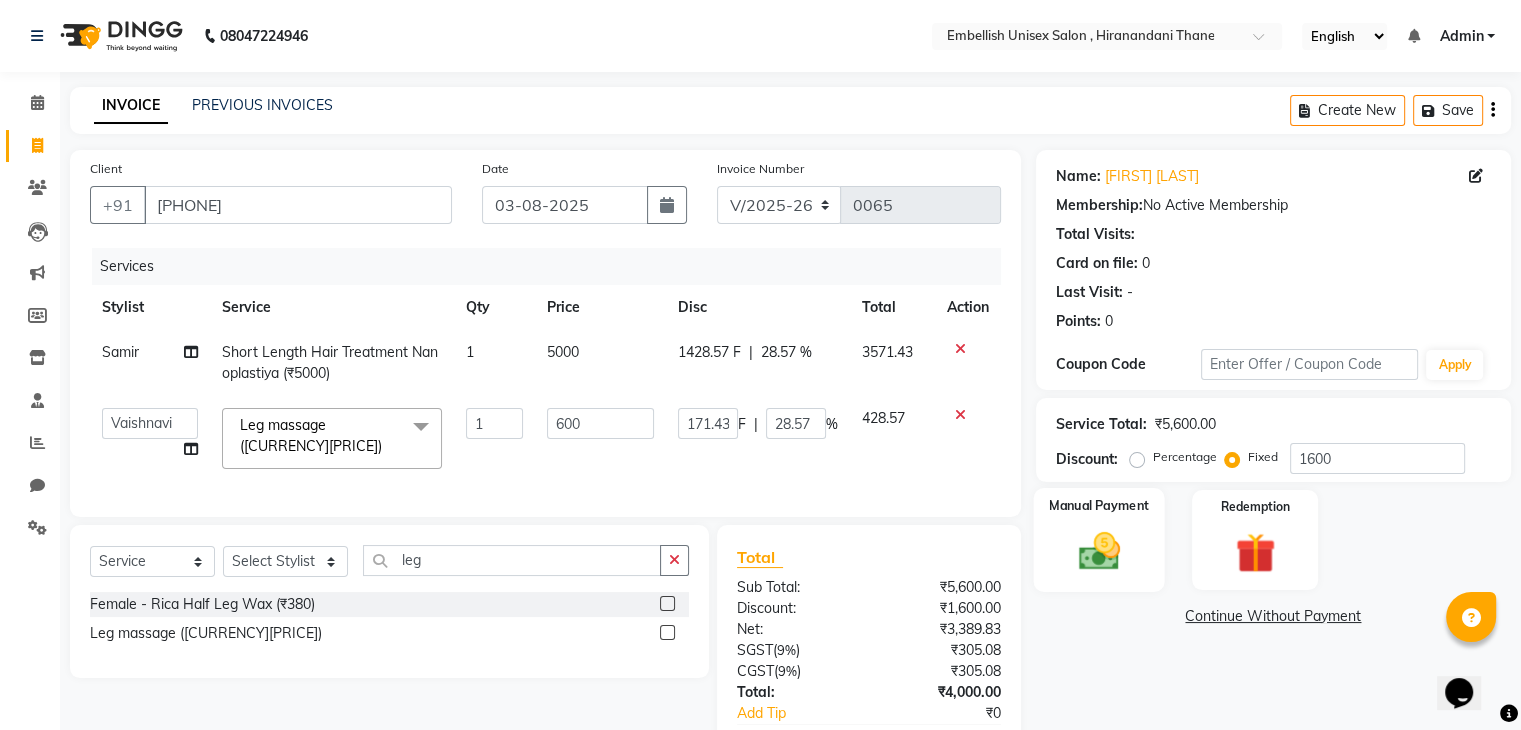 click 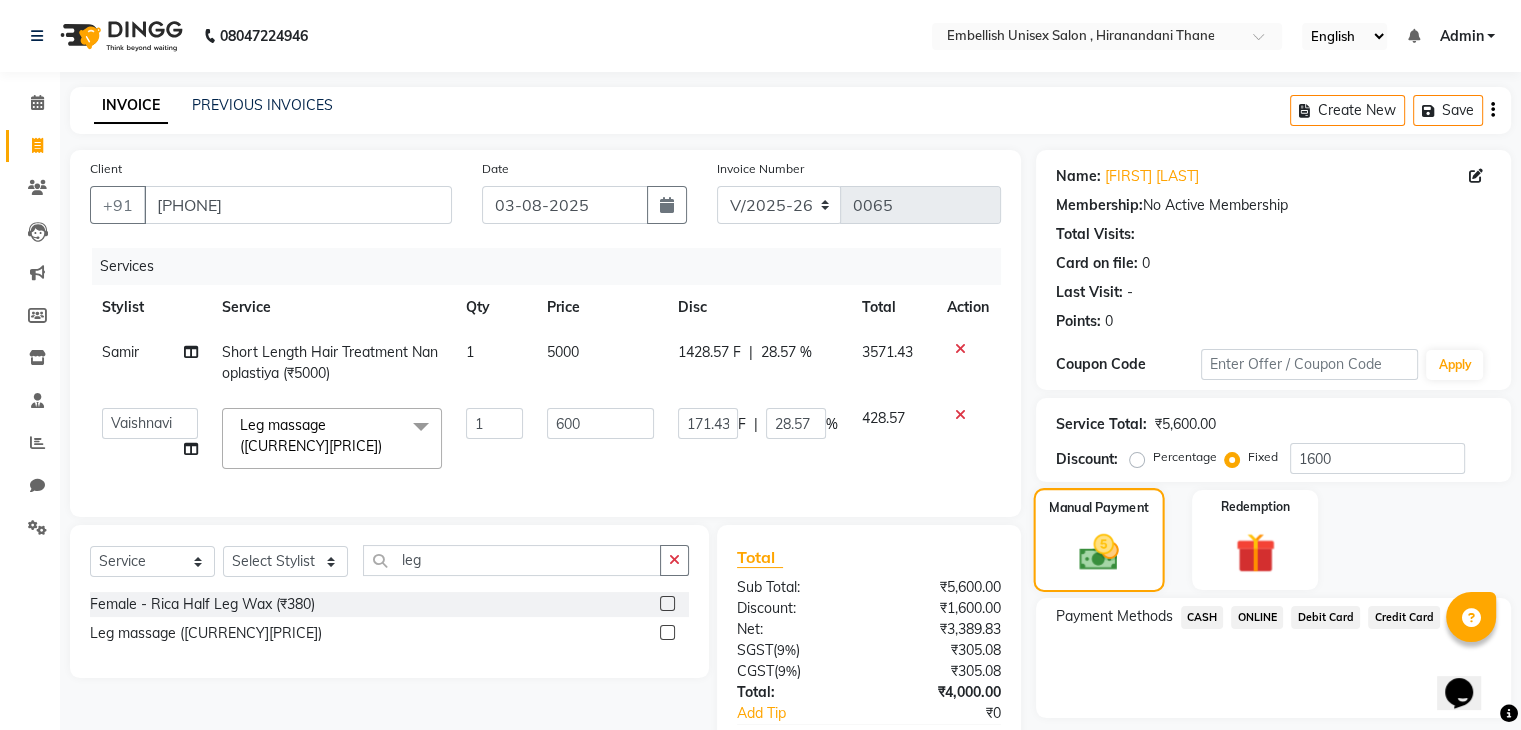 scroll, scrollTop: 126, scrollLeft: 0, axis: vertical 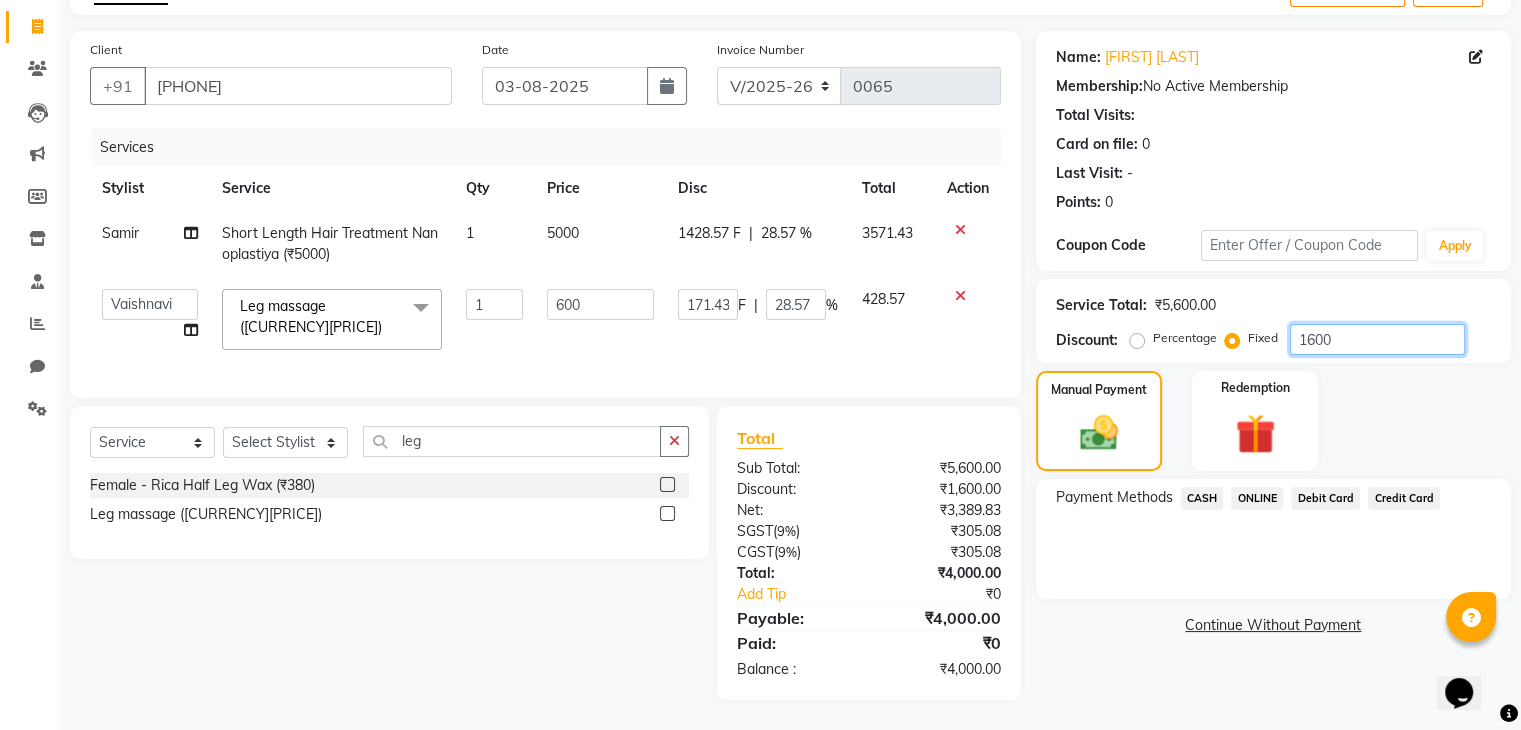 click on "1600" 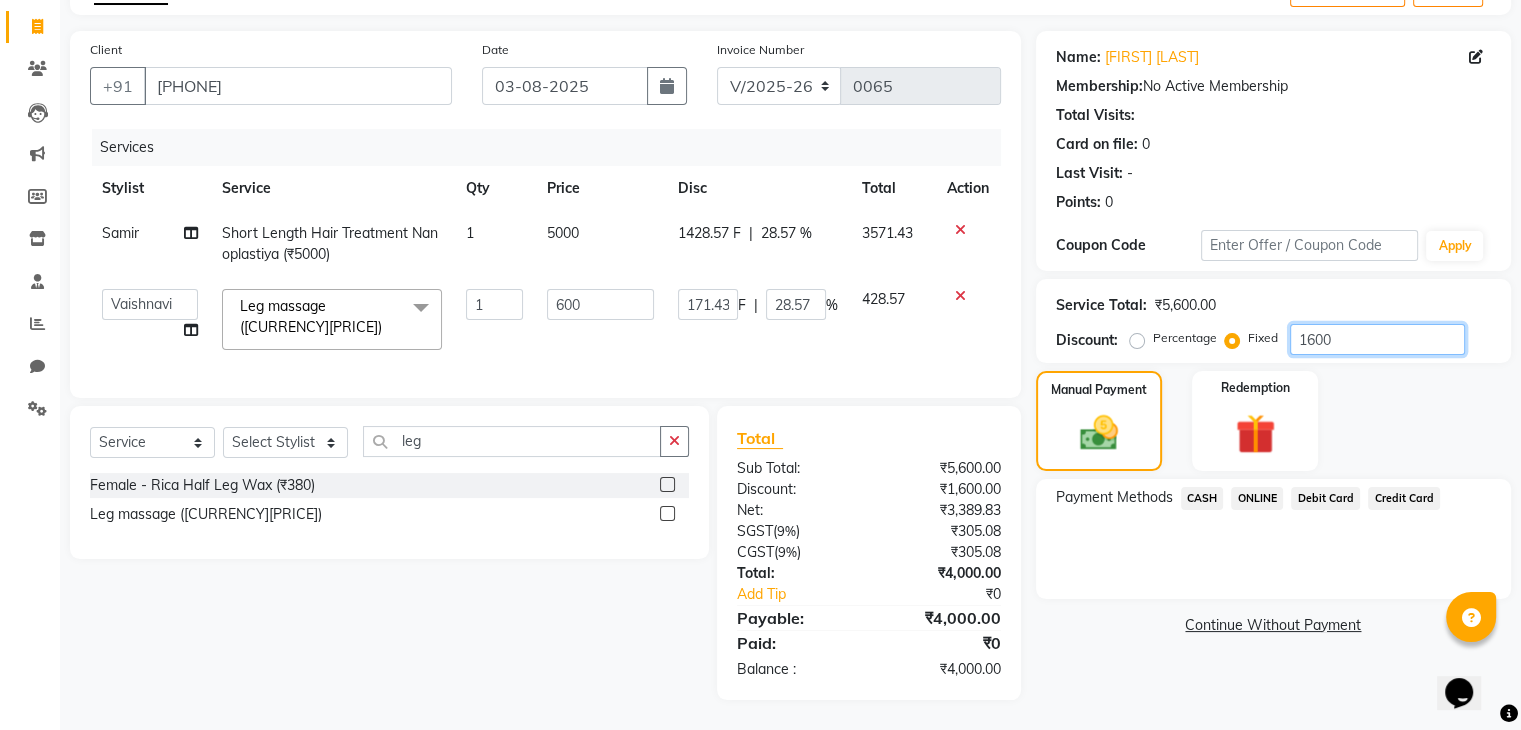 type on "160" 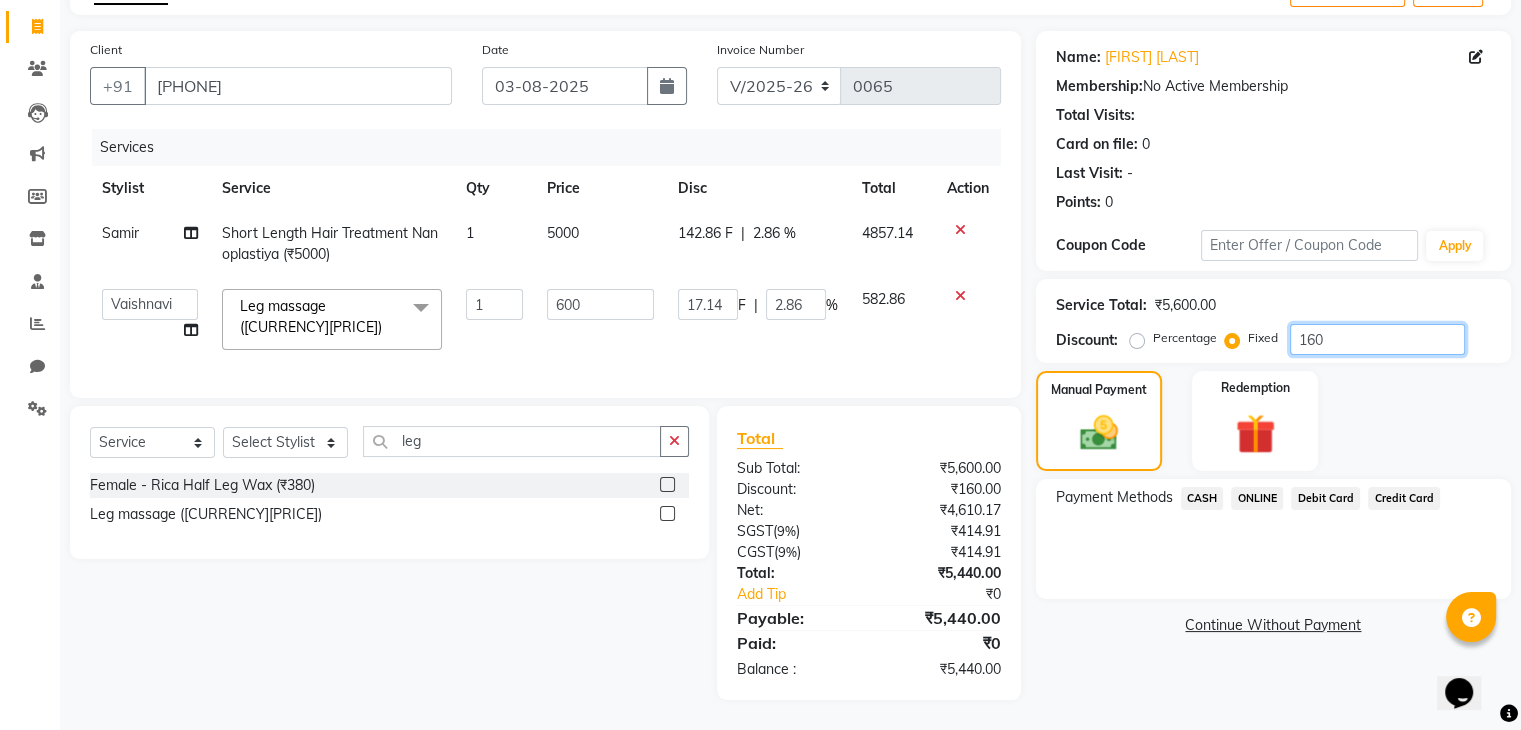type on "16" 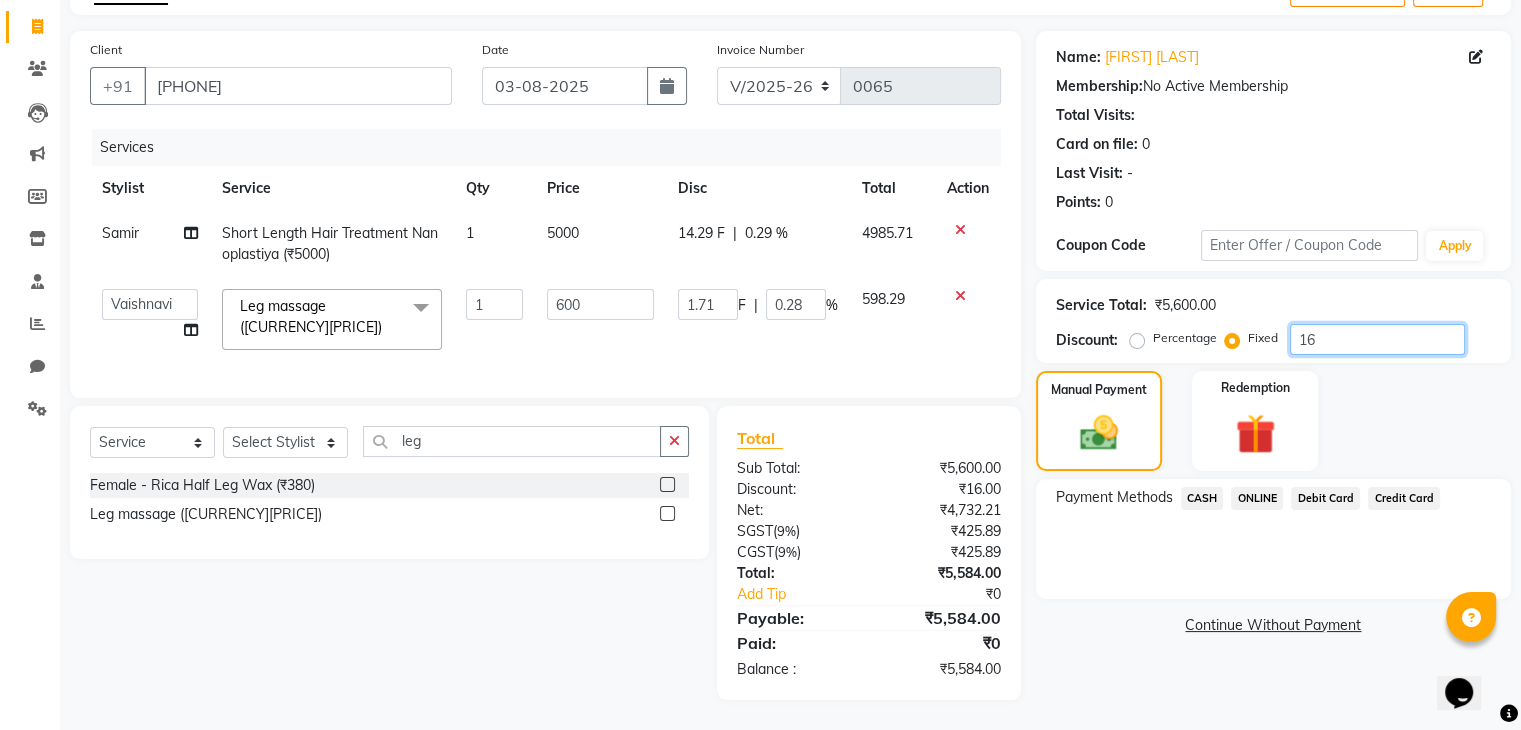type on "1" 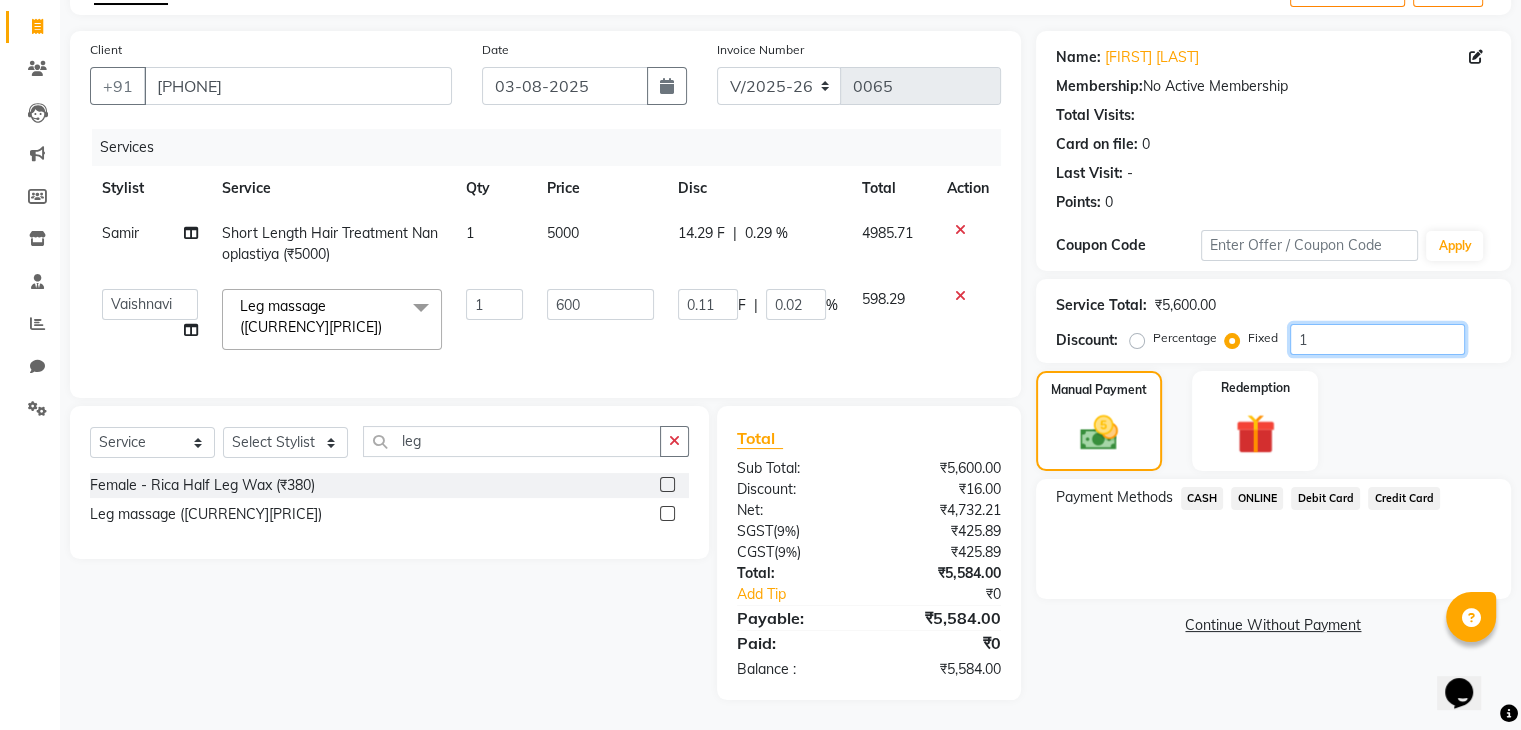 type 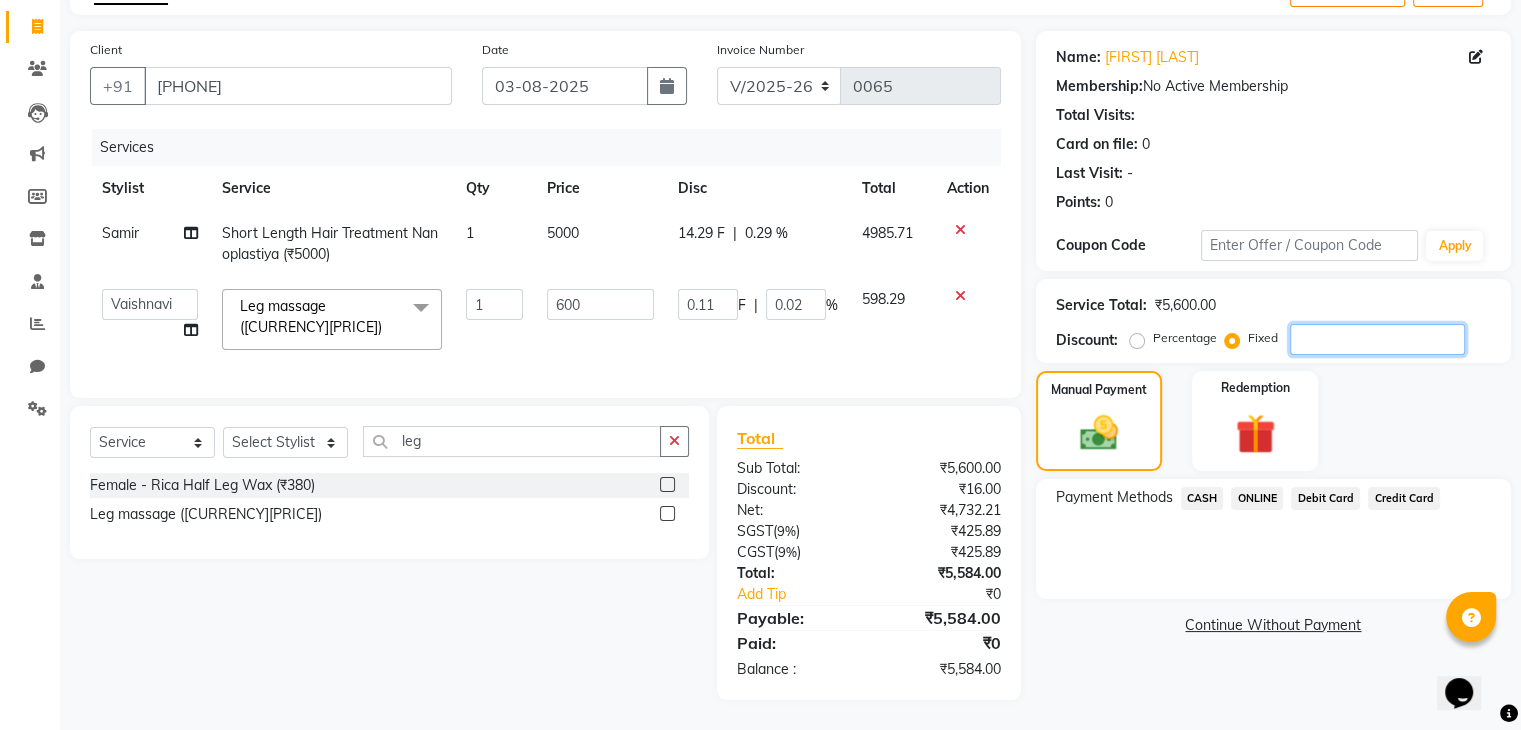 type on "0" 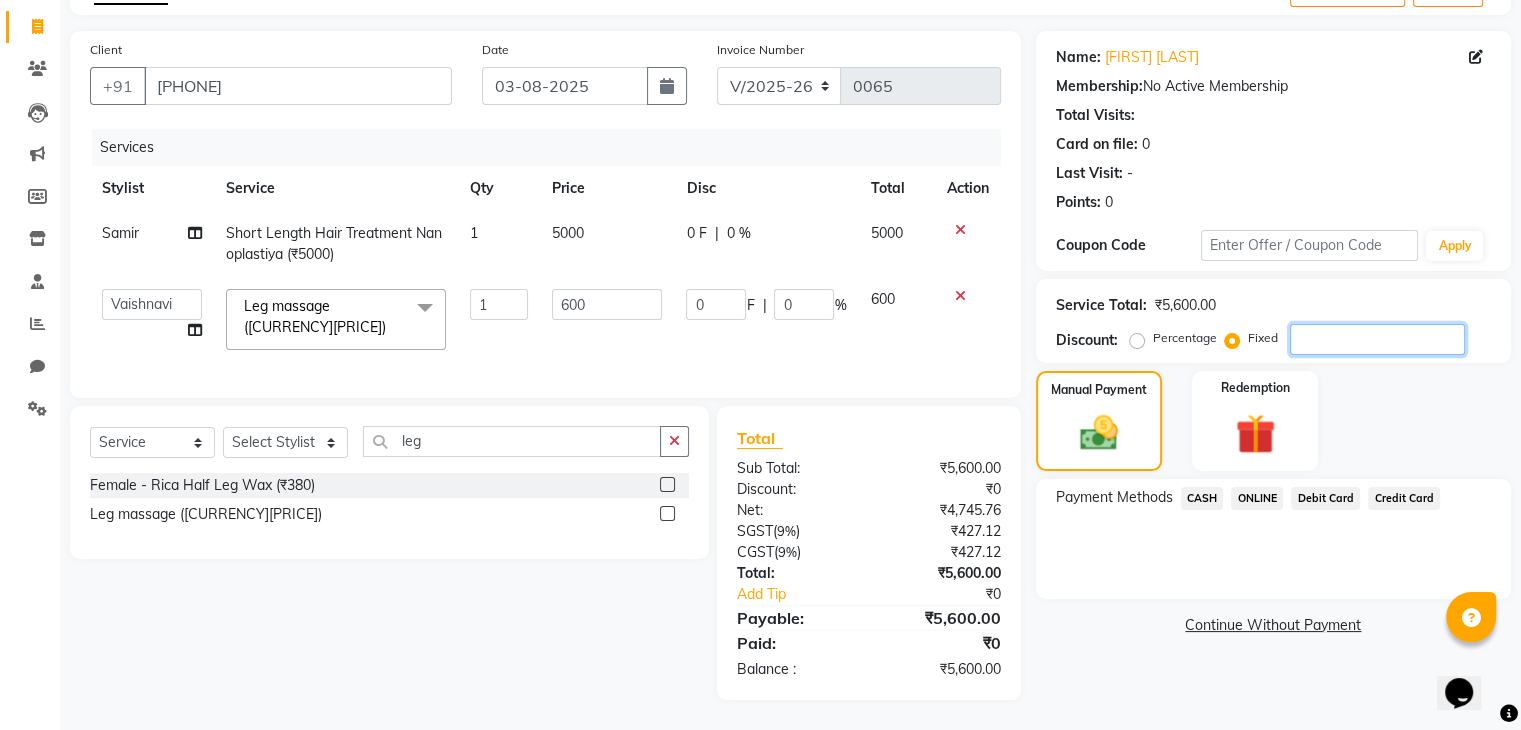 type on "2" 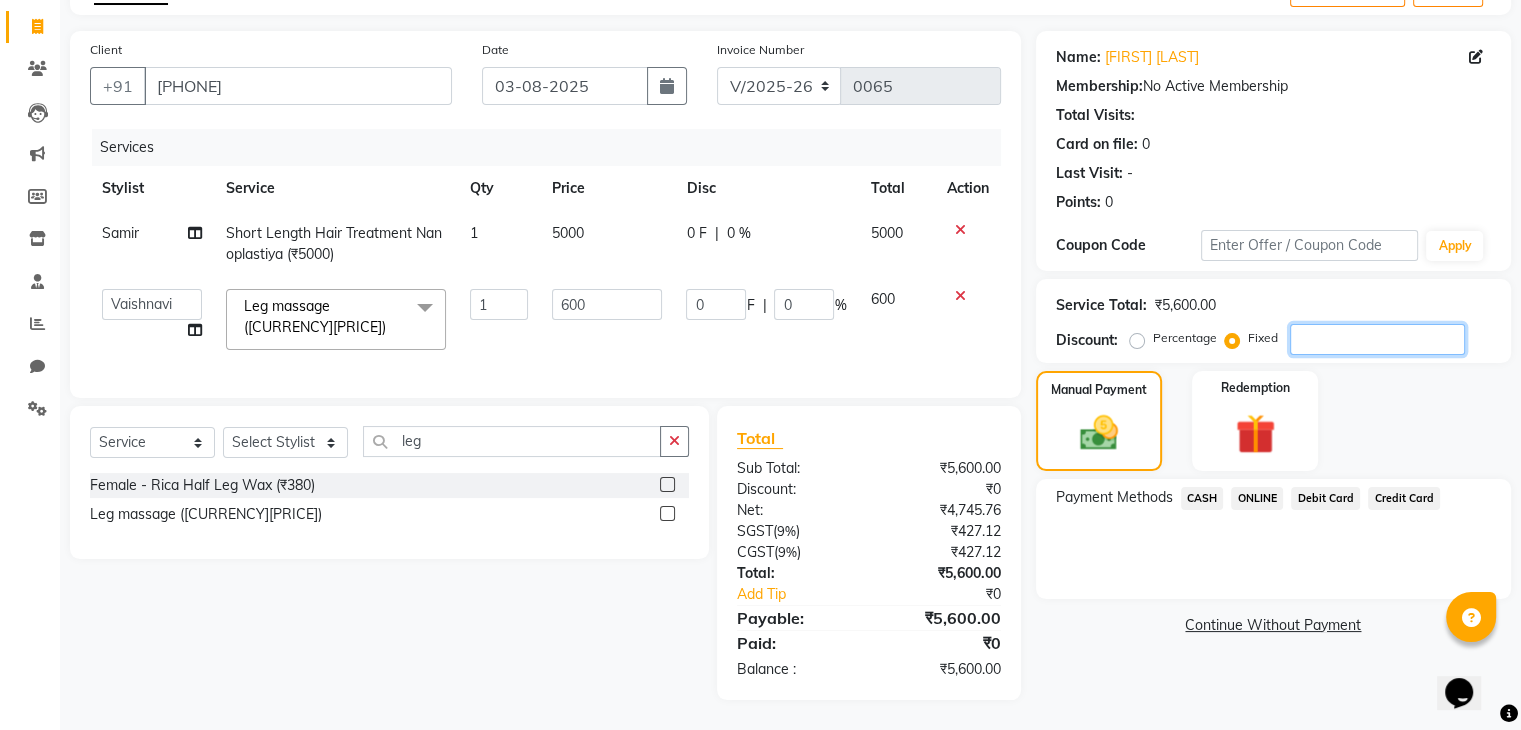 type on "0.21" 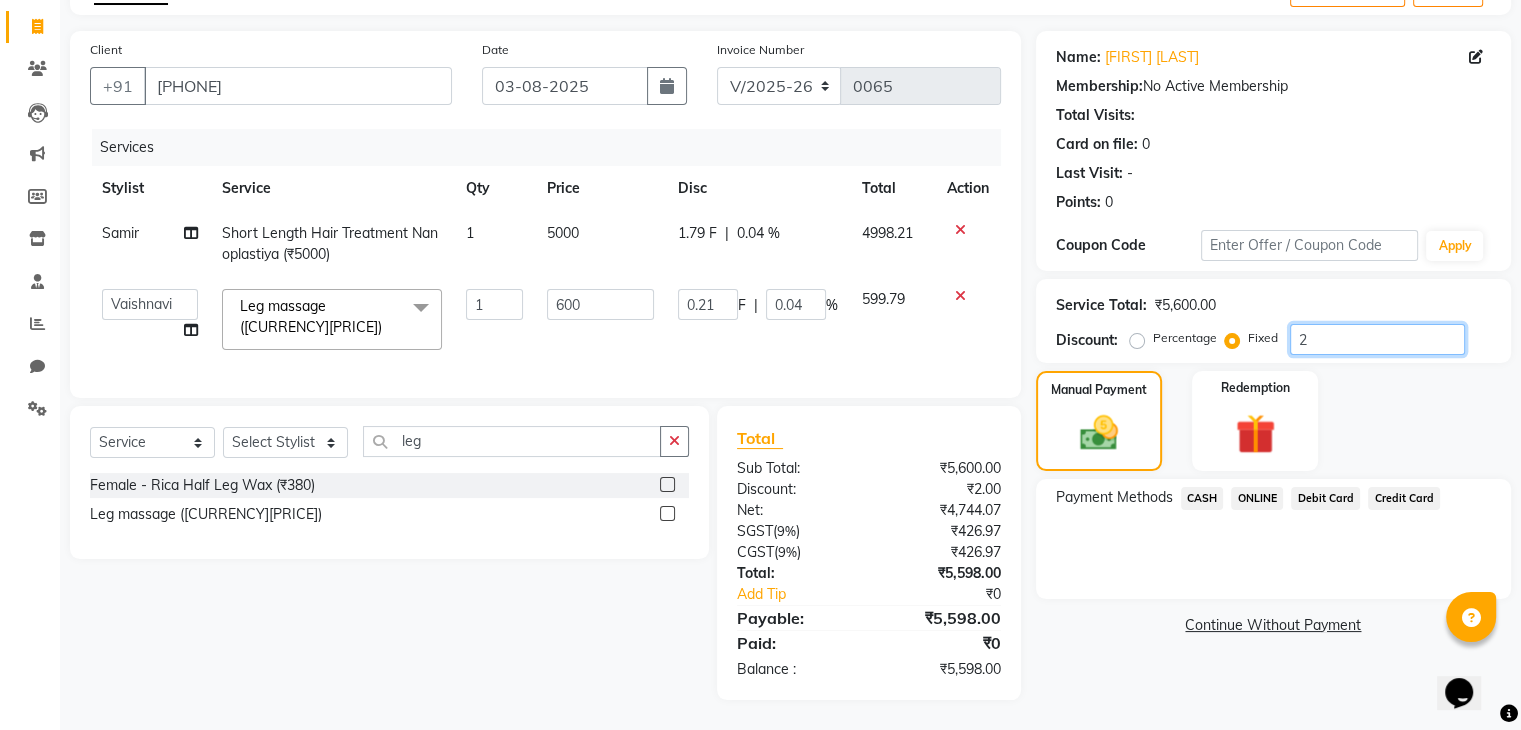 type on "26" 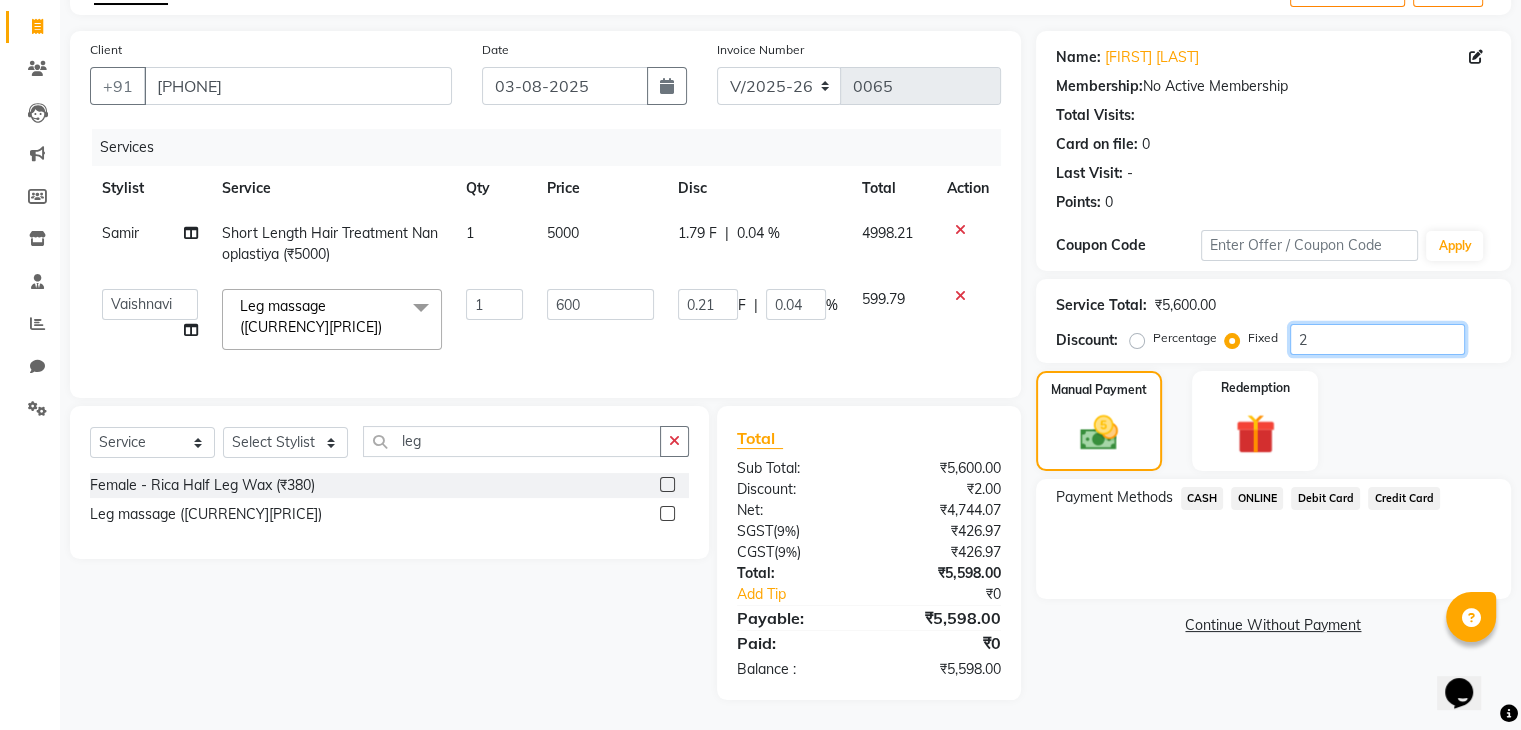 type on "2.79" 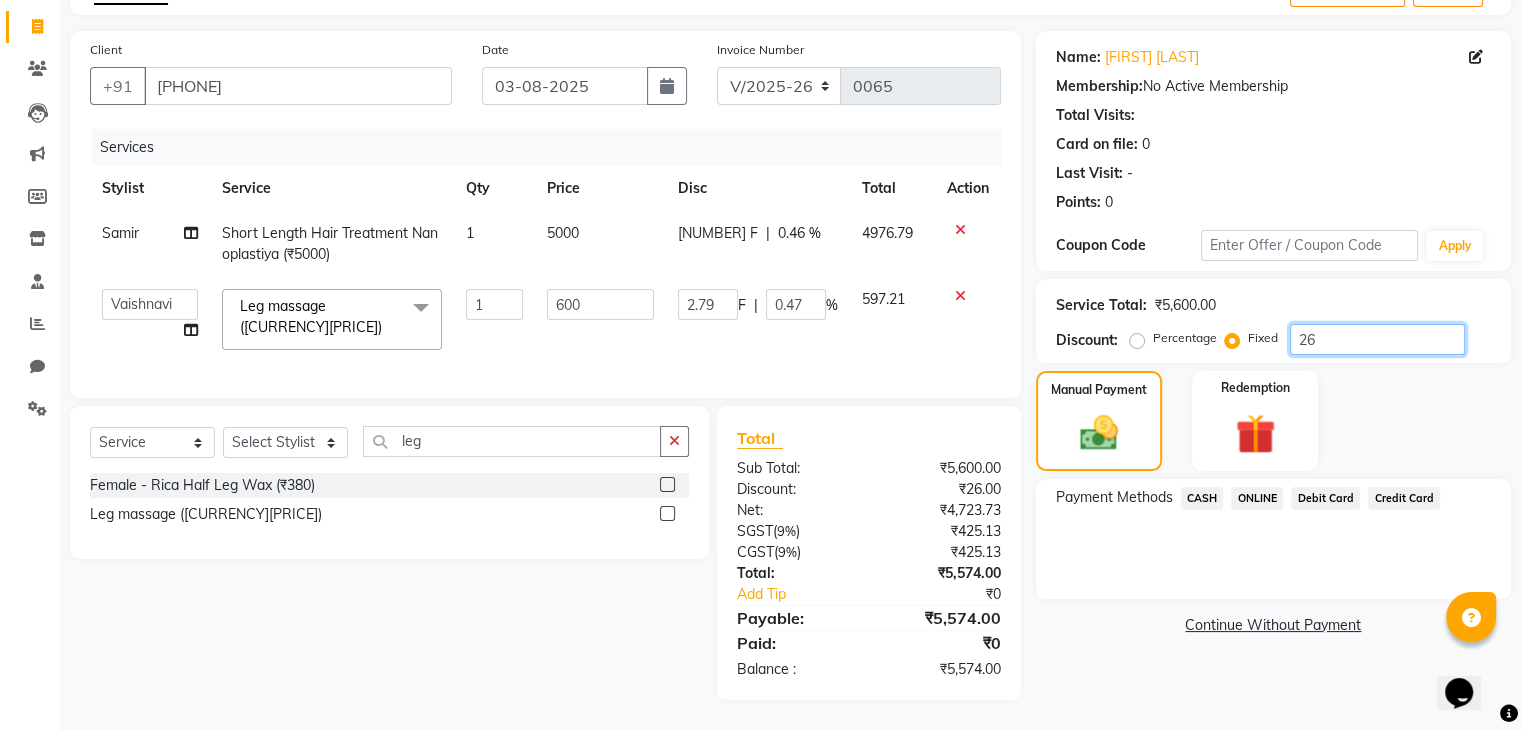 type on "260" 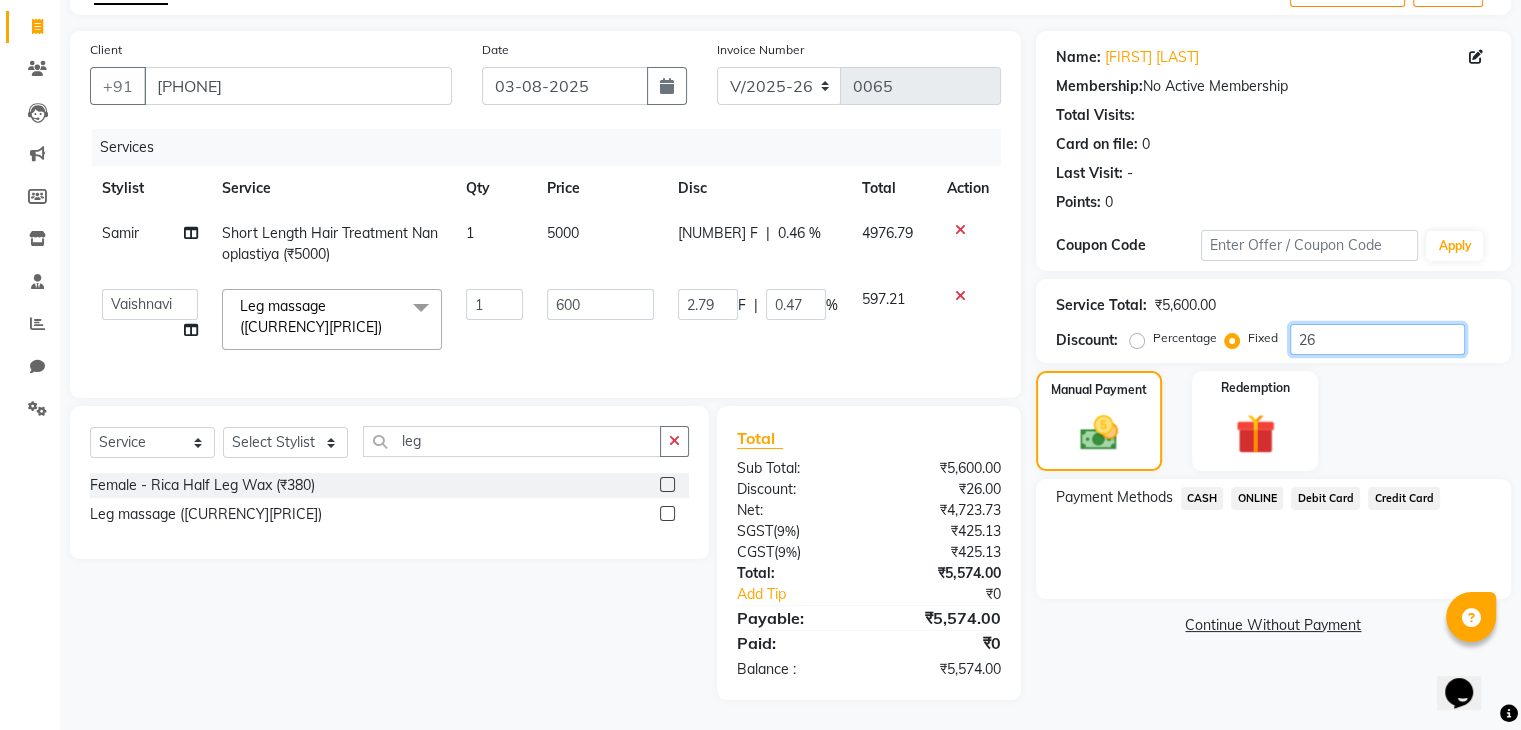 type on "27.86" 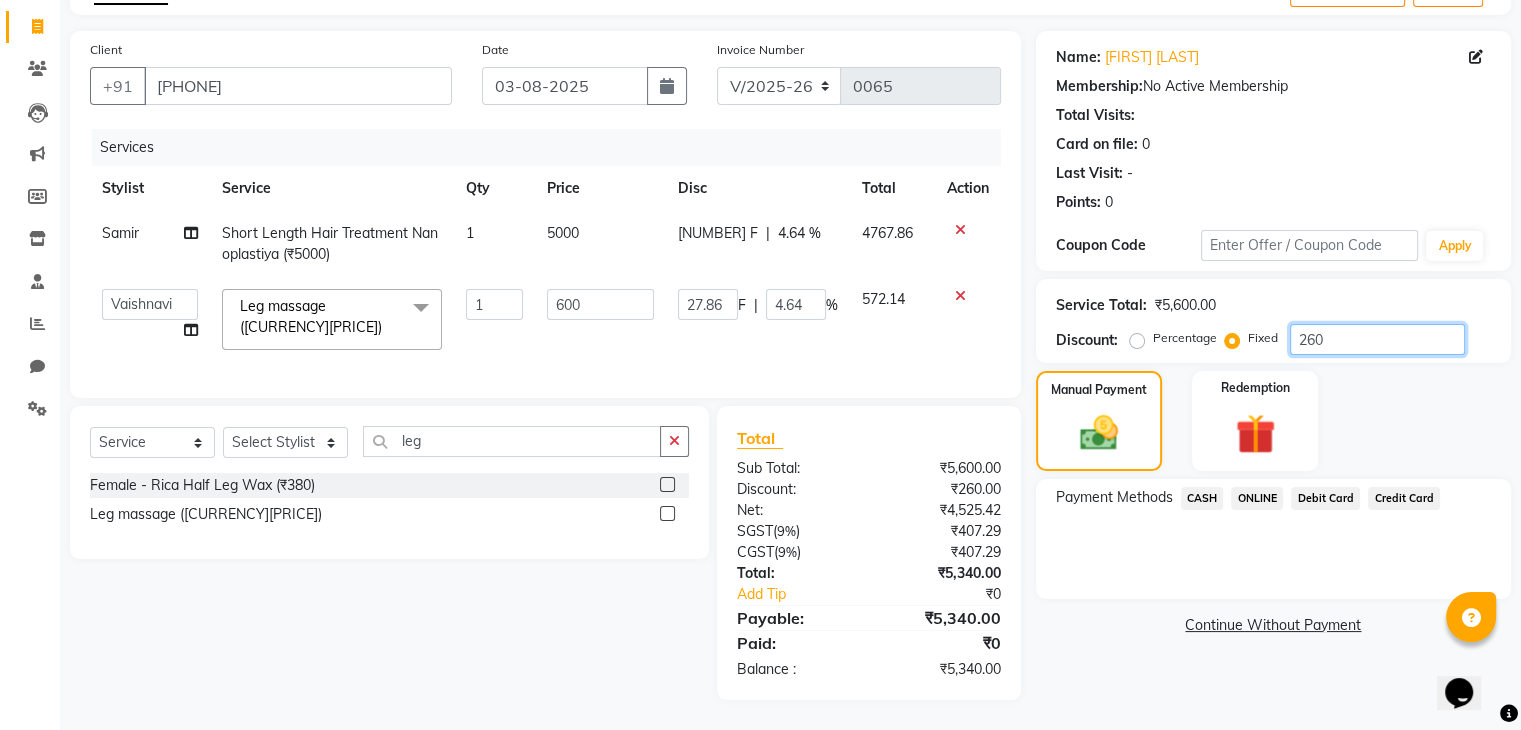 type on "2600" 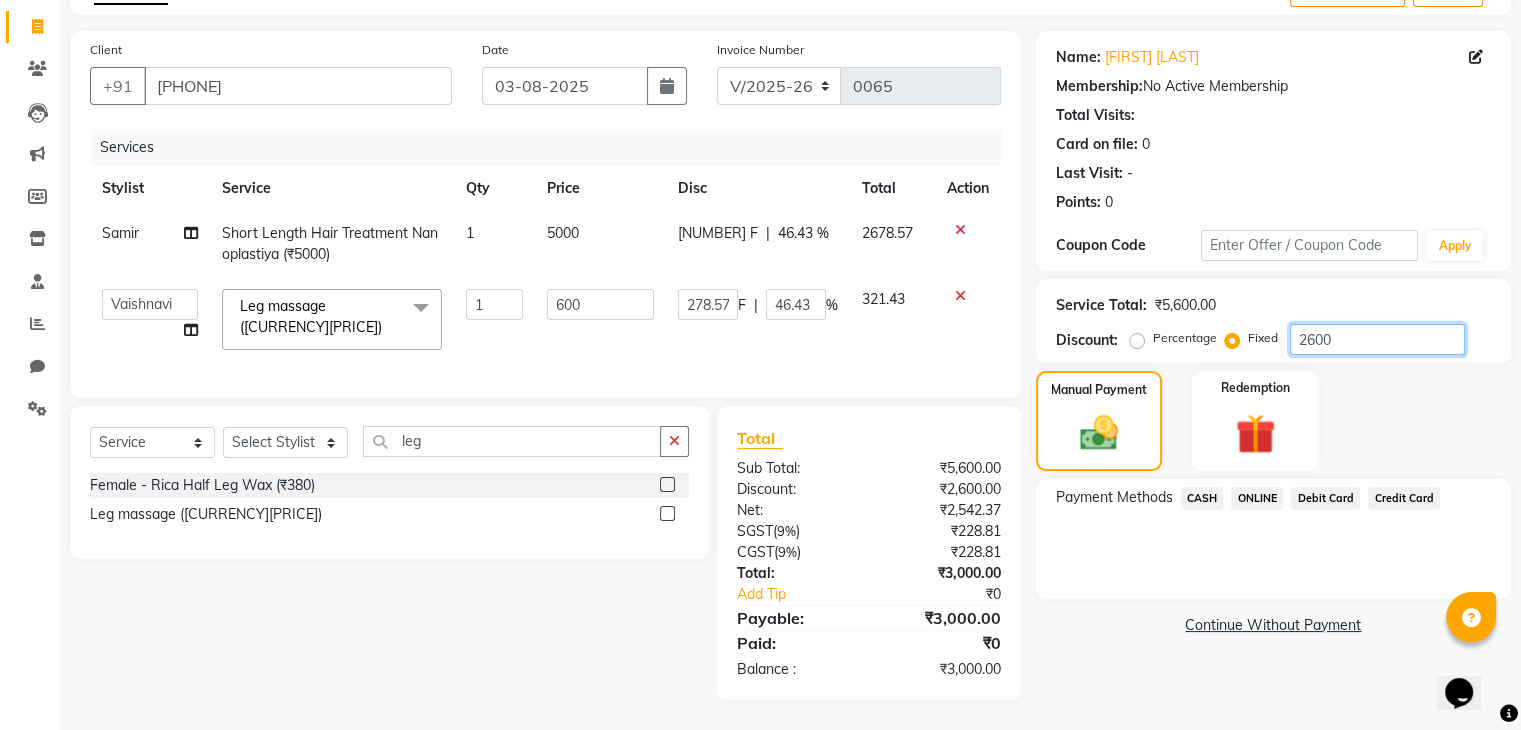 type on "260" 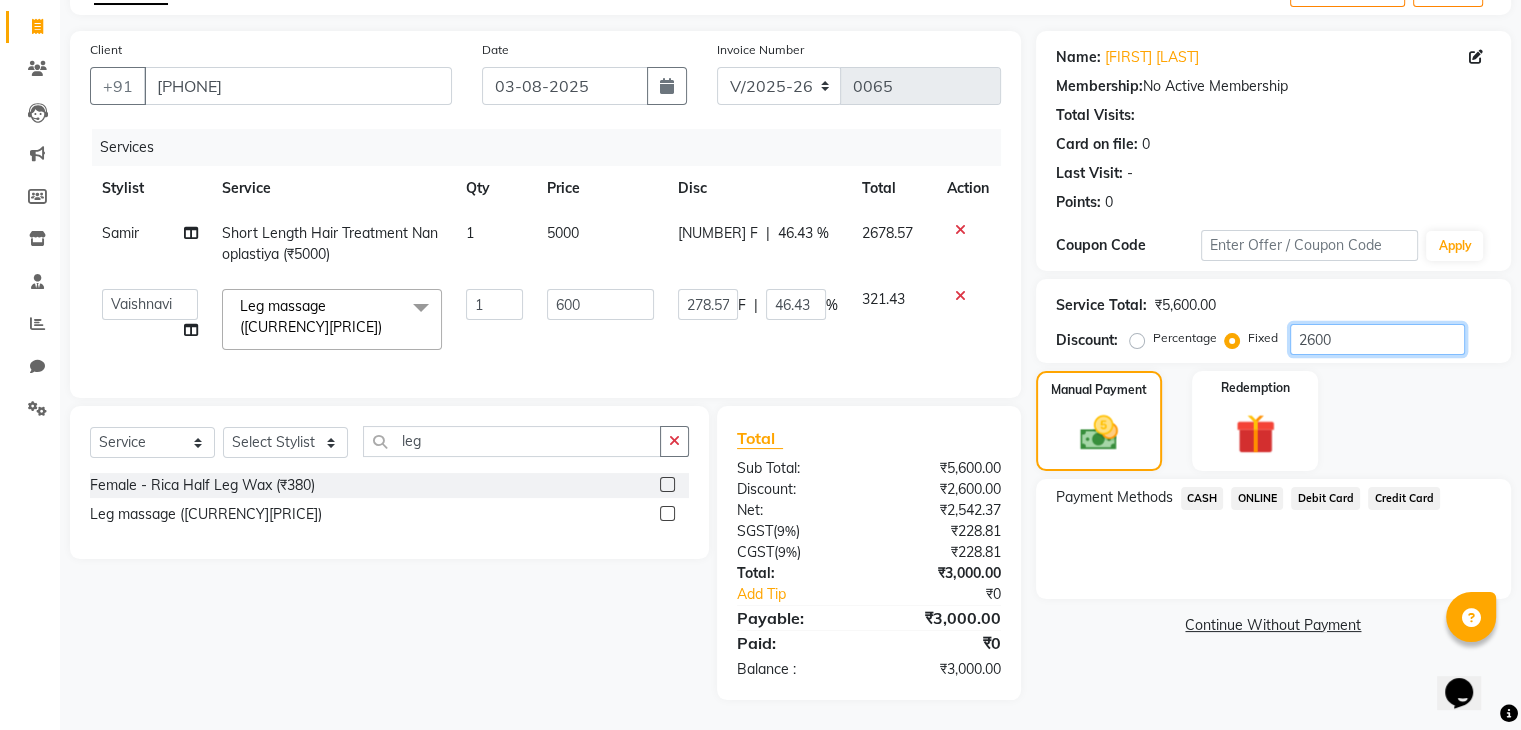 type on "27.86" 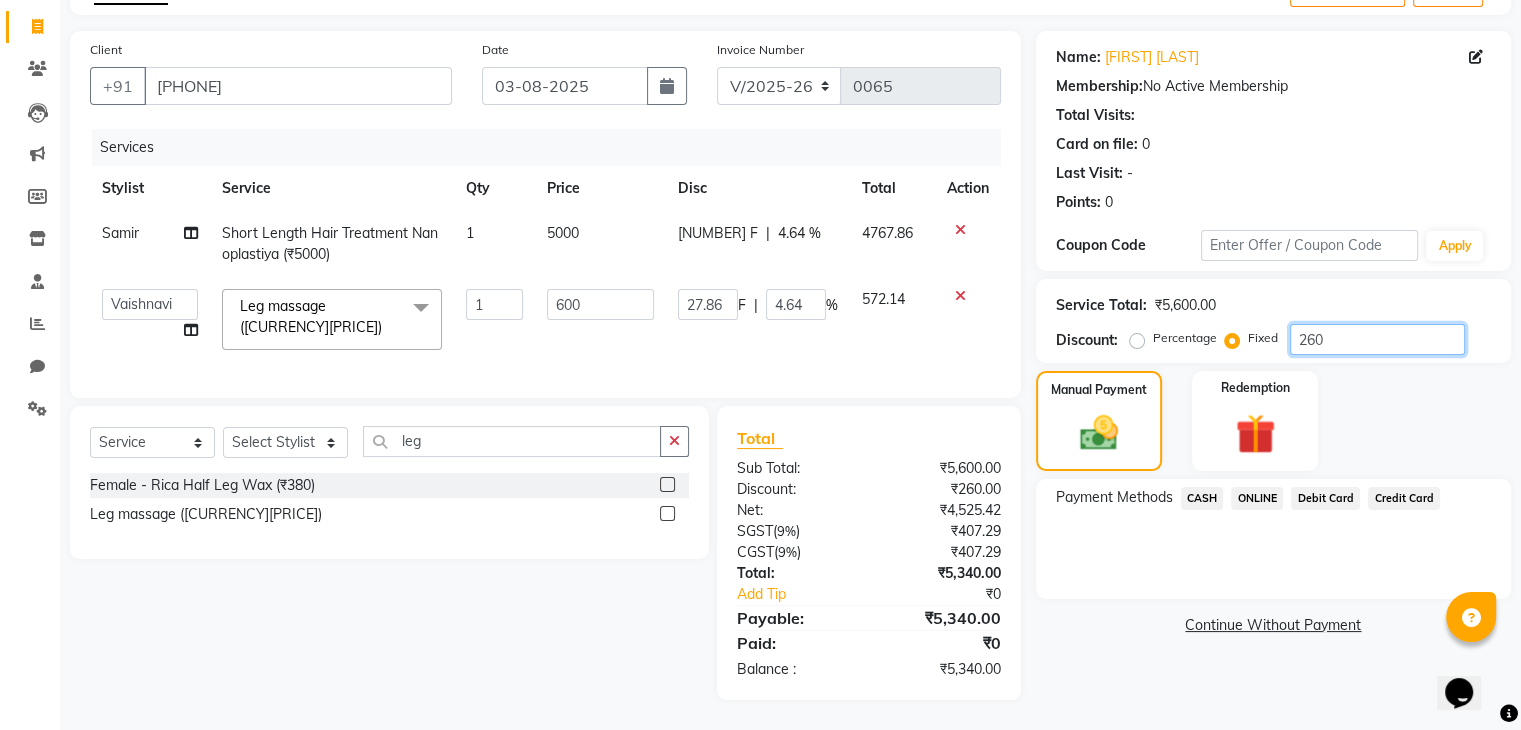 type on "26" 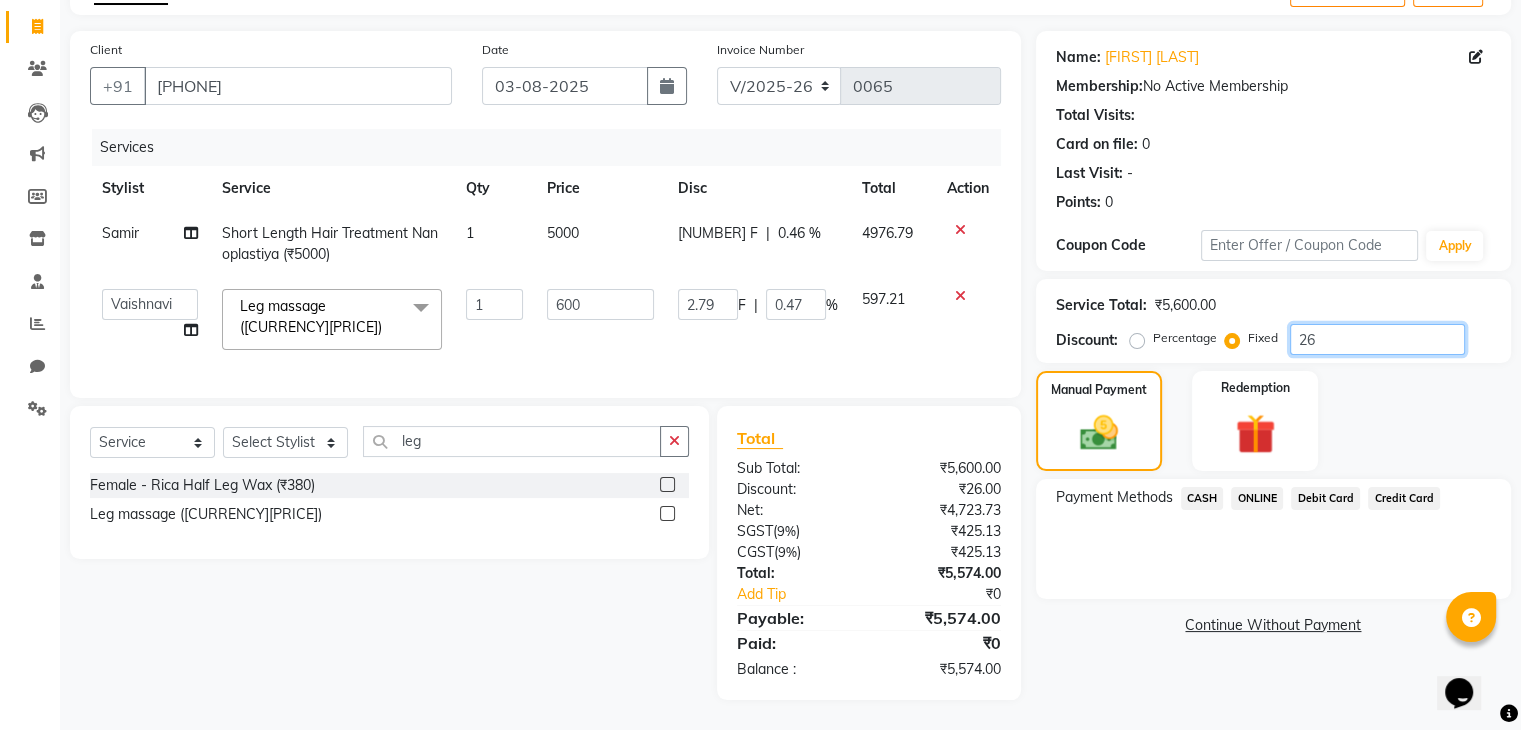 type on "2" 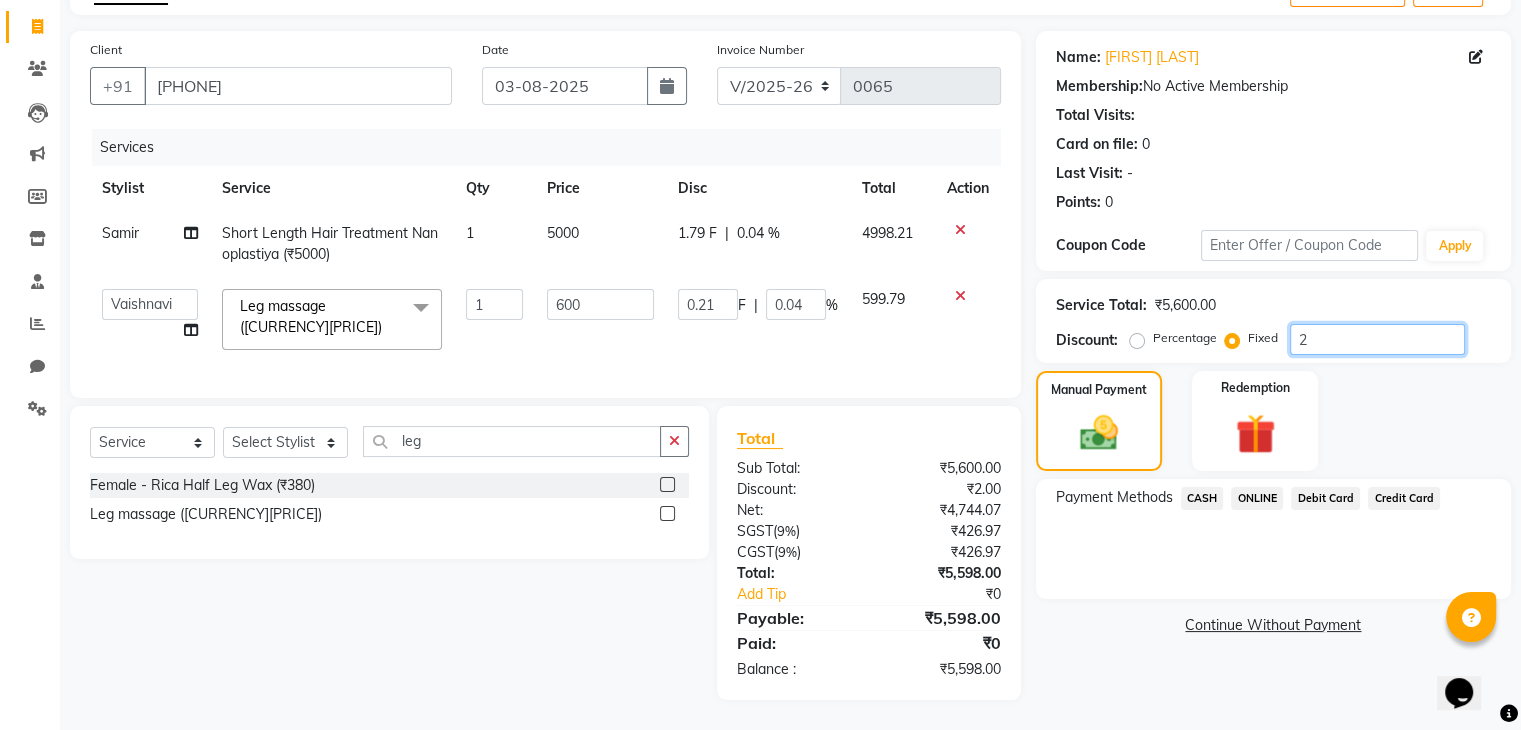 type 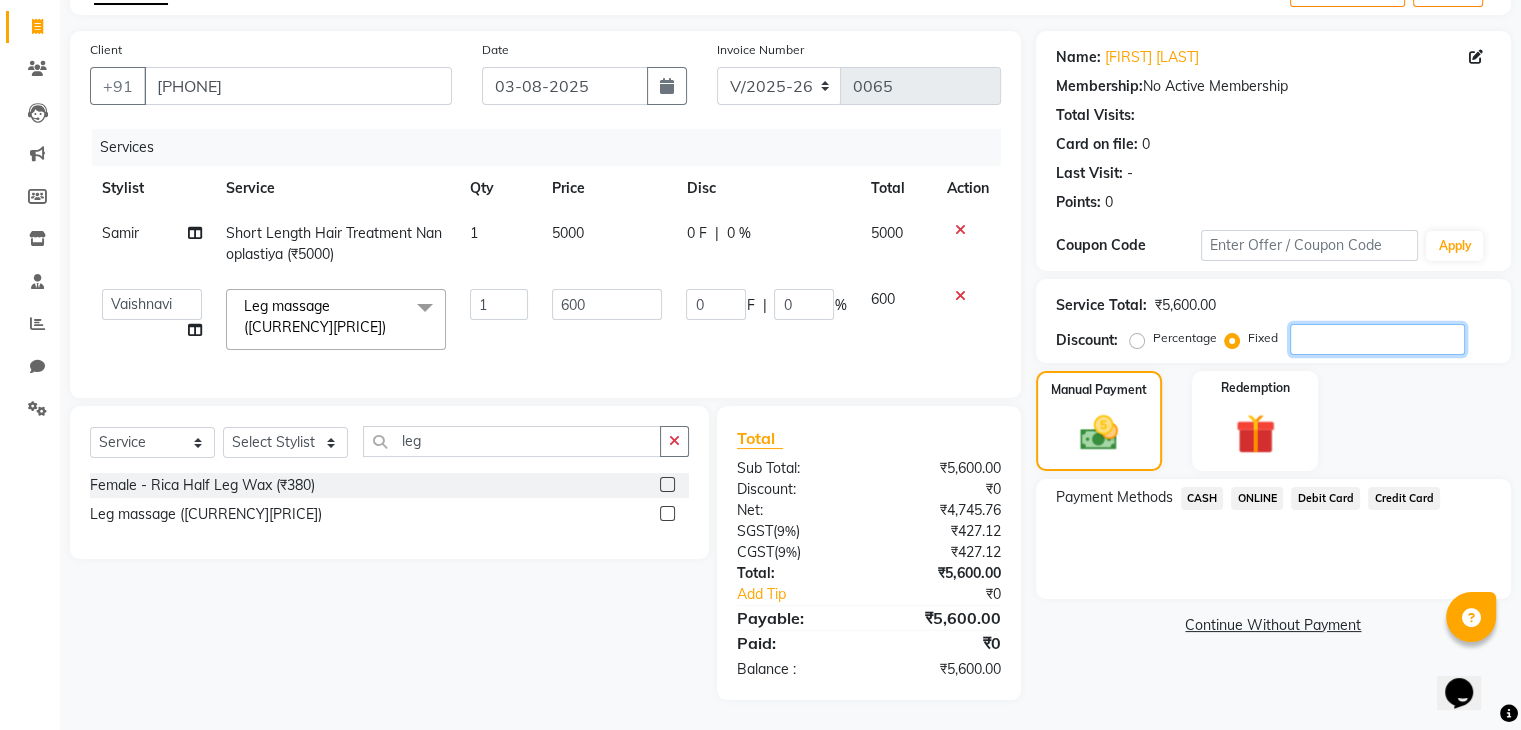 type on "2" 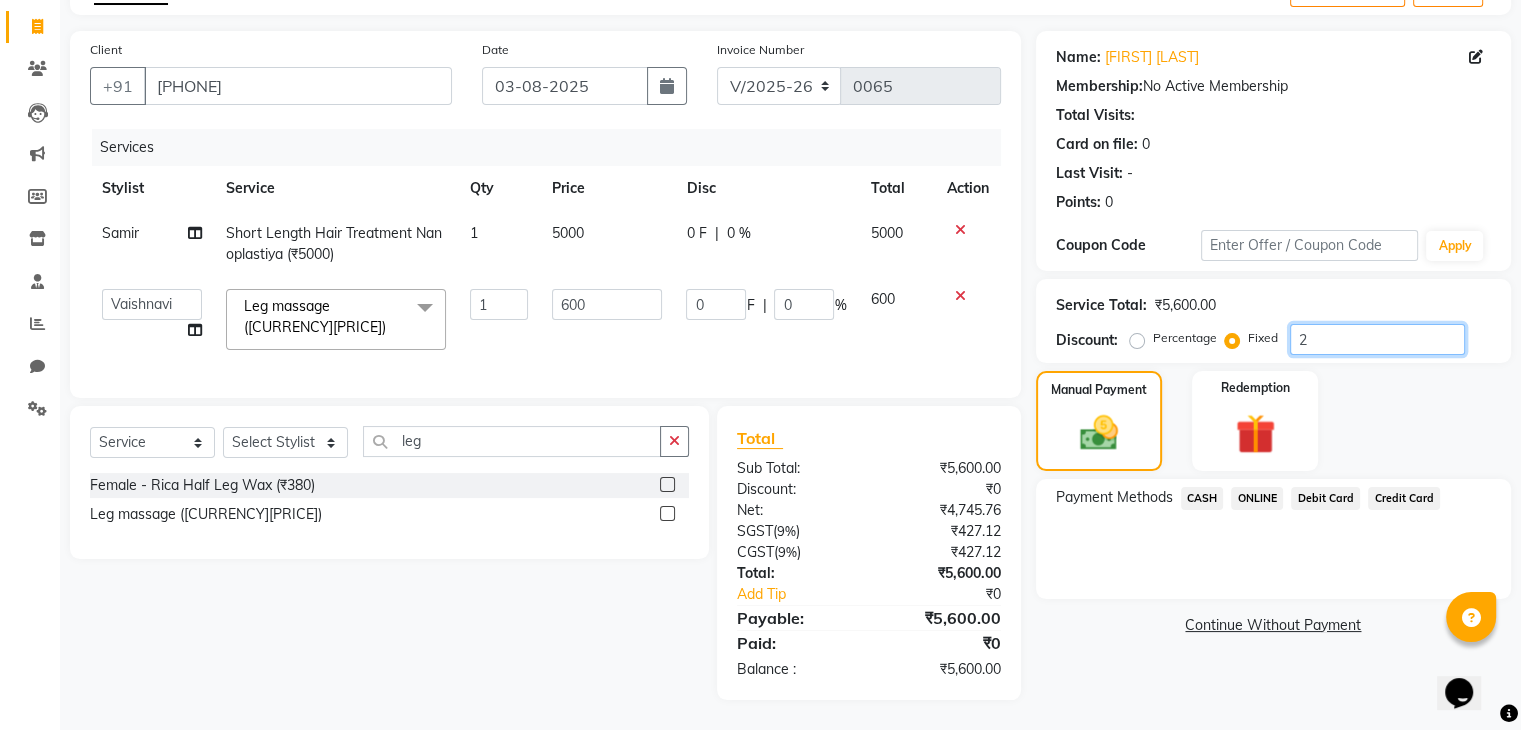 type on "0.21" 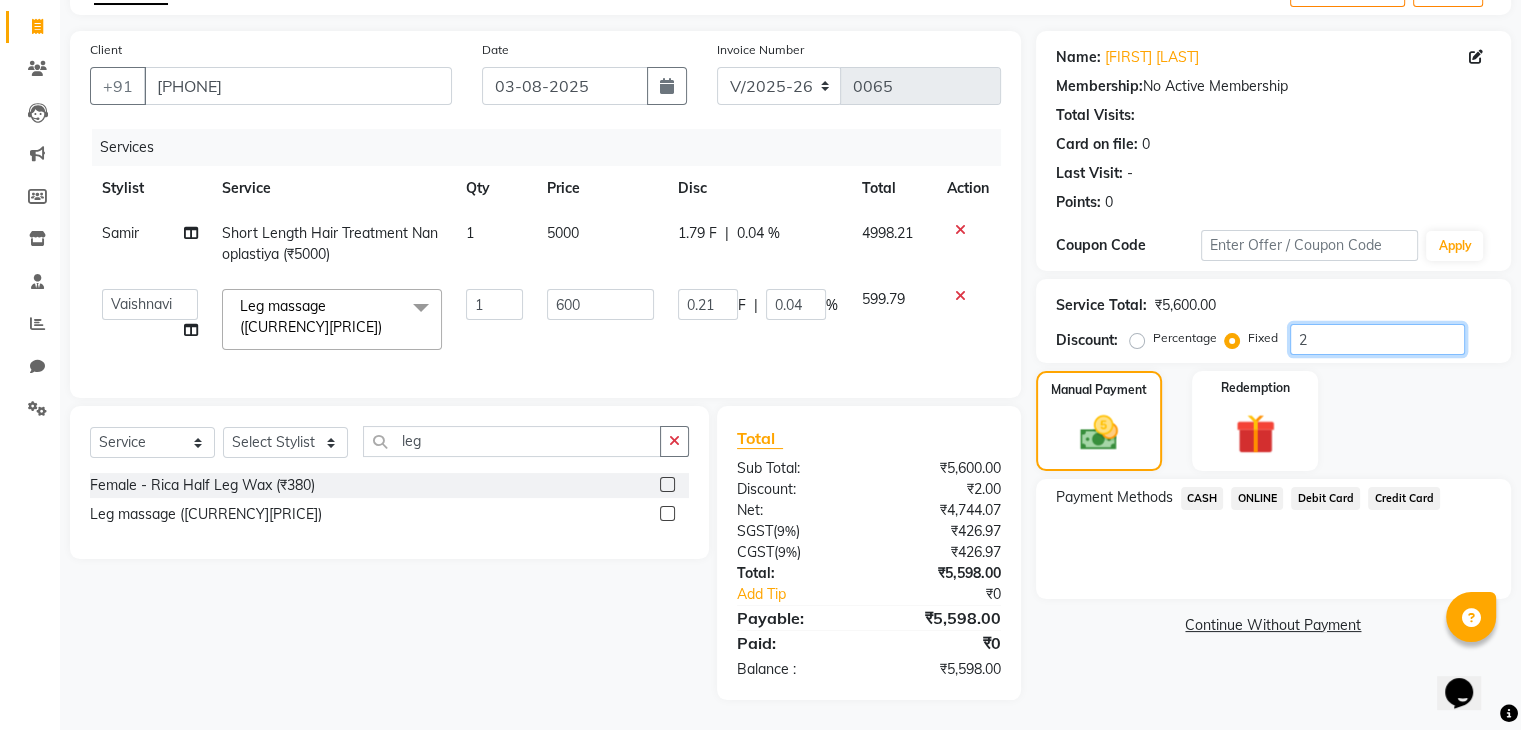 type on "22" 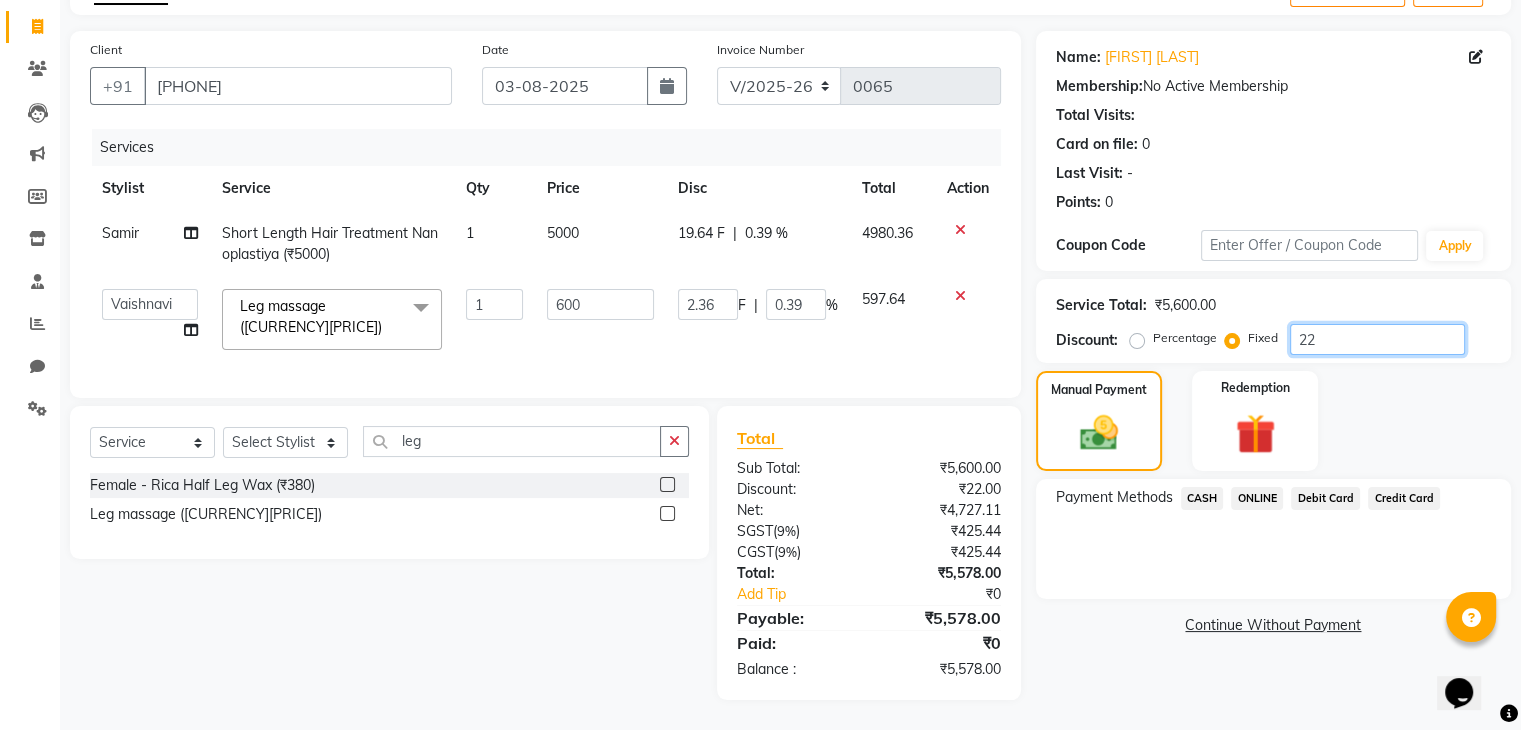 type on "220" 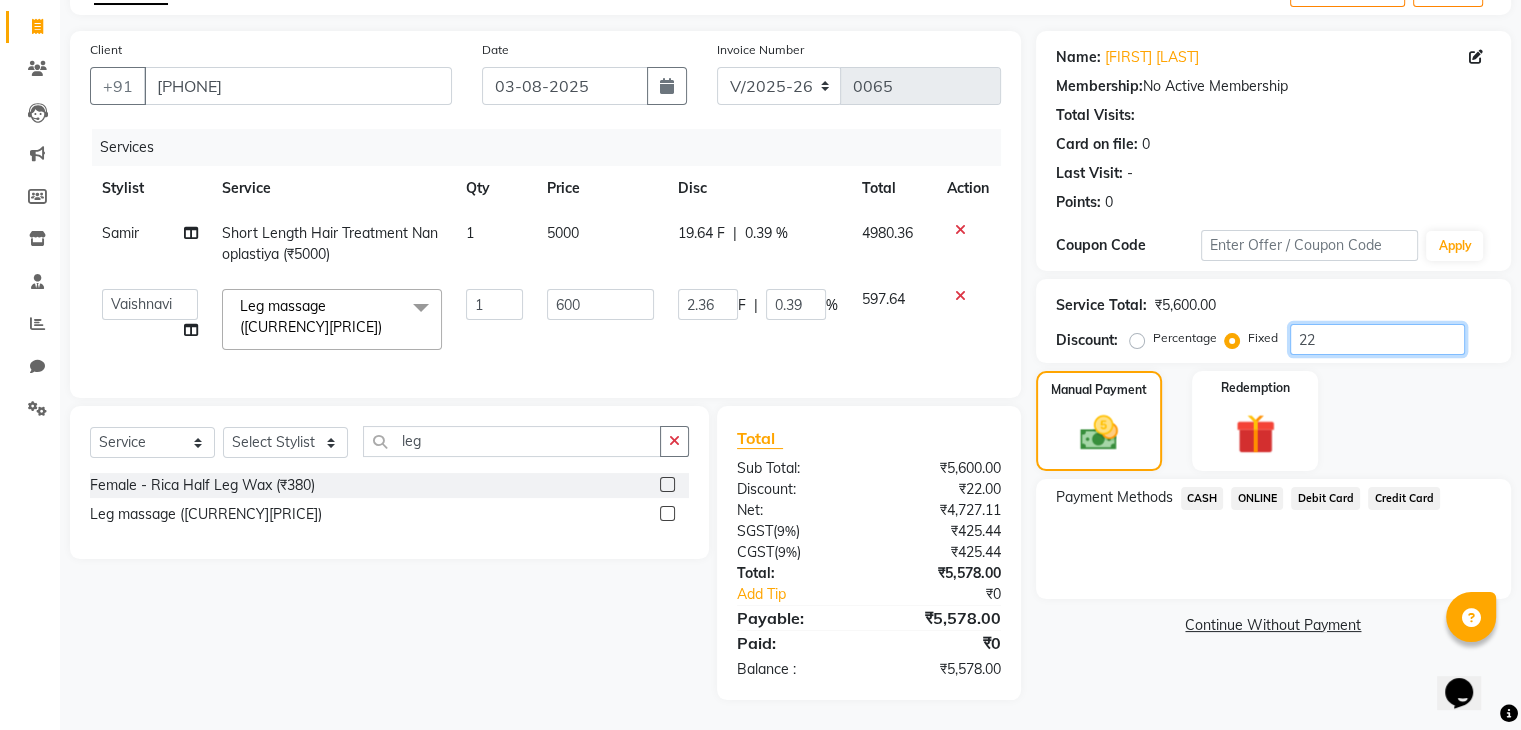 type on "23.57" 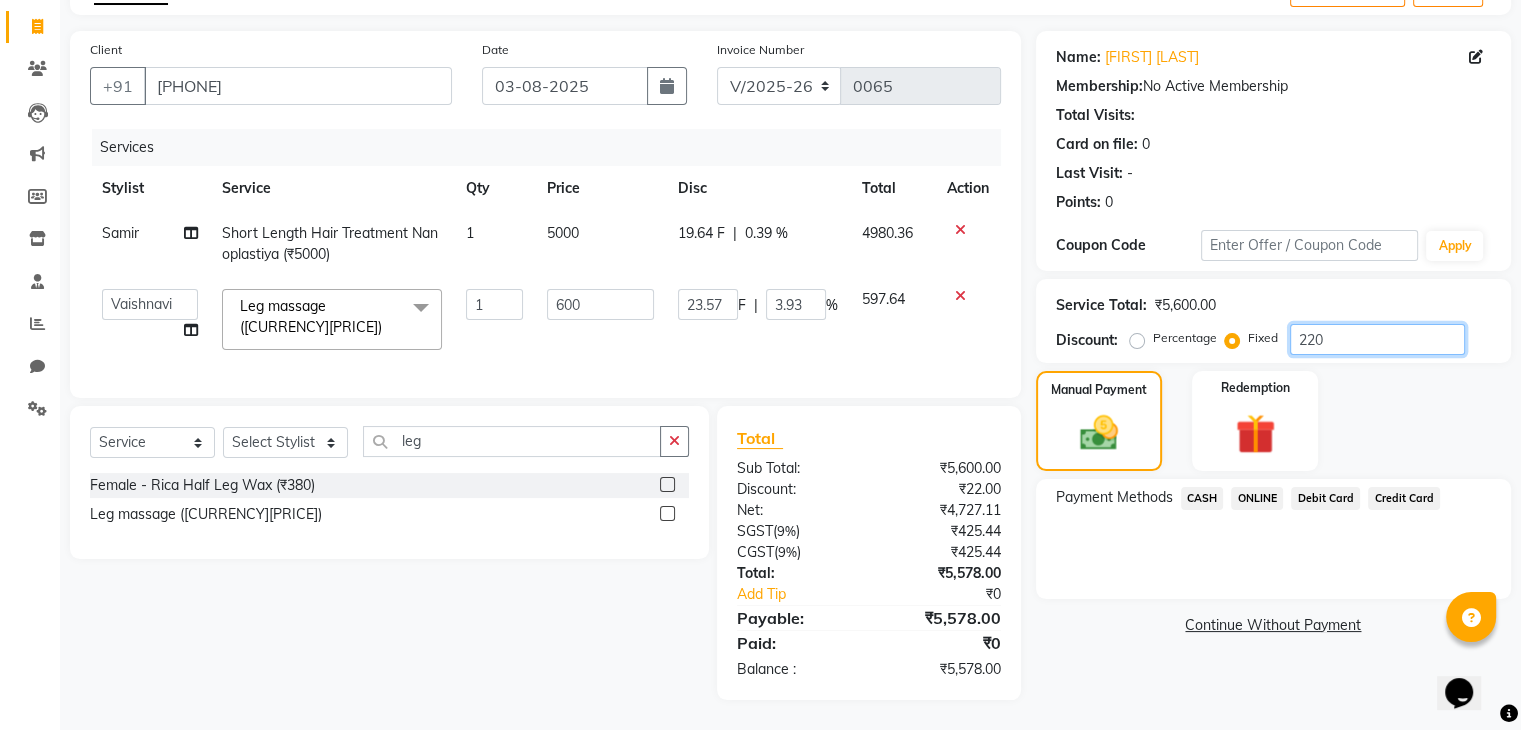 type on "2200" 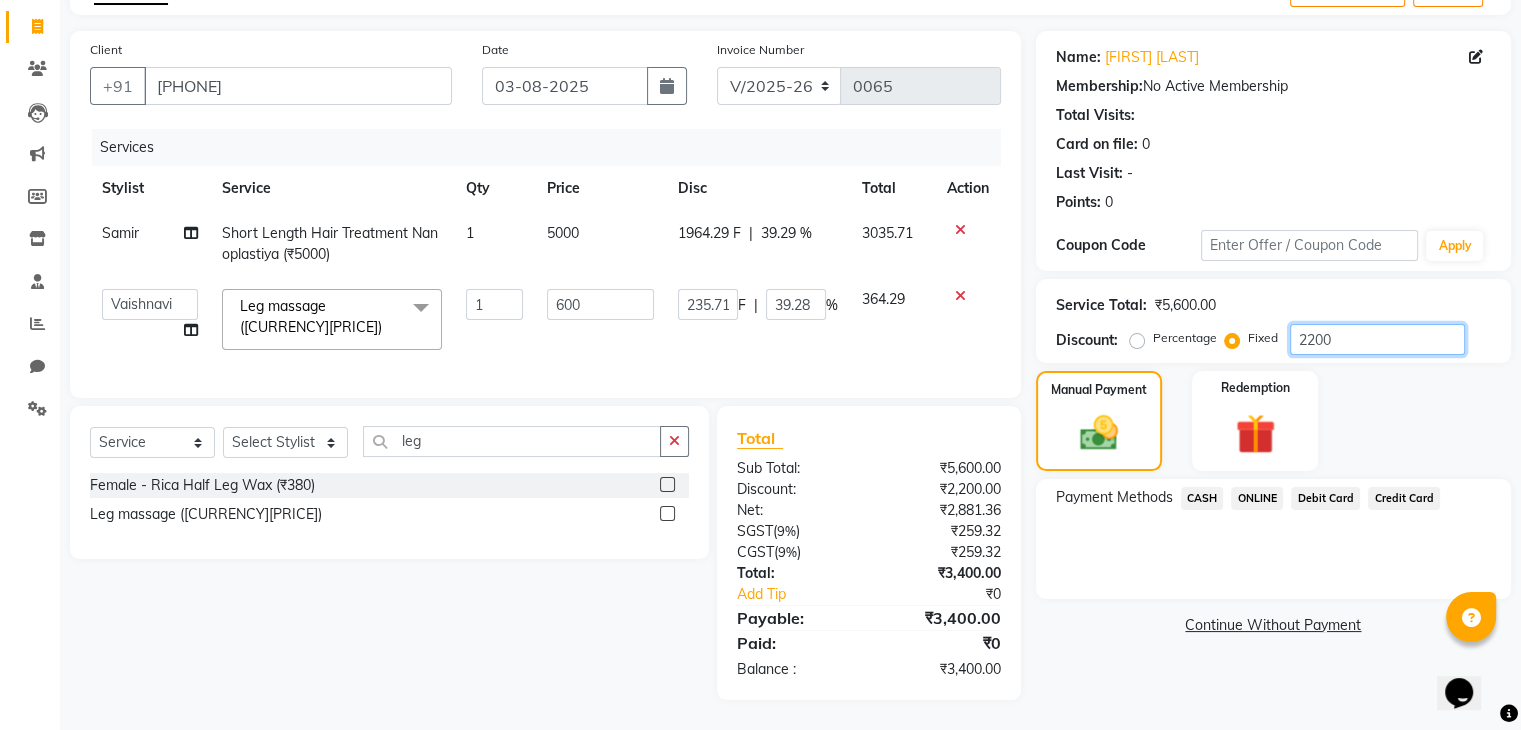 type on "2200" 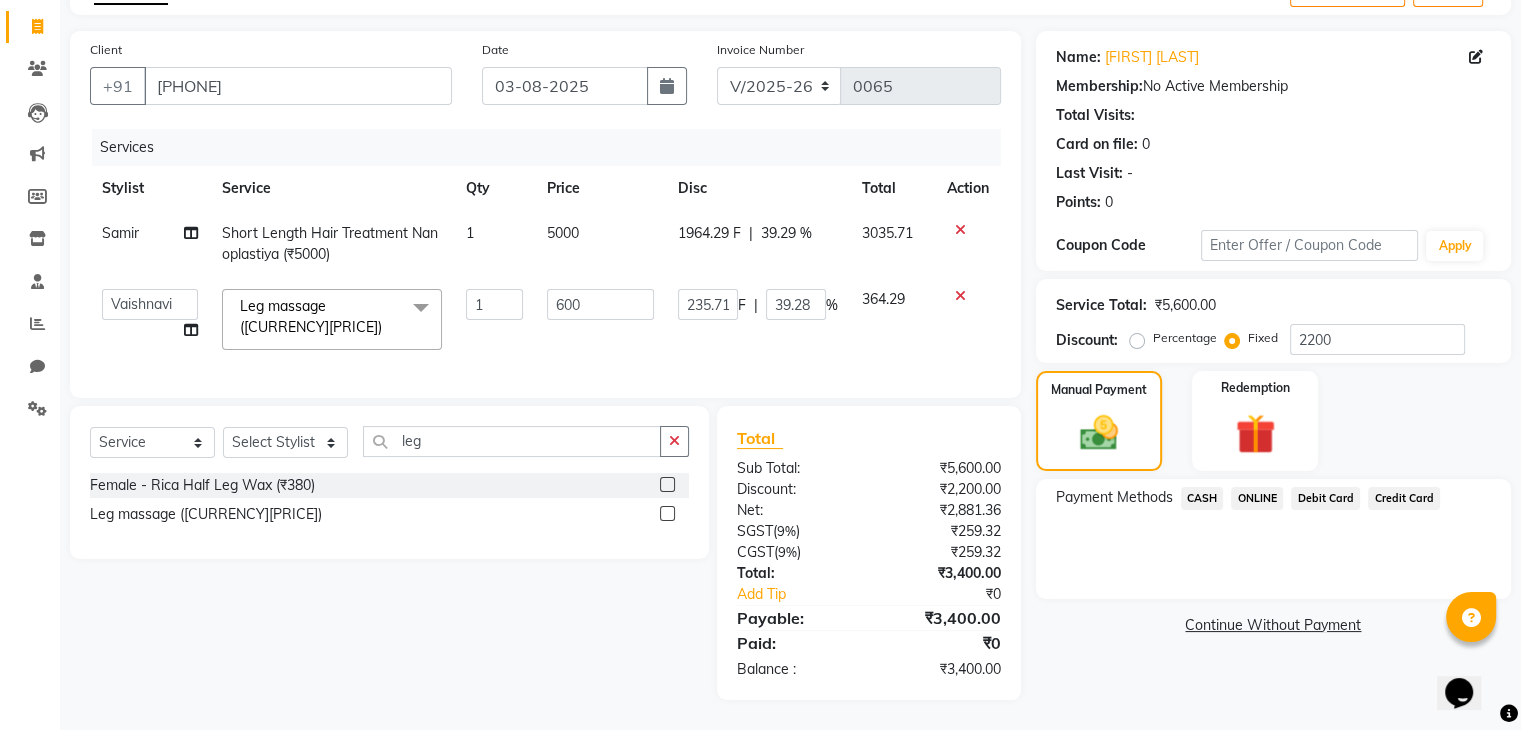 click on "ONLINE" 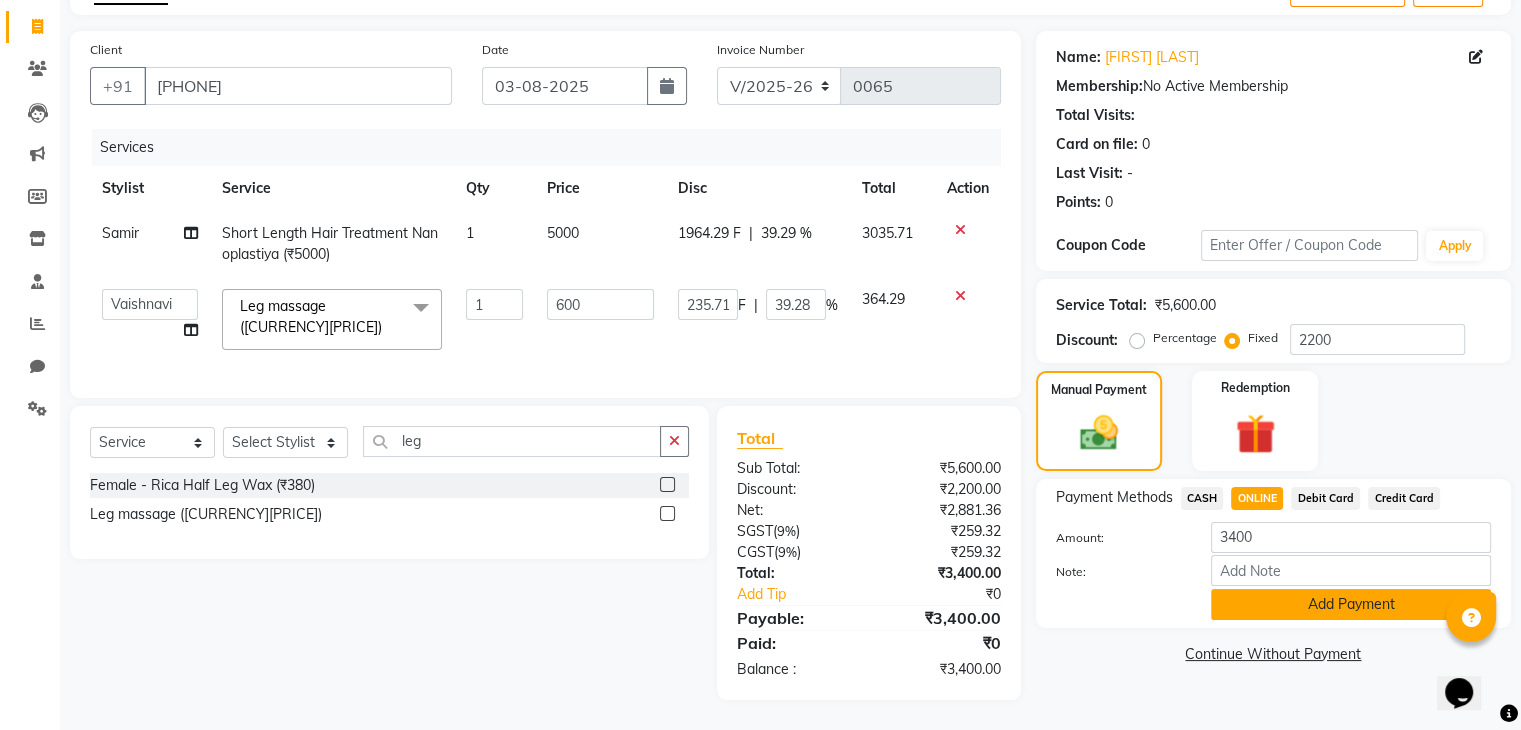 click on "Add Payment" 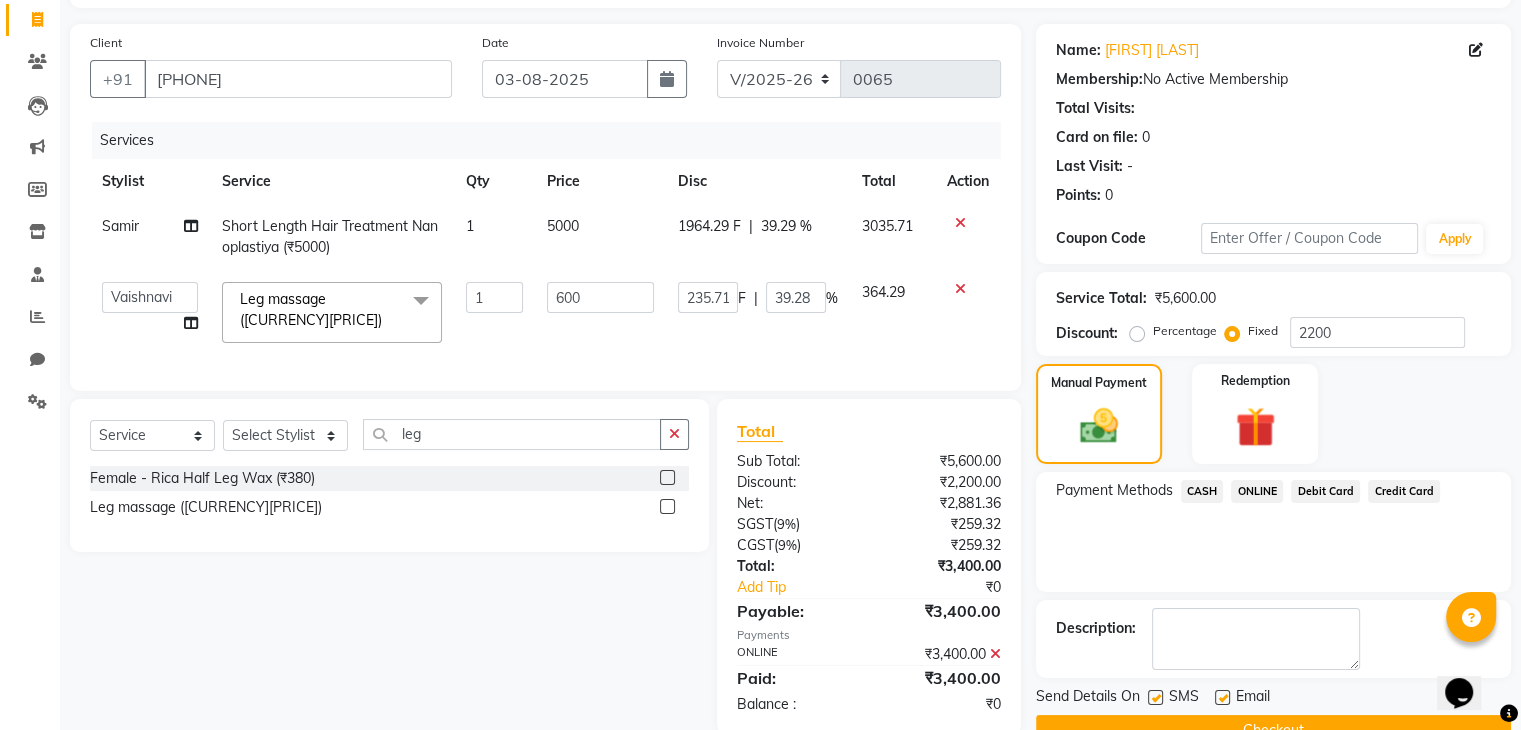 scroll, scrollTop: 171, scrollLeft: 0, axis: vertical 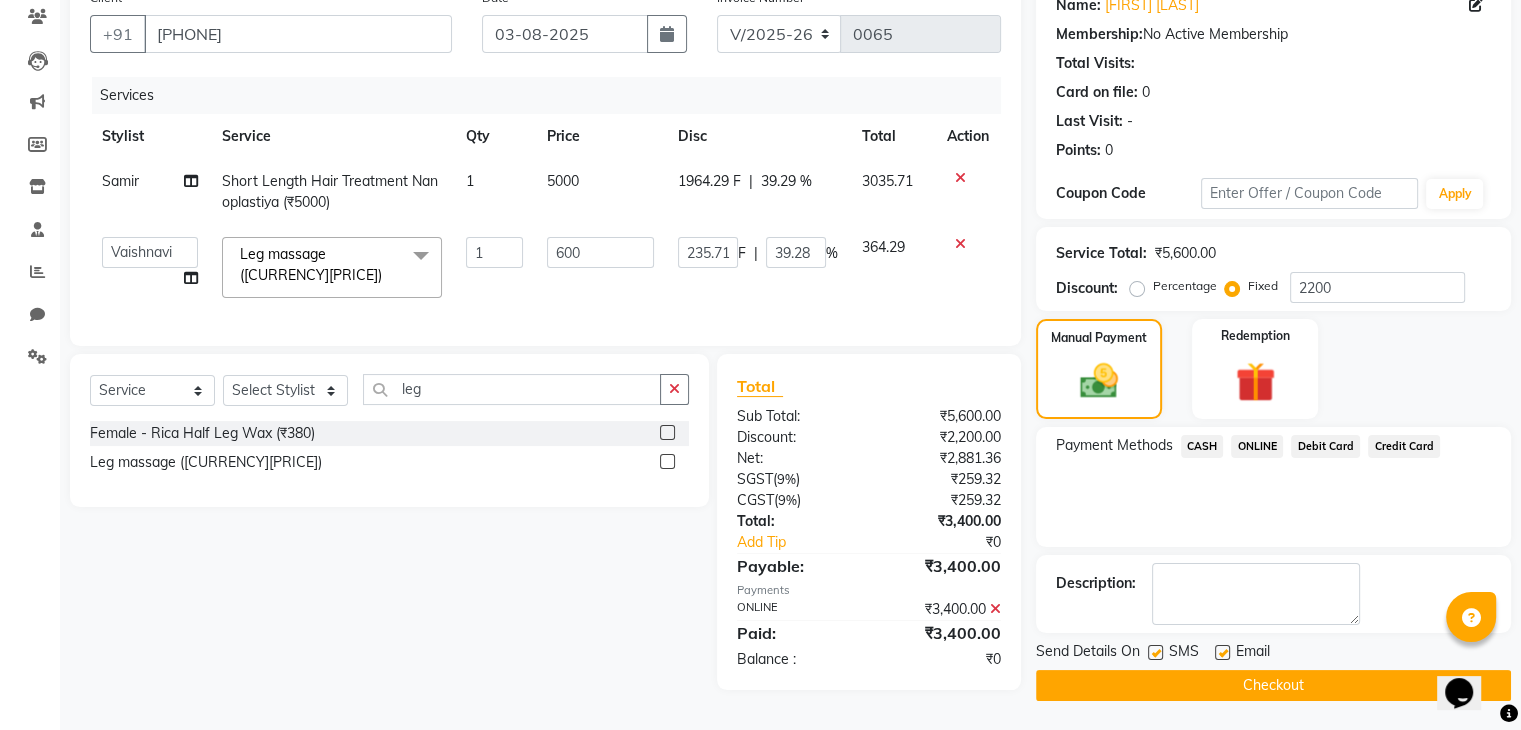 click on "Checkout" 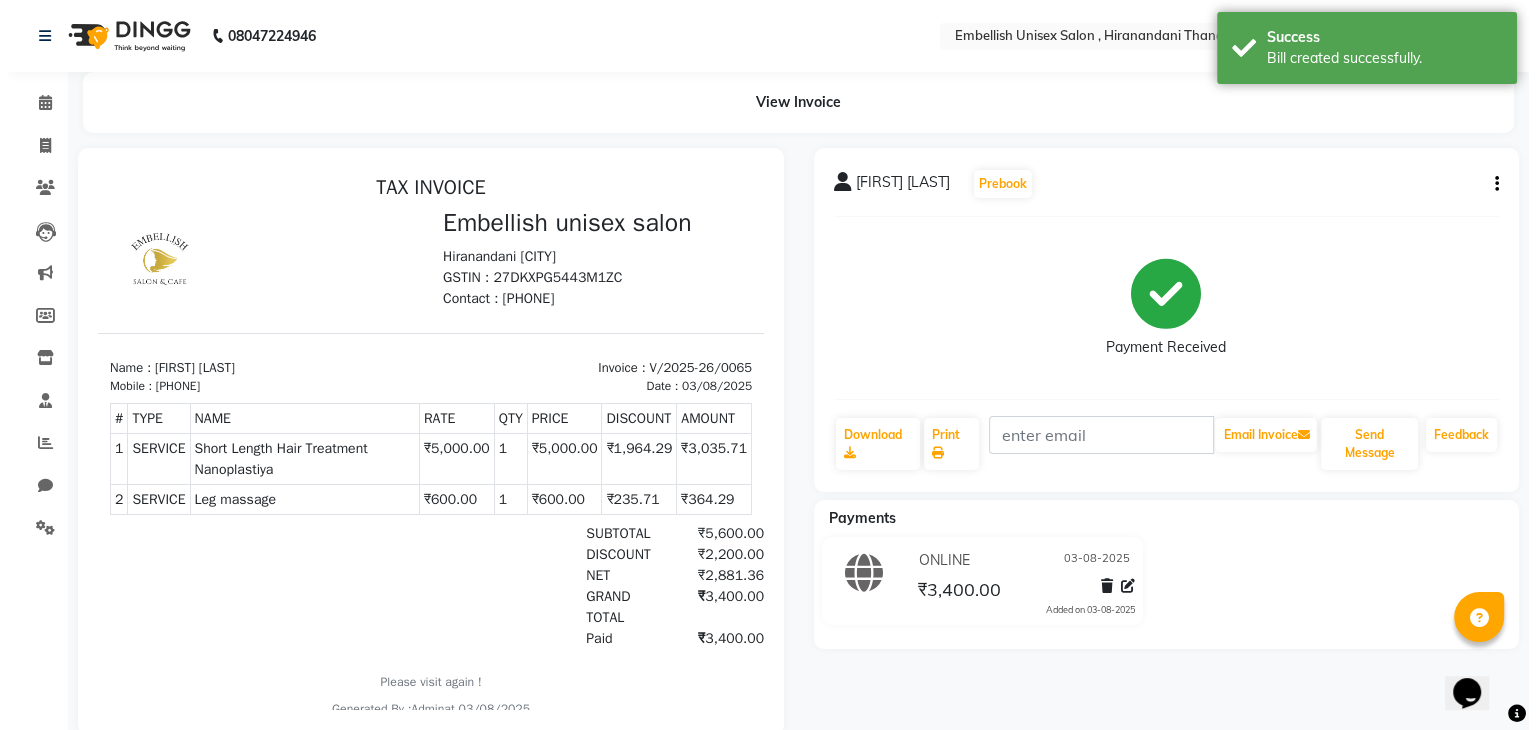 scroll, scrollTop: 0, scrollLeft: 0, axis: both 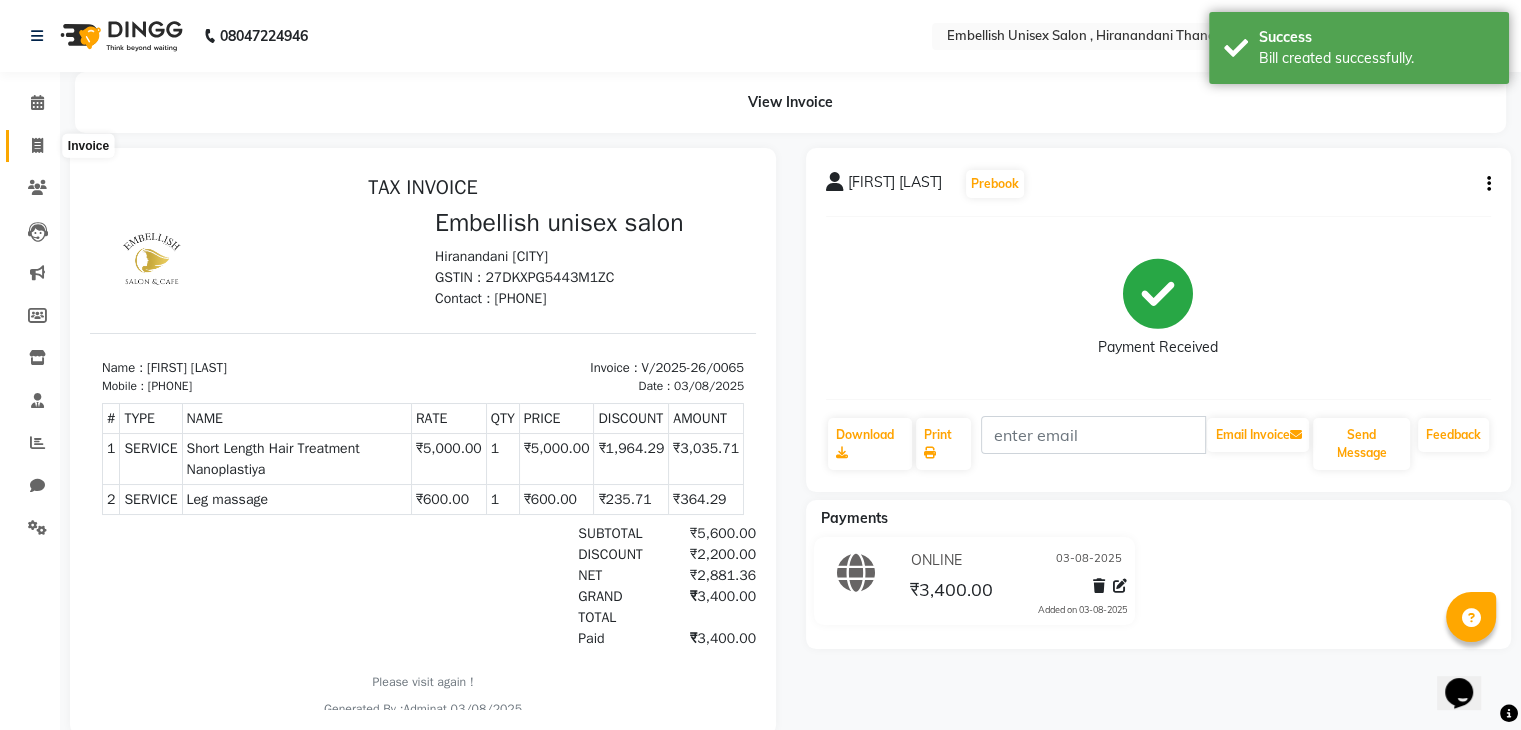click 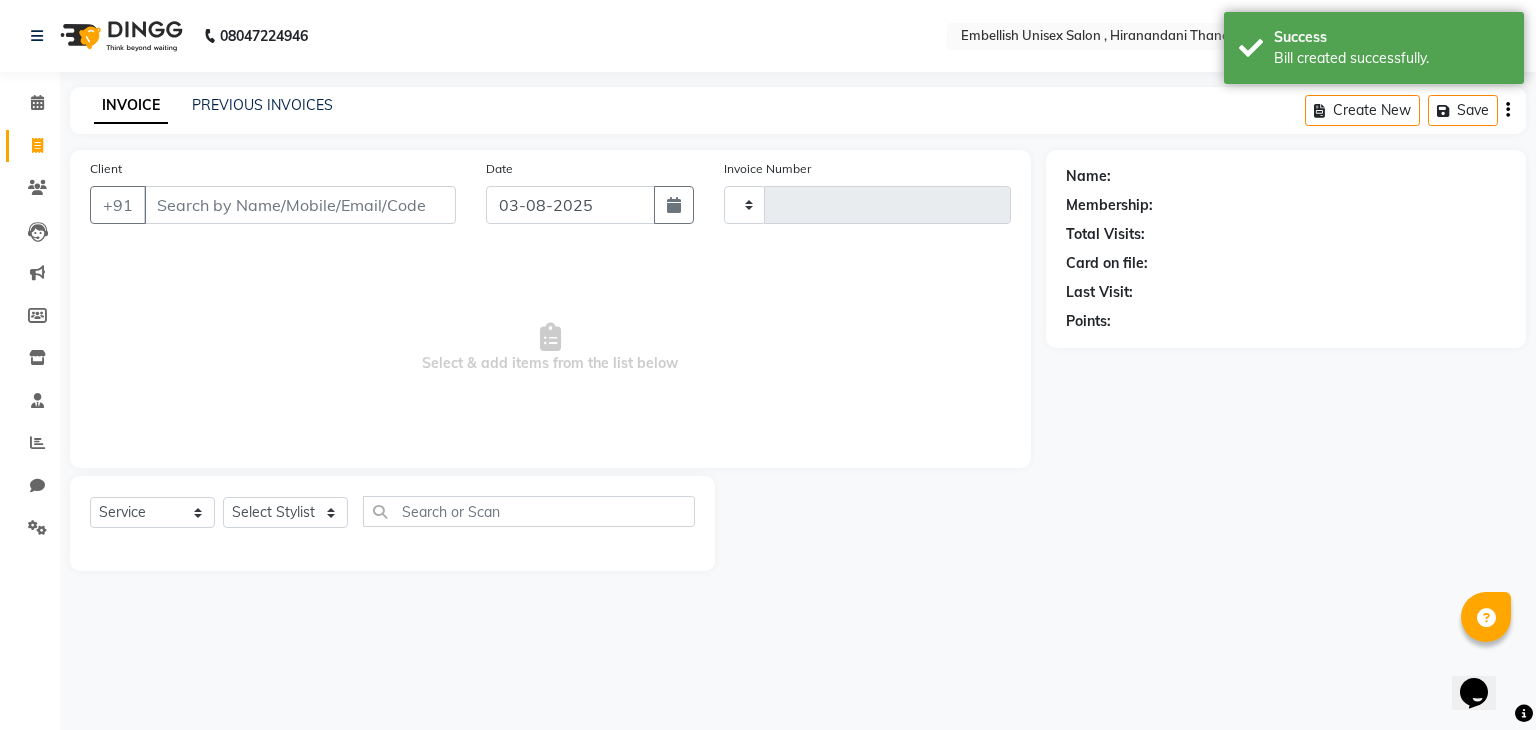 type on "0066" 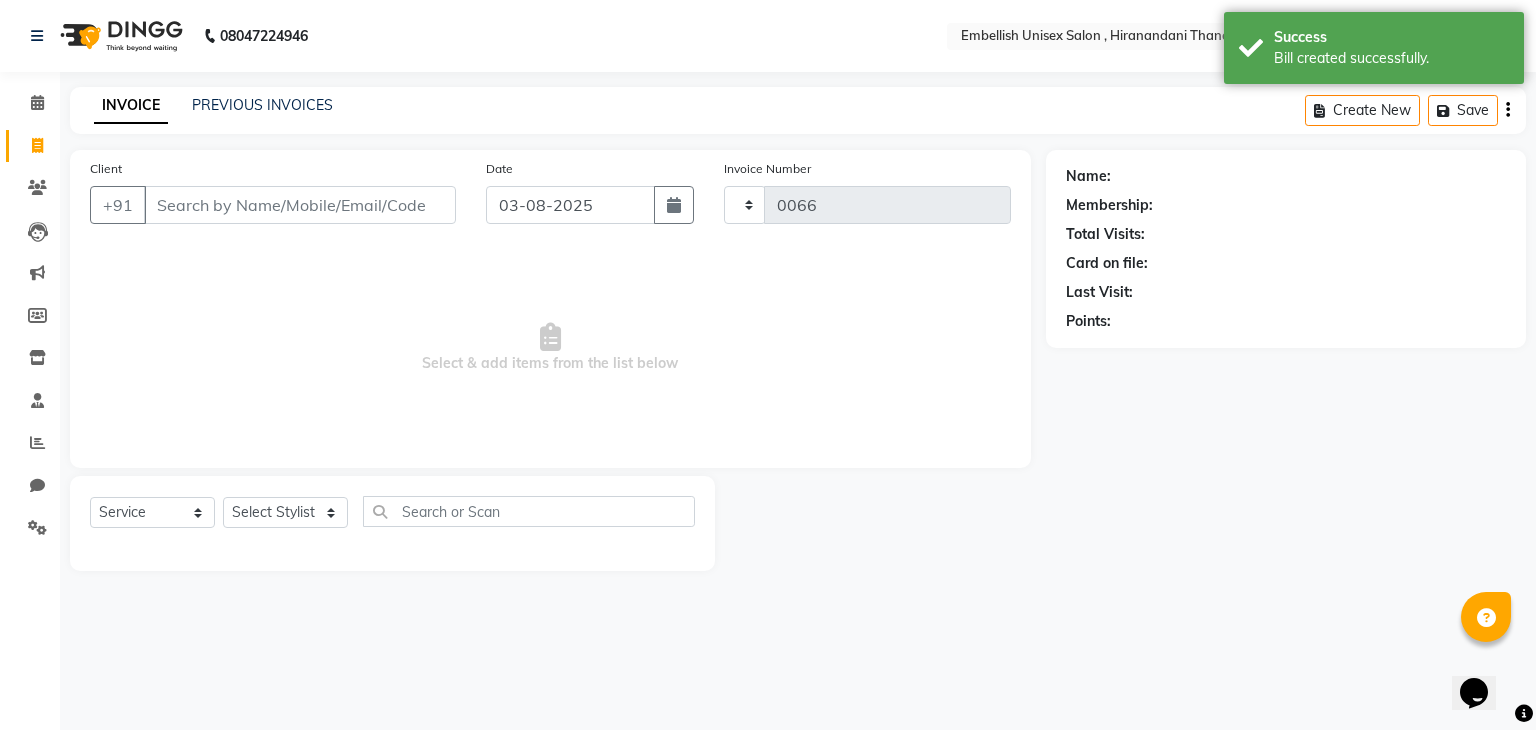 select on "8665" 